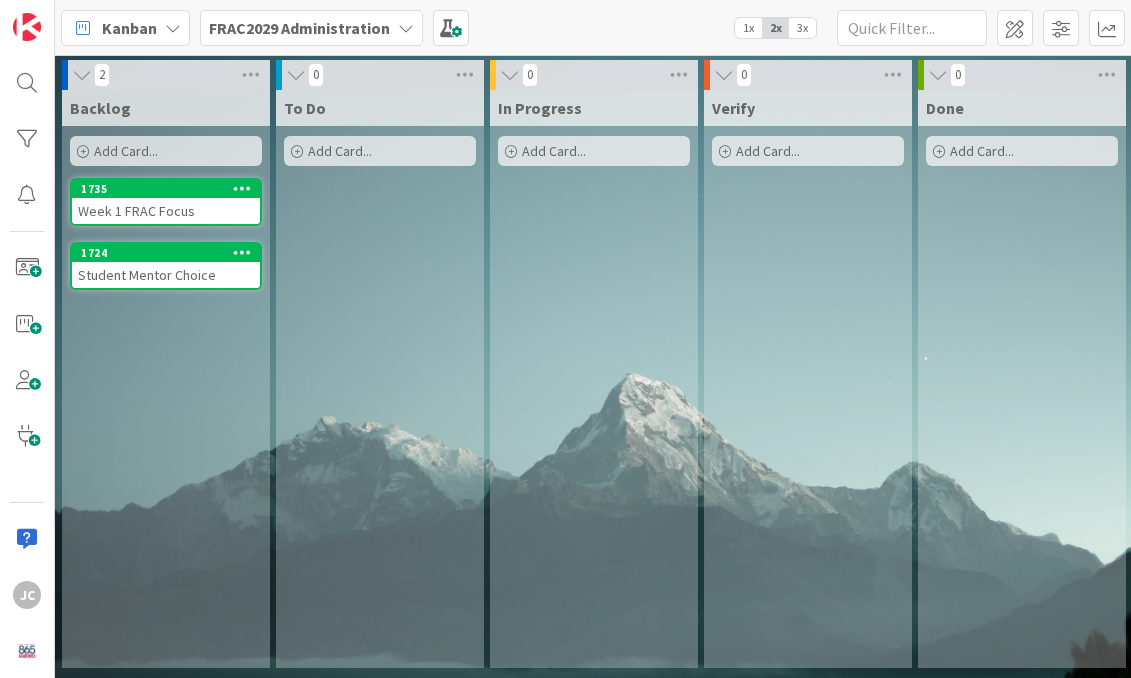 scroll, scrollTop: 0, scrollLeft: 0, axis: both 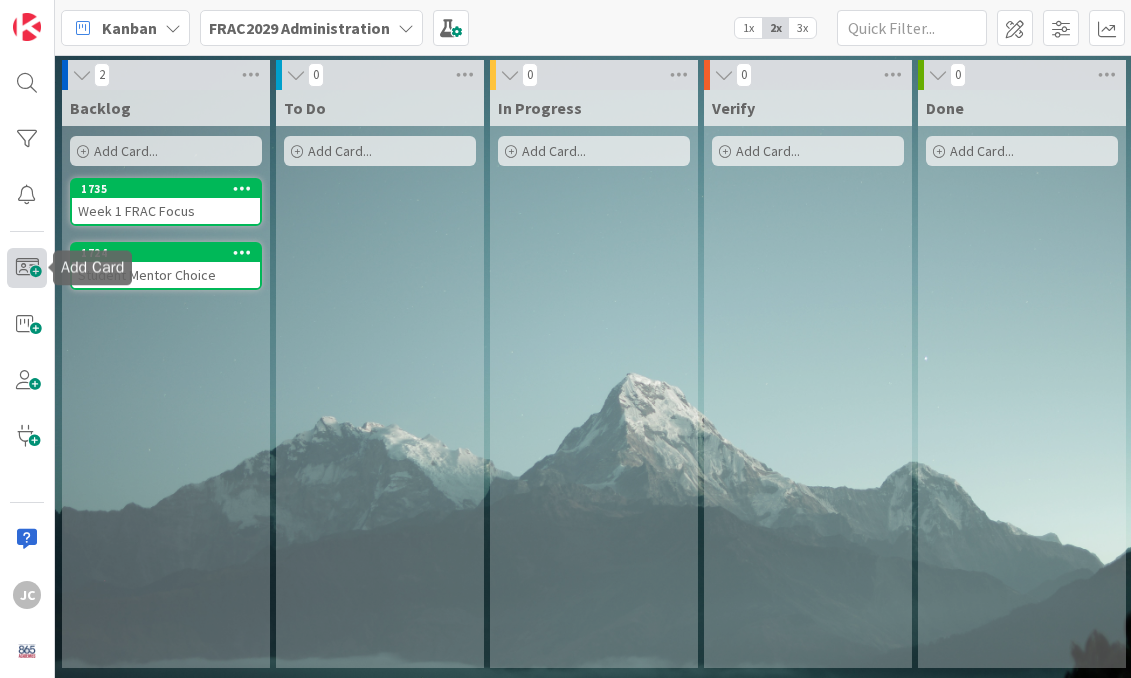 click at bounding box center [27, 268] 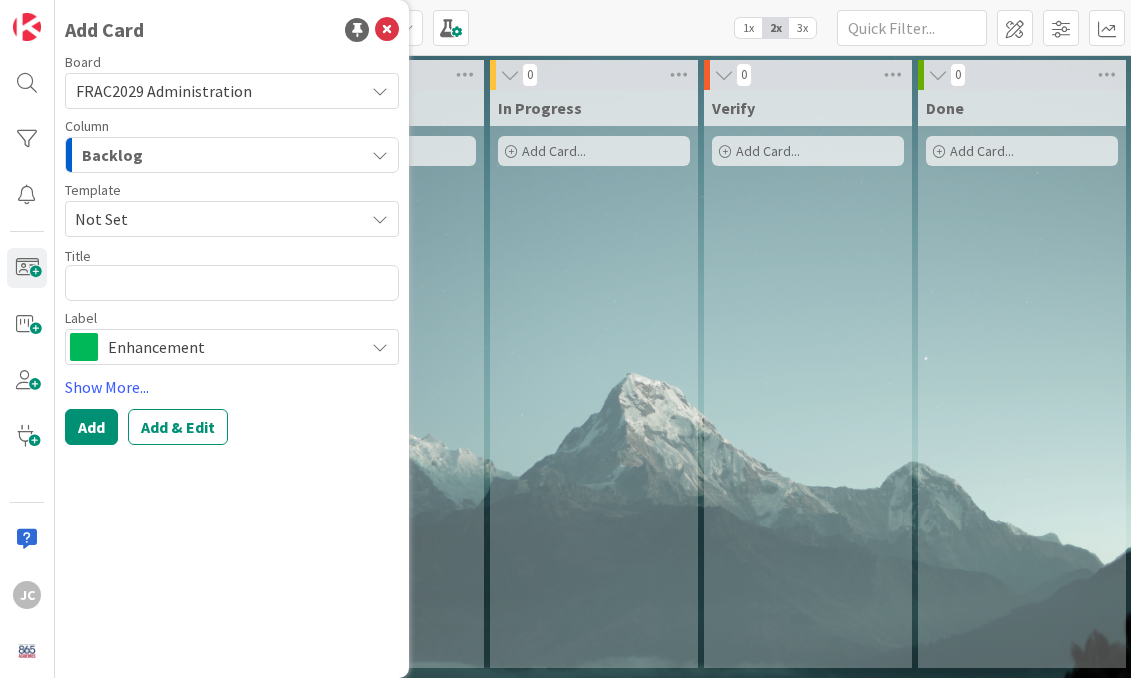 type on "x" 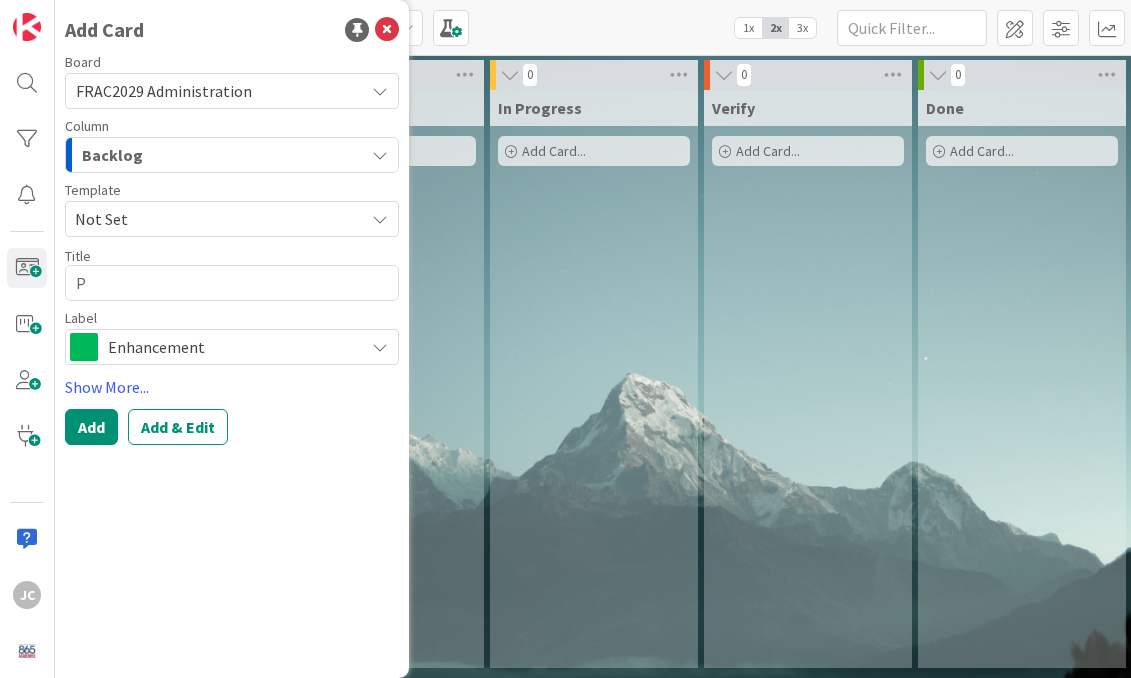 type on "x" 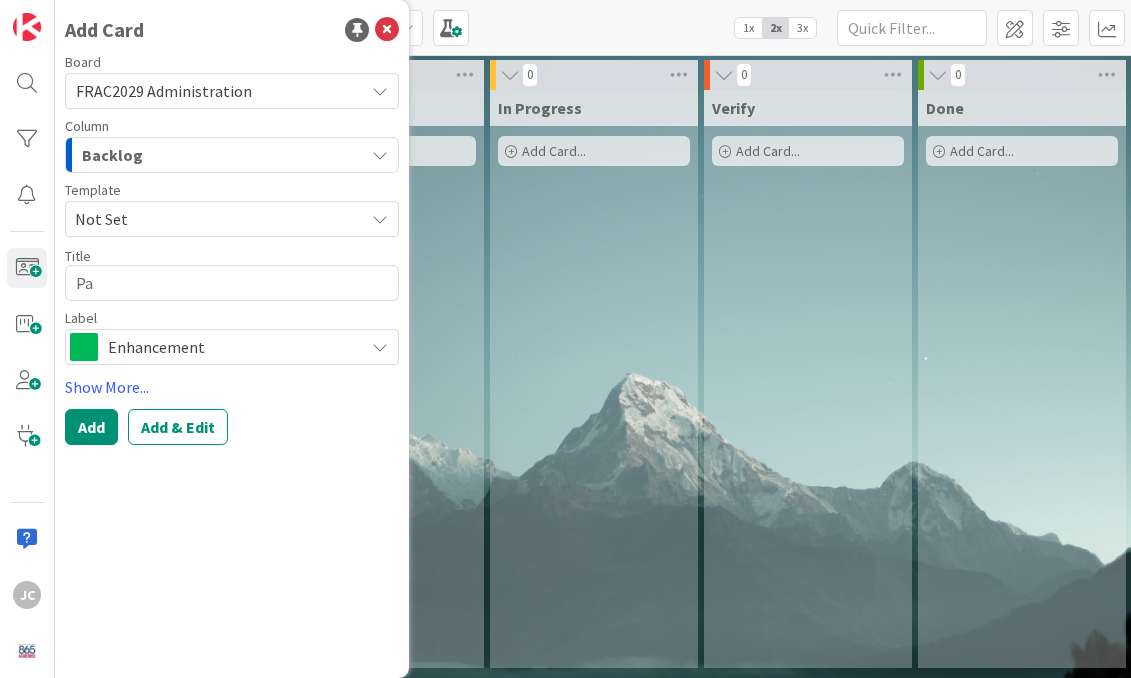 type on "x" 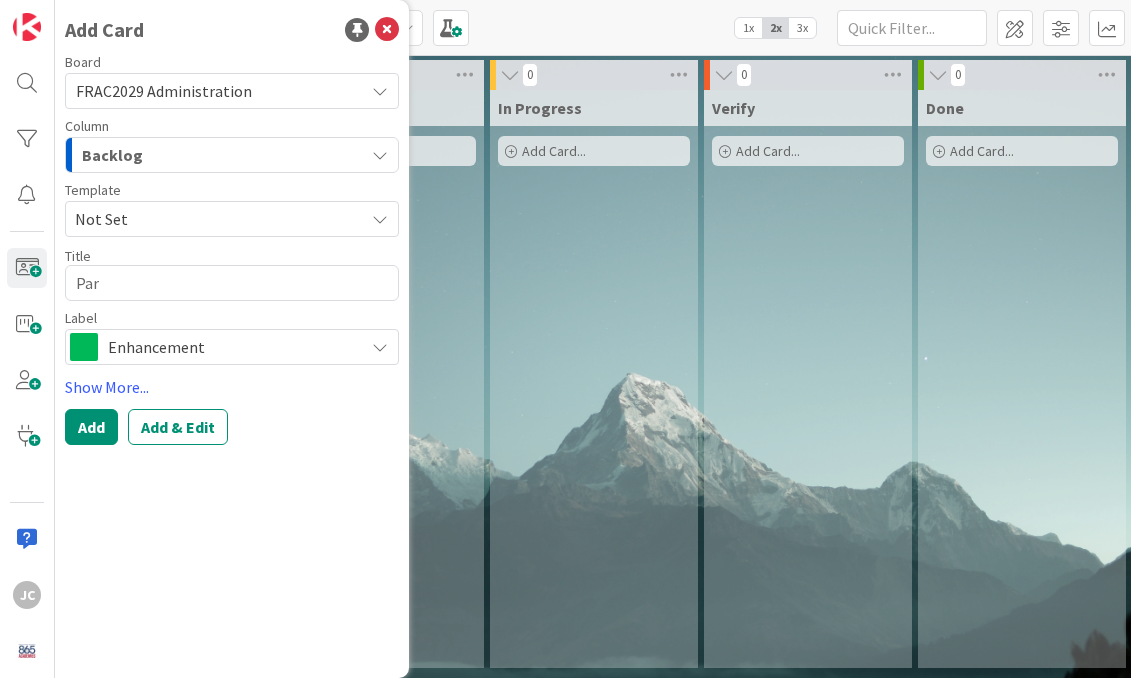 type on "x" 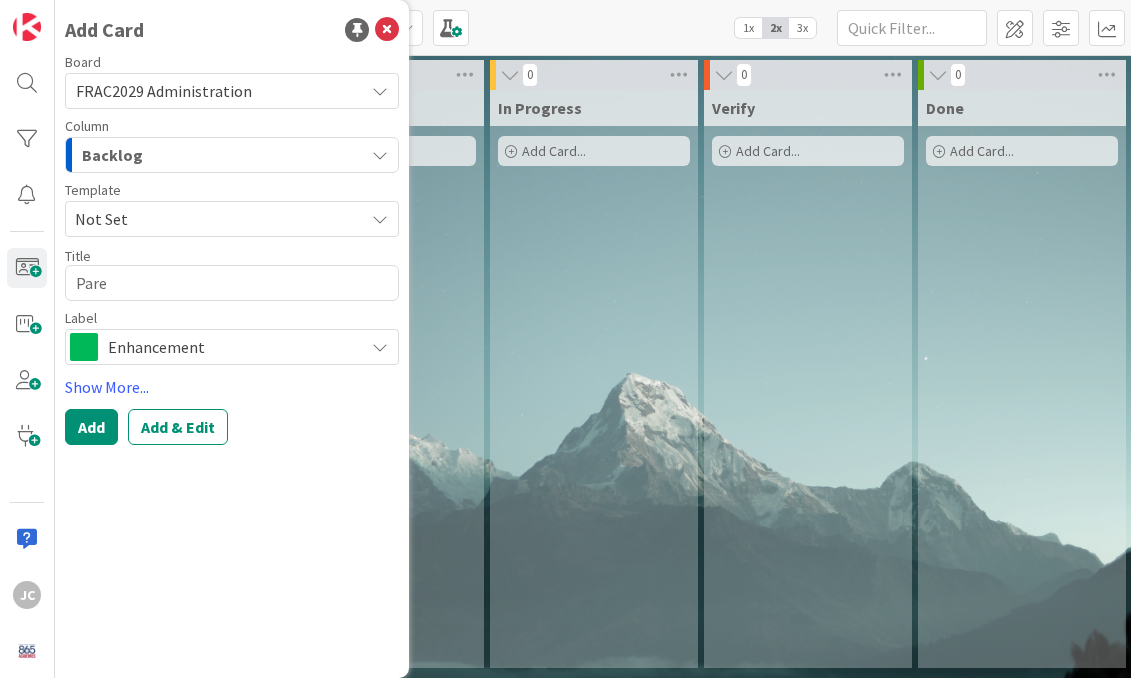 type on "x" 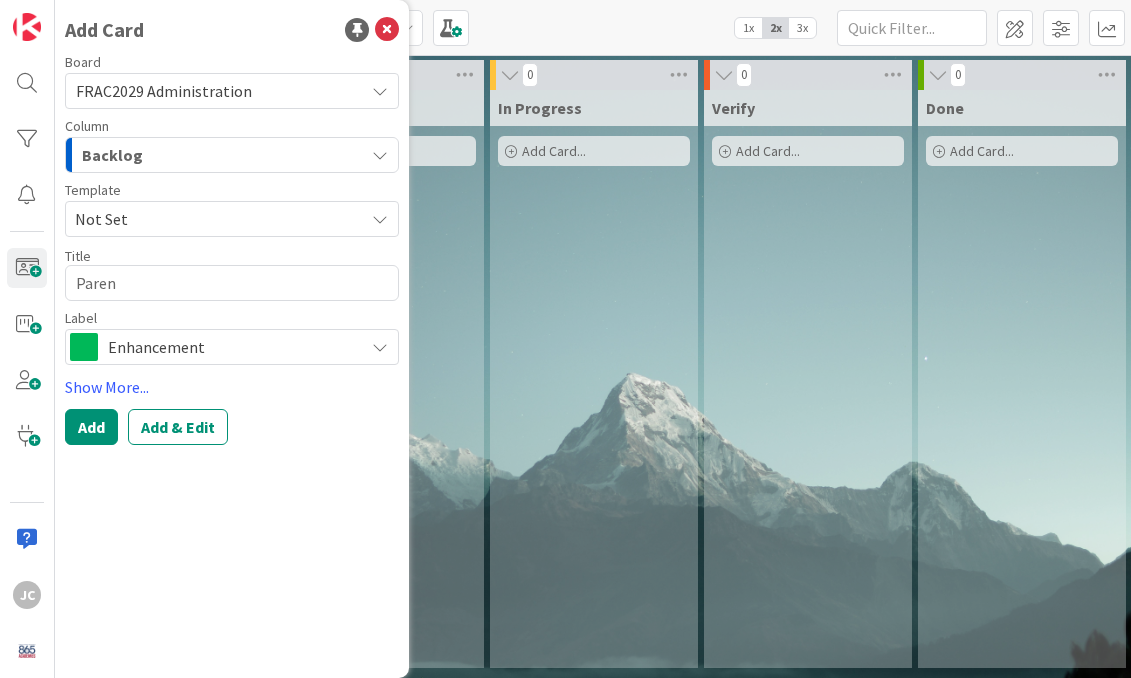 type on "x" 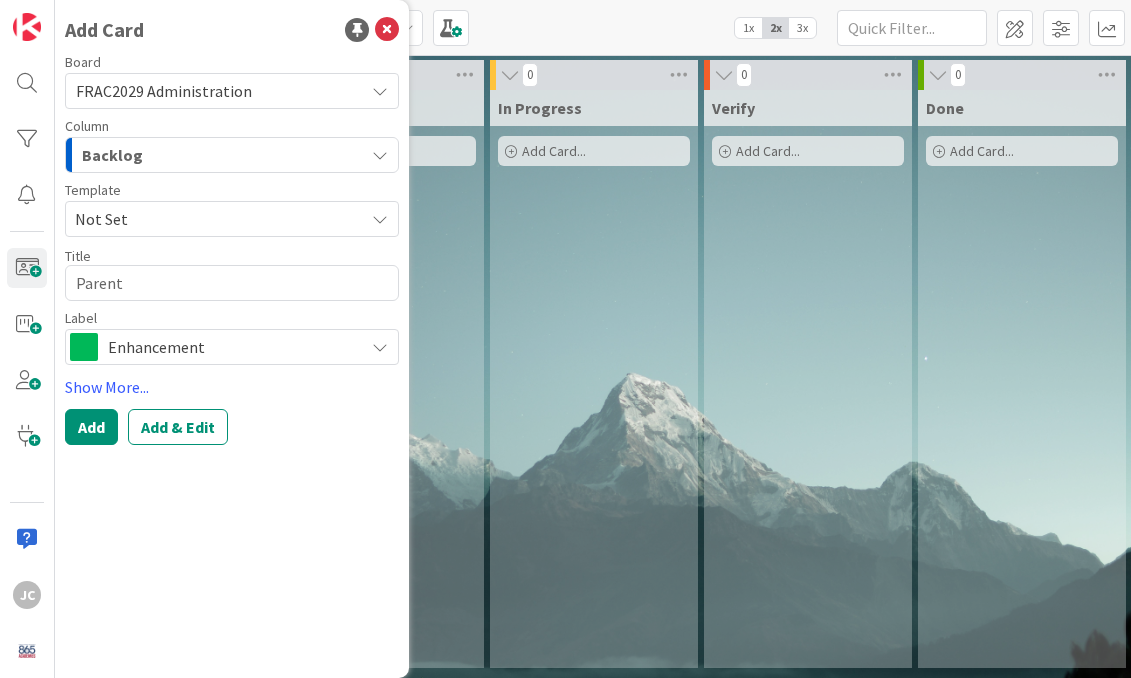 type on "x" 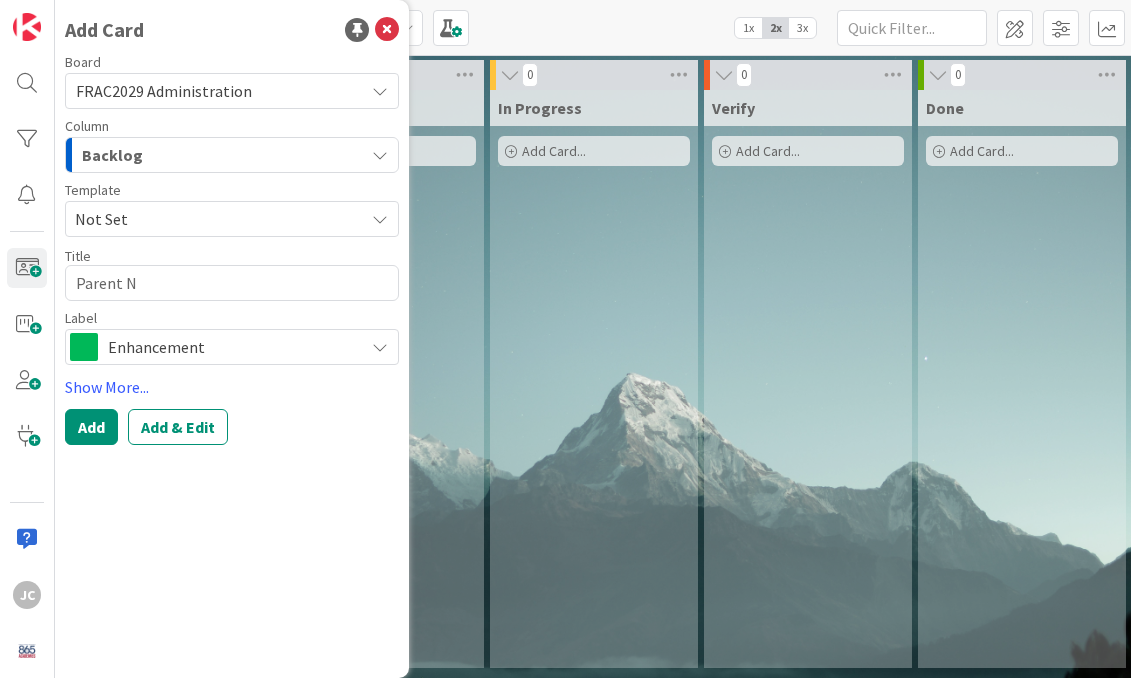 type on "x" 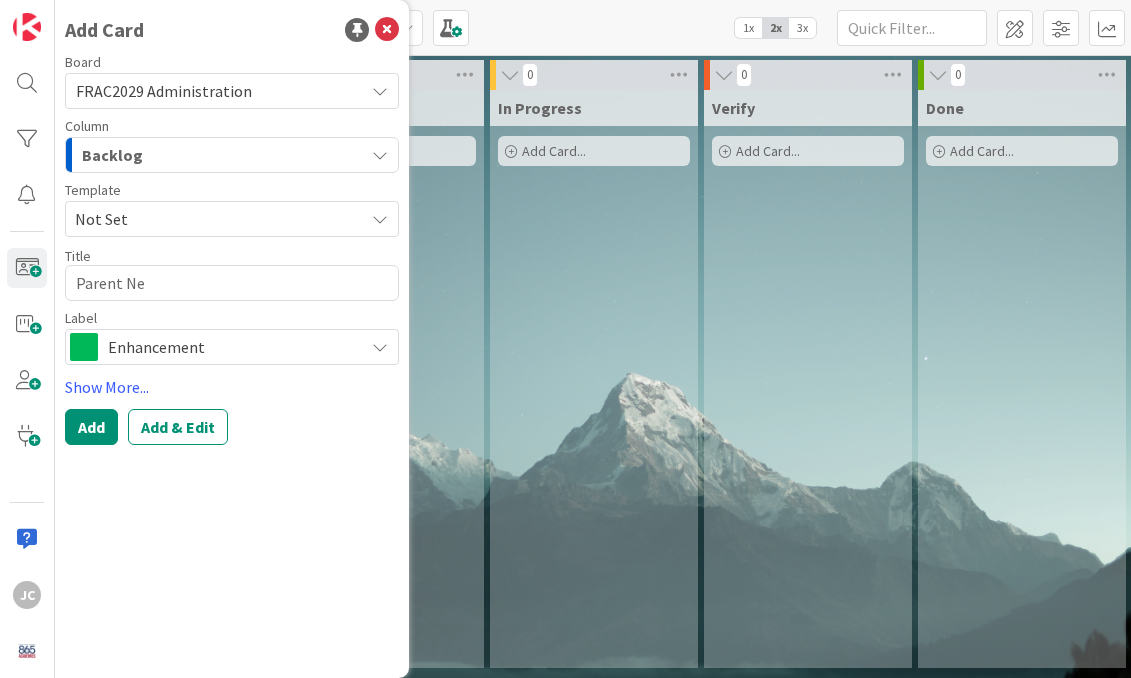 type on "x" 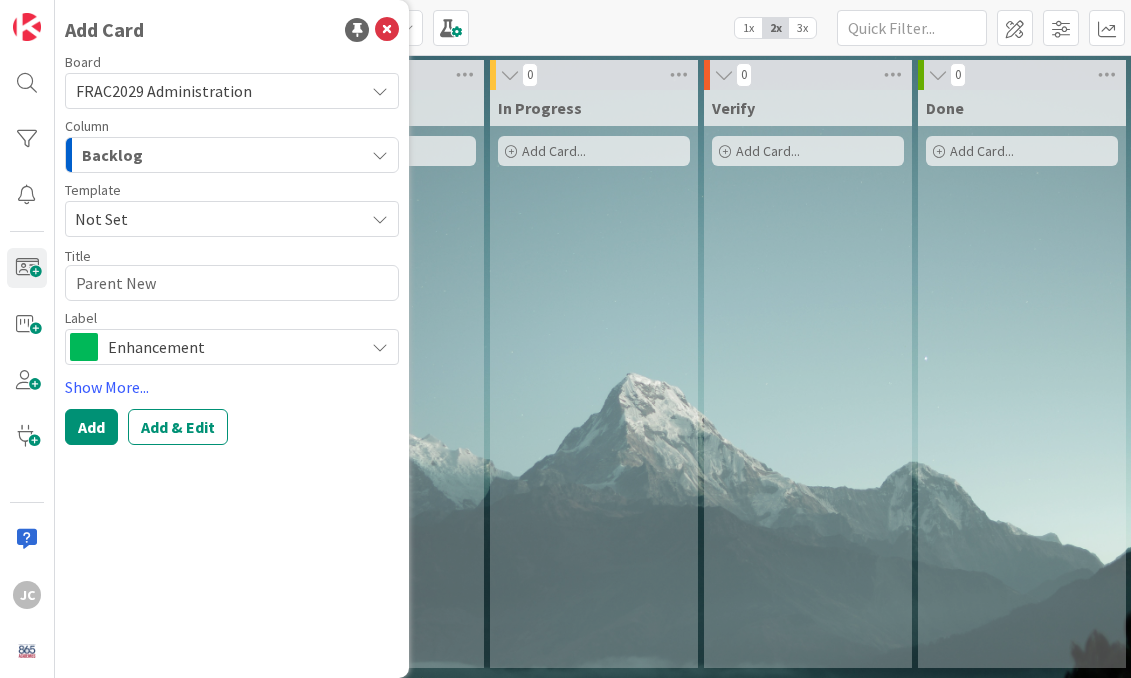 type on "x" 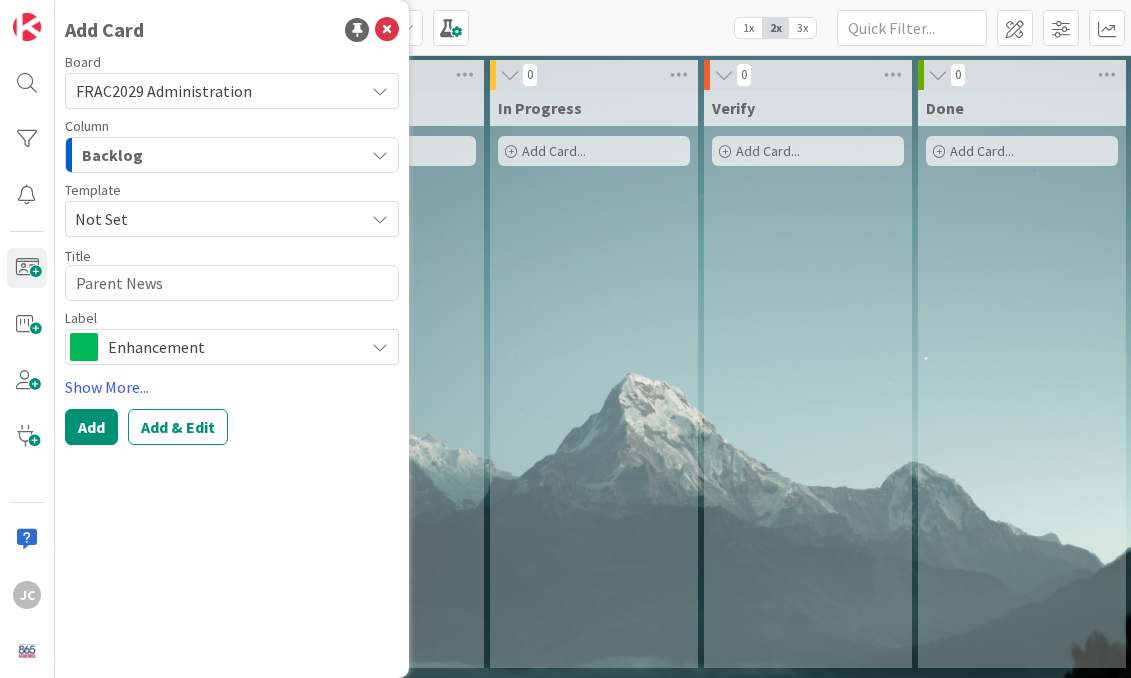 type on "x" 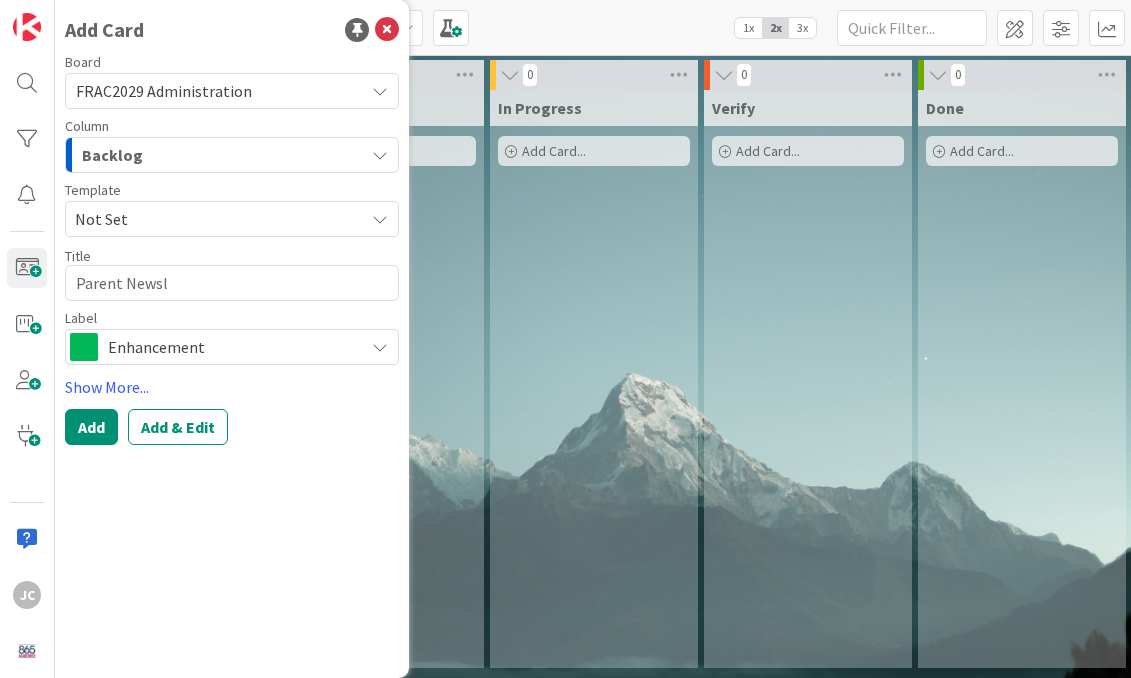 type on "x" 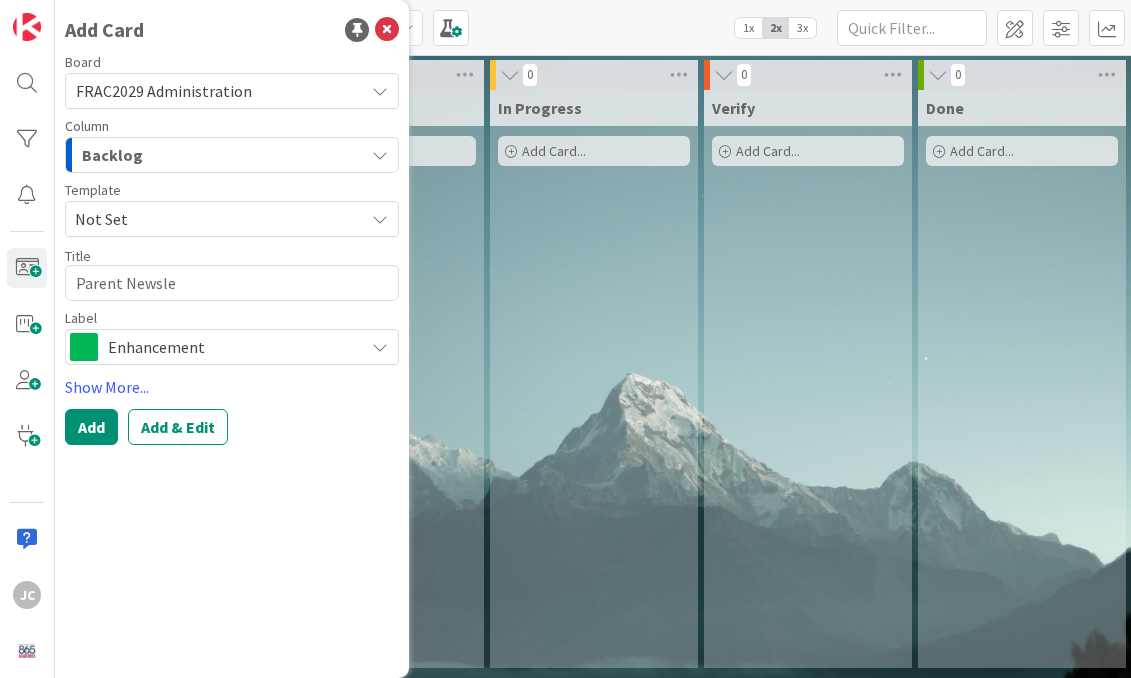 type on "x" 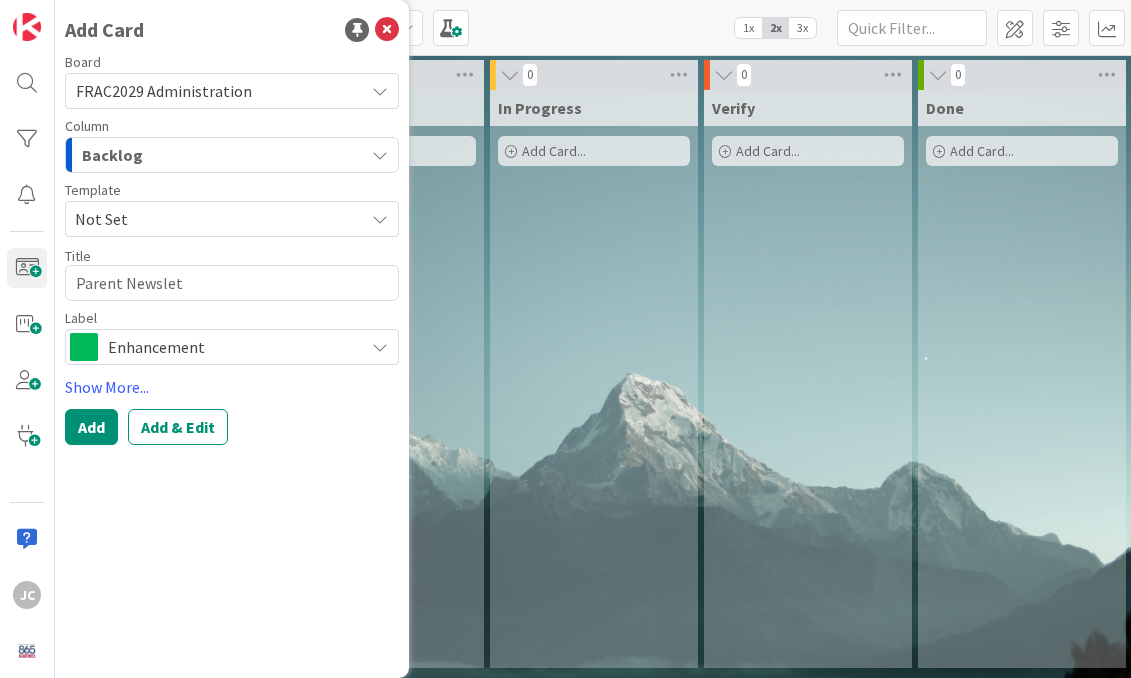 type on "x" 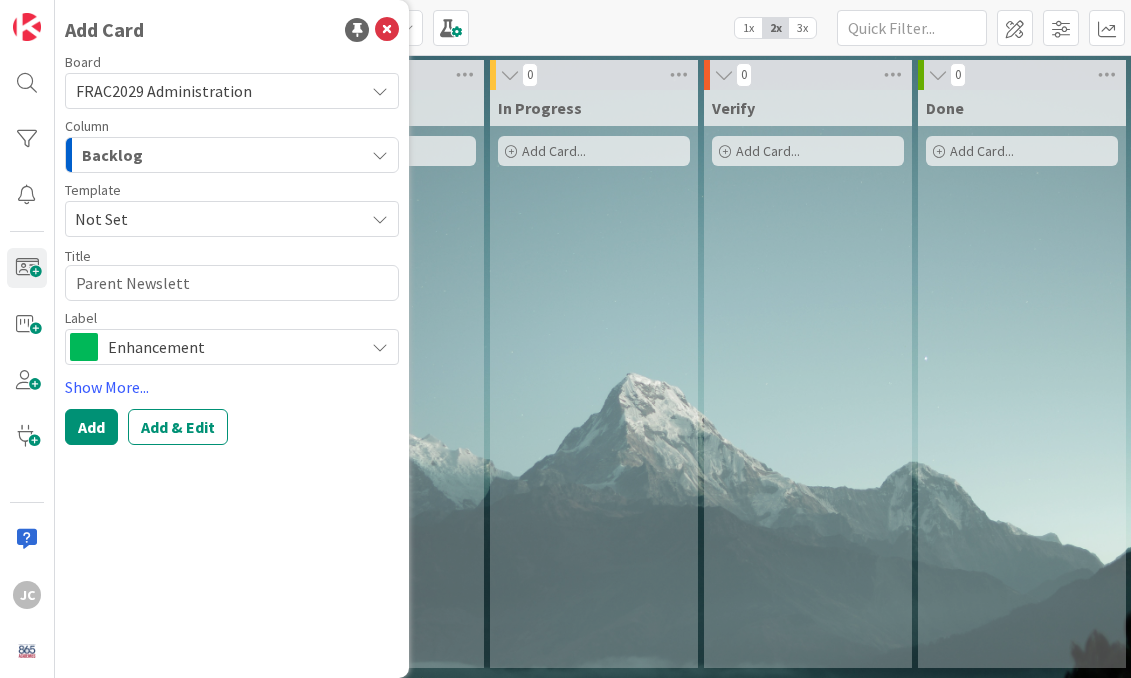 type on "x" 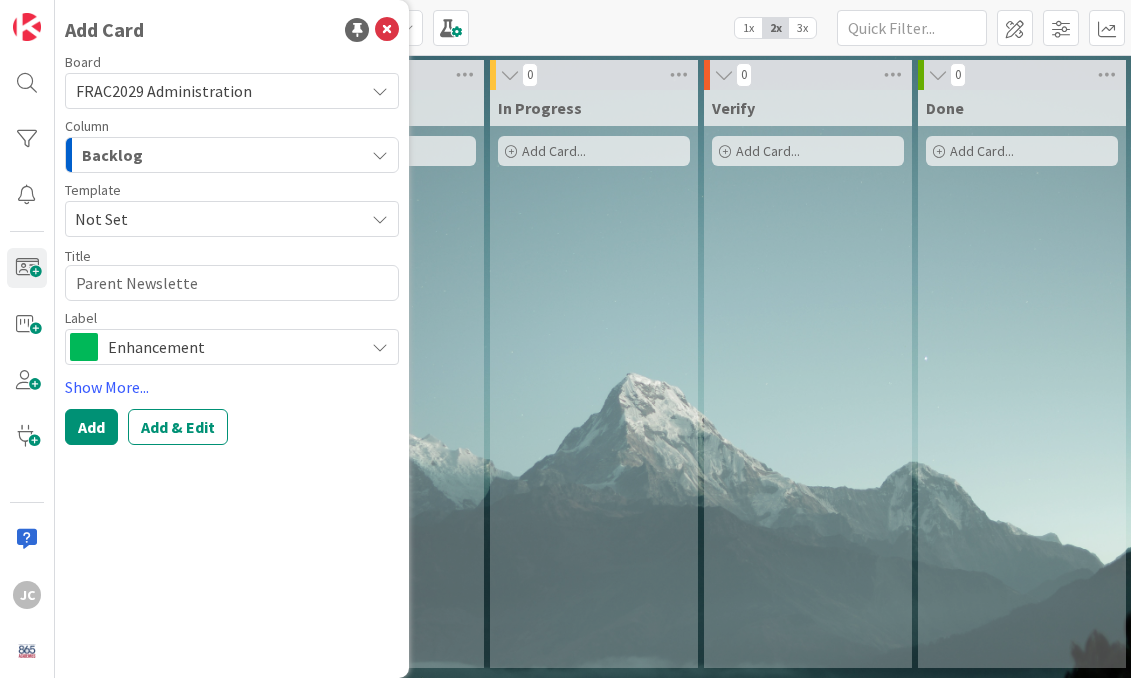 type on "x" 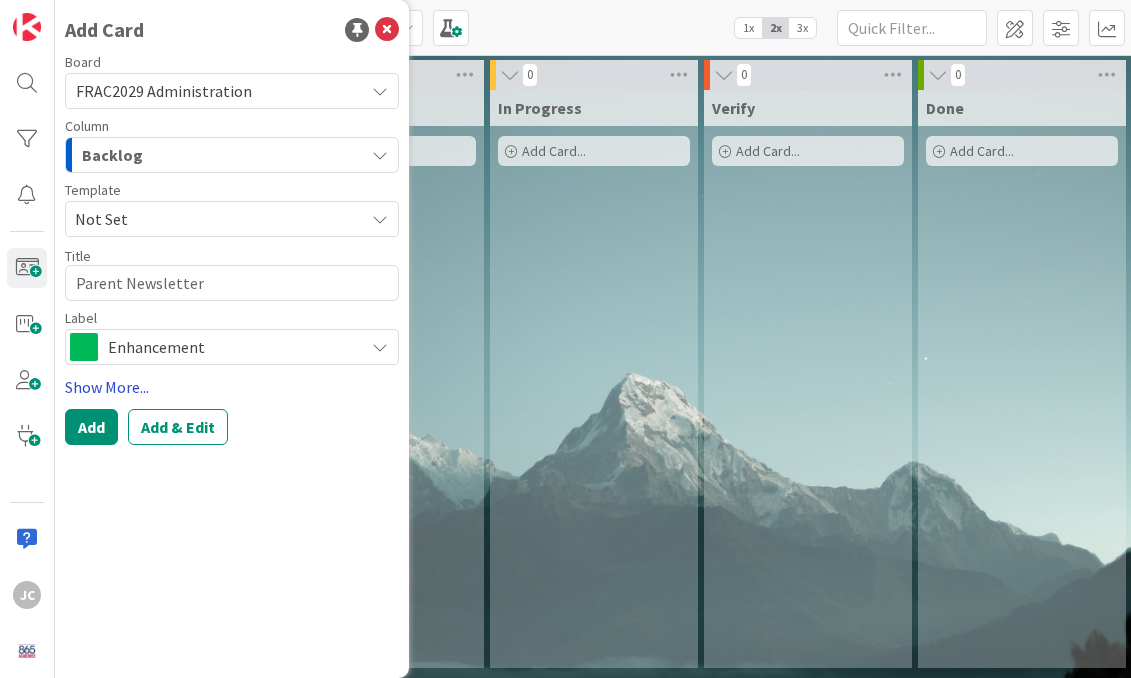 type on "Parent Newsletter" 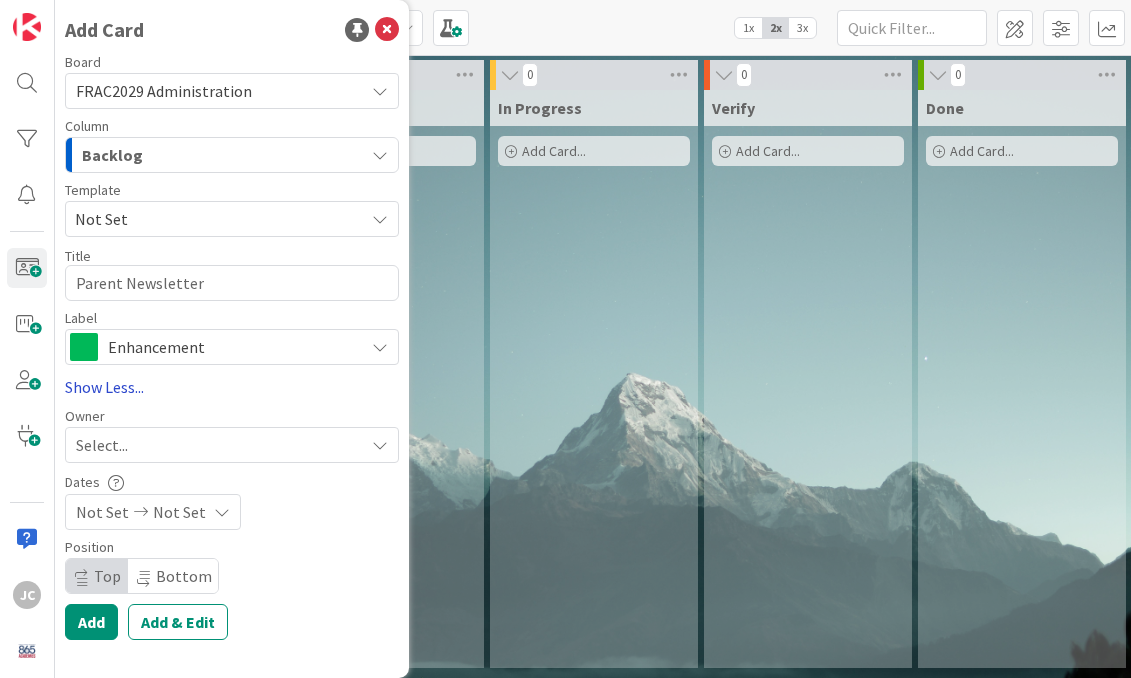 click on "Show Less..." at bounding box center [232, 387] 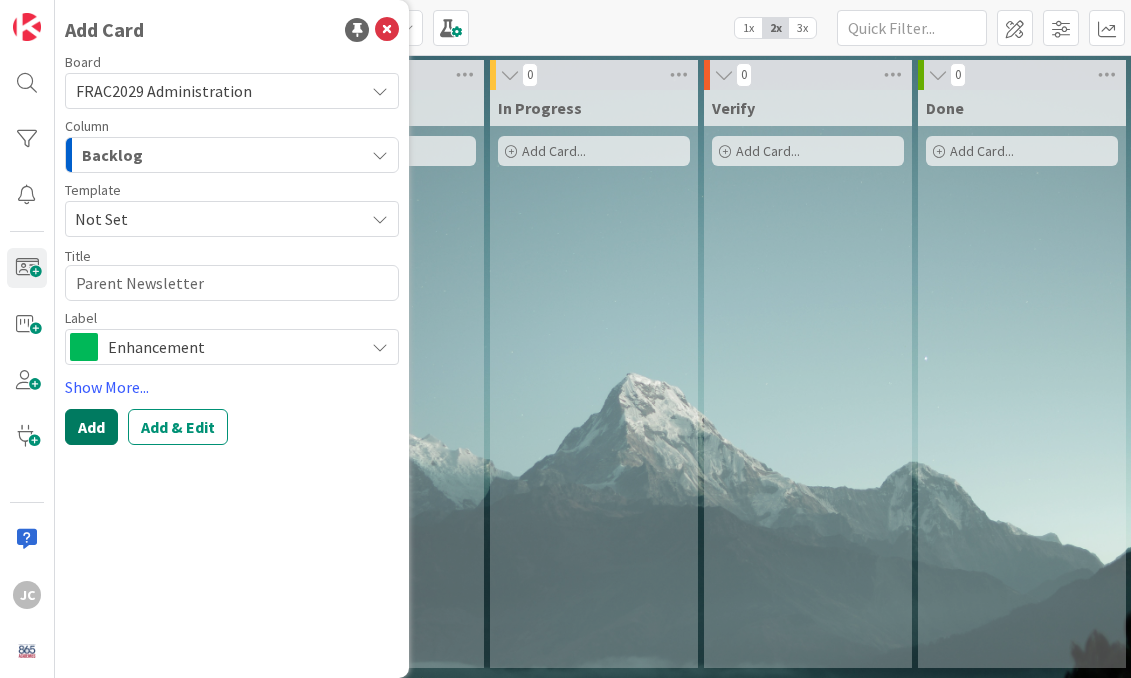 click on "Add" at bounding box center [91, 427] 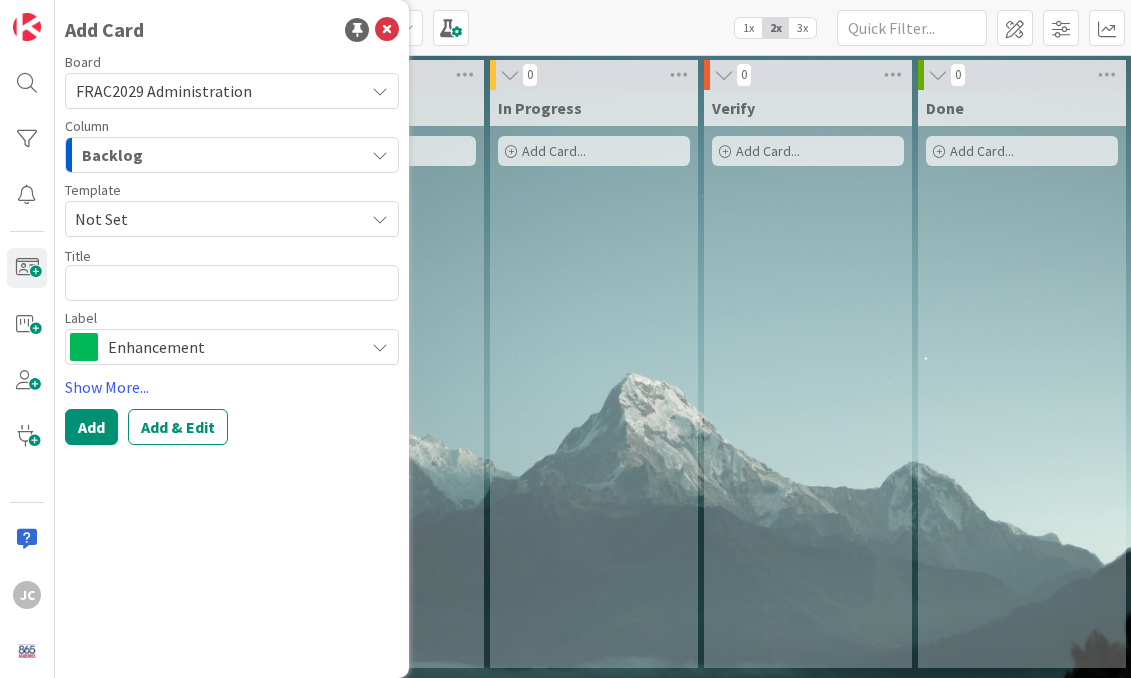 click on "To Do Add Card..." at bounding box center (380, 379) 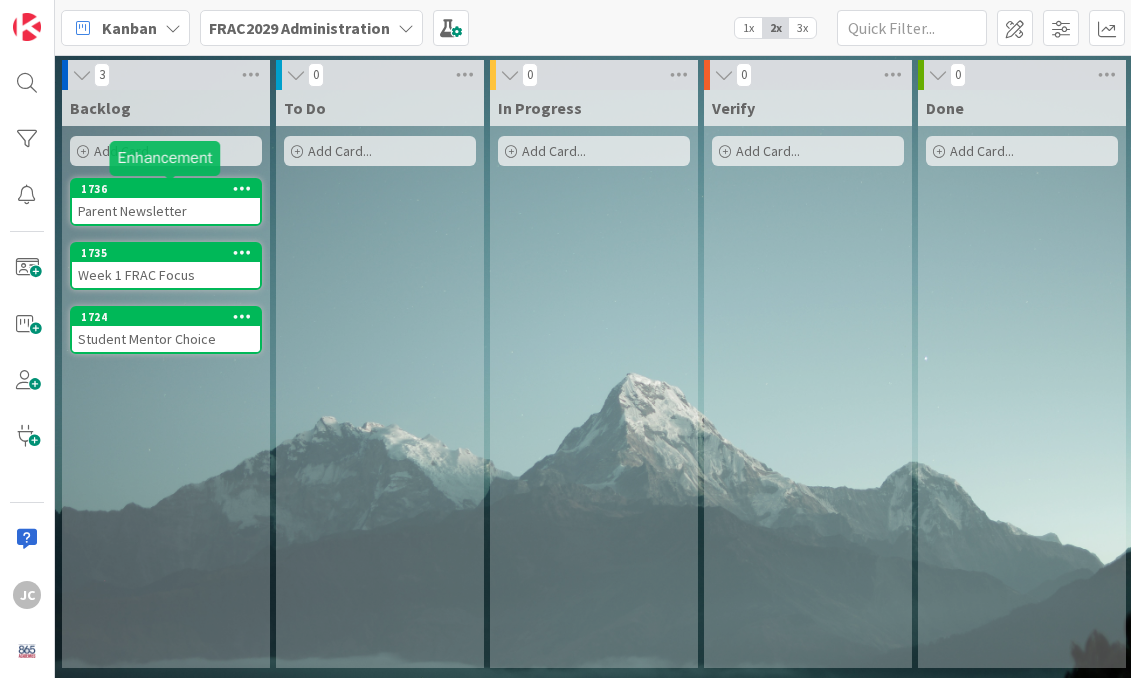 click on "1736" at bounding box center (170, 189) 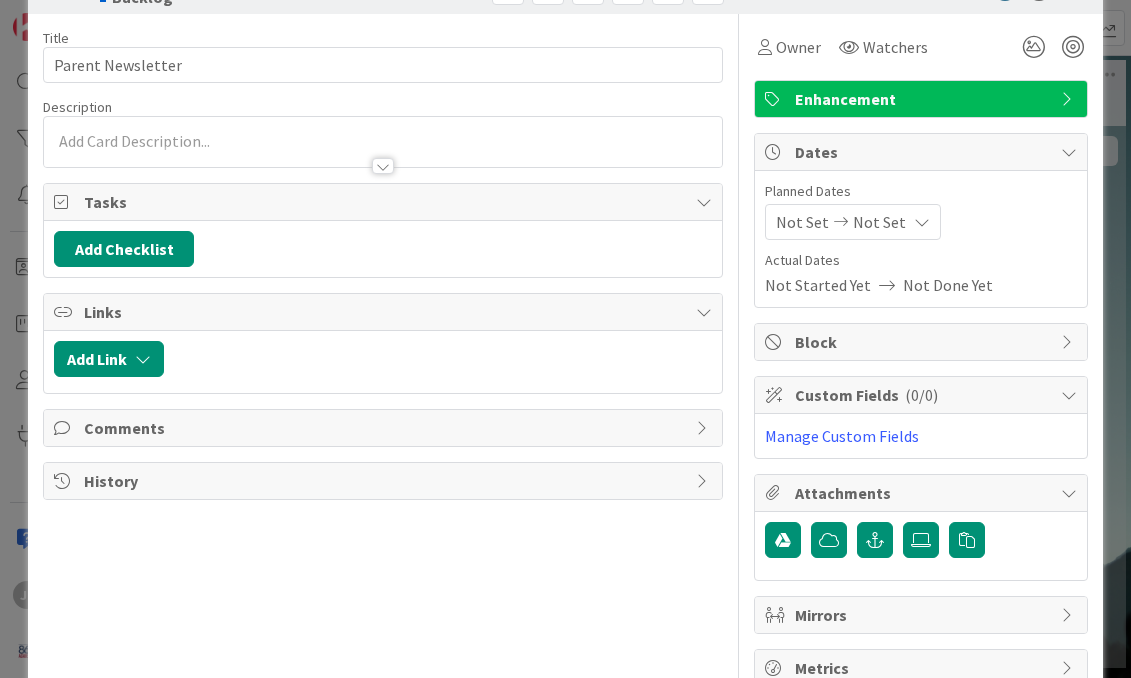 scroll, scrollTop: 75, scrollLeft: 0, axis: vertical 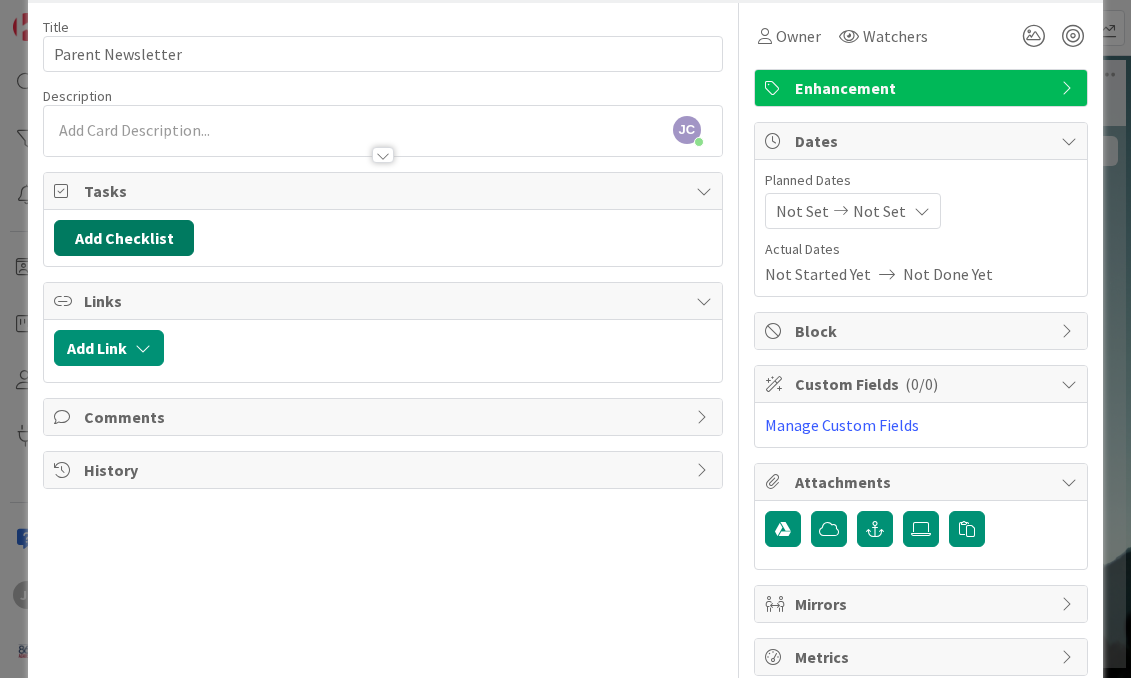 click on "Add Checklist" at bounding box center [124, 238] 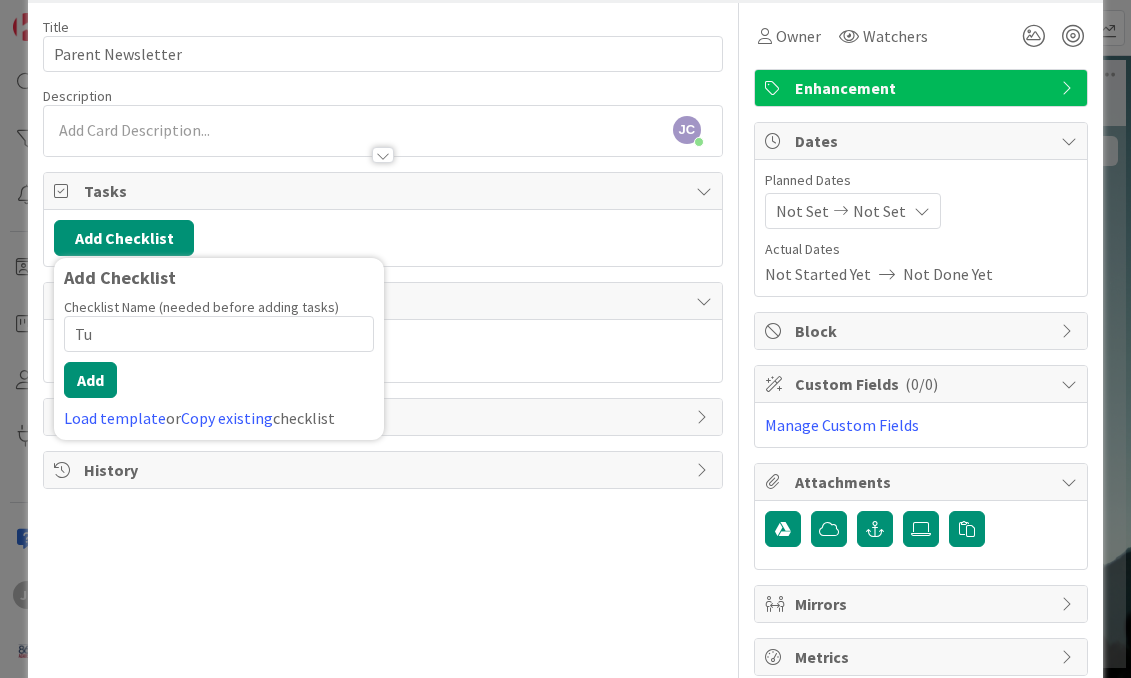 type on "T" 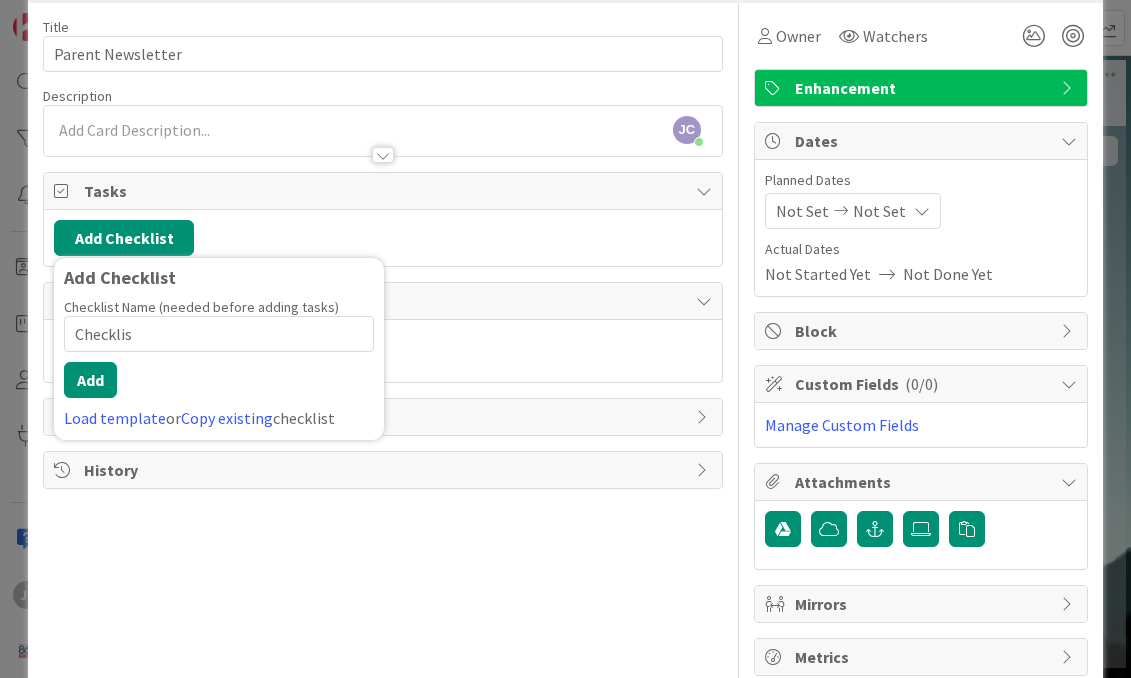 type on "Checklist" 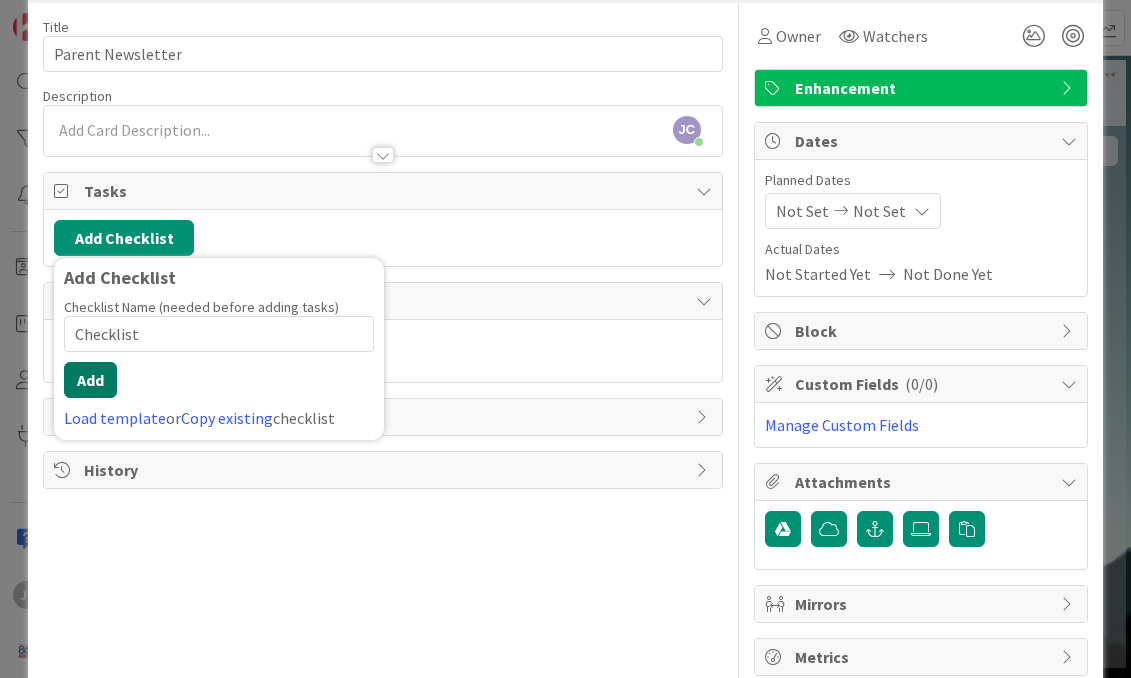 click on "Add" at bounding box center (90, 380) 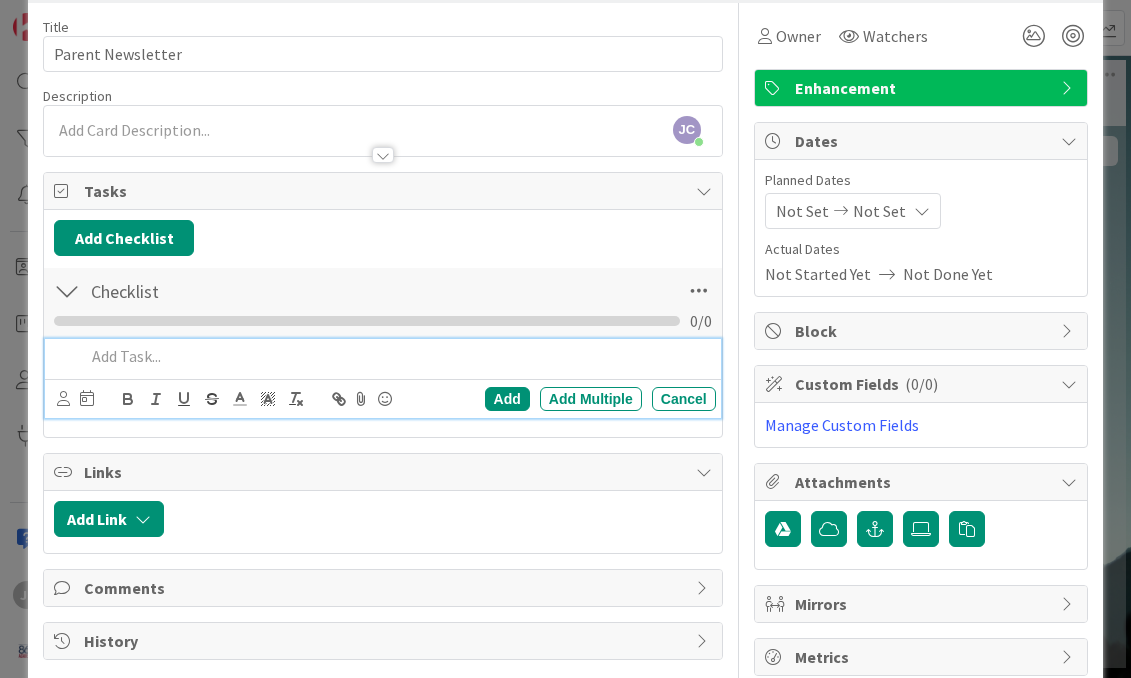 type 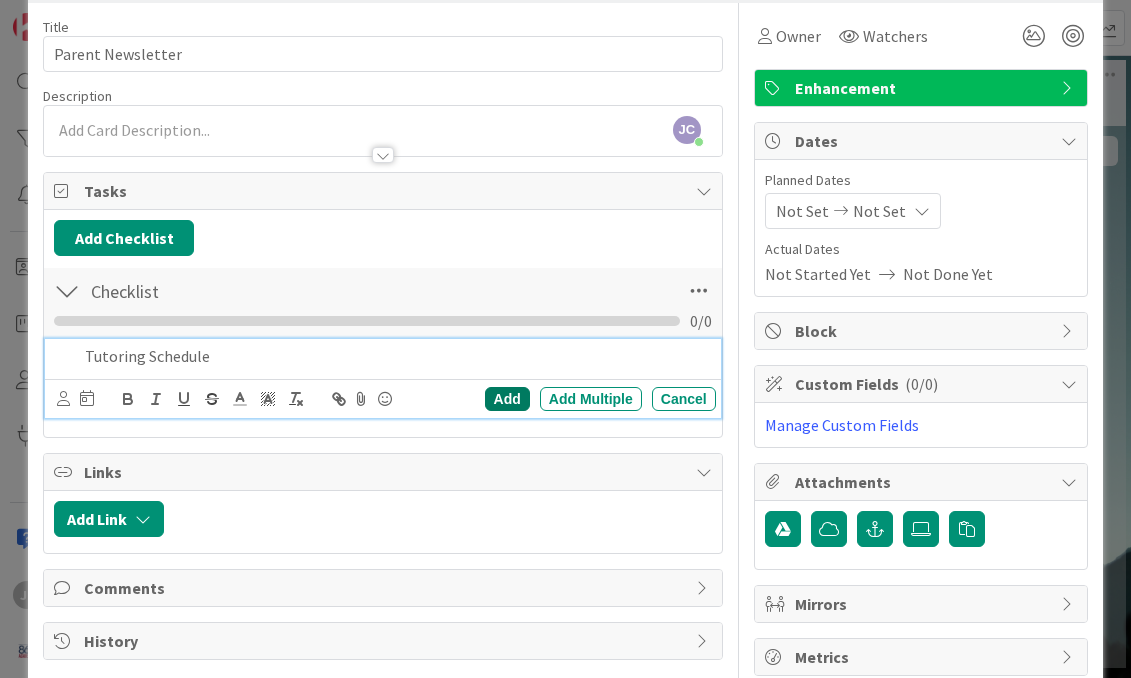 click on "Add" at bounding box center (507, 399) 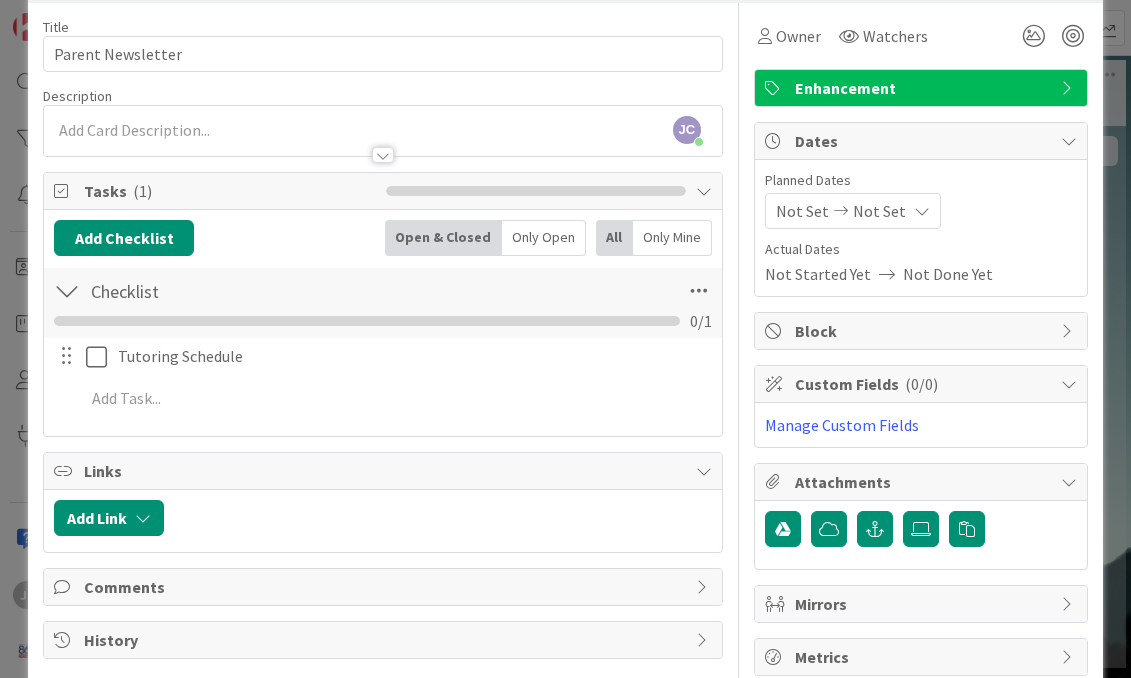 click on "Tutoring Schedule Update Cancel" at bounding box center [382, 357] 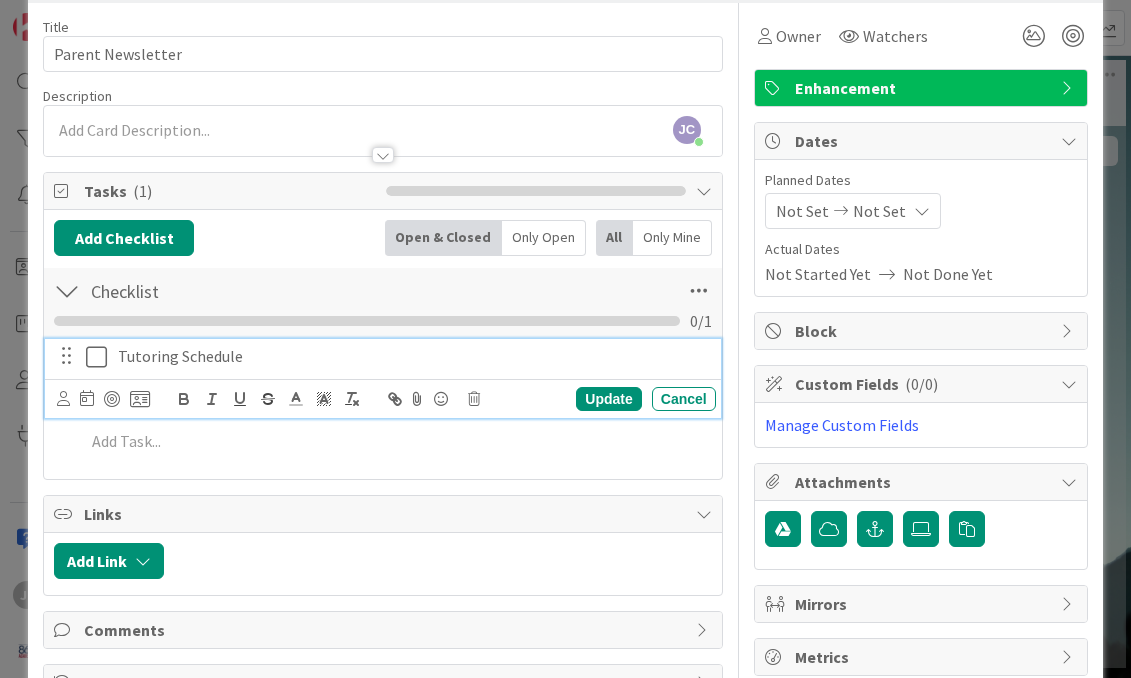 click on "Tutoring Schedule" at bounding box center [413, 356] 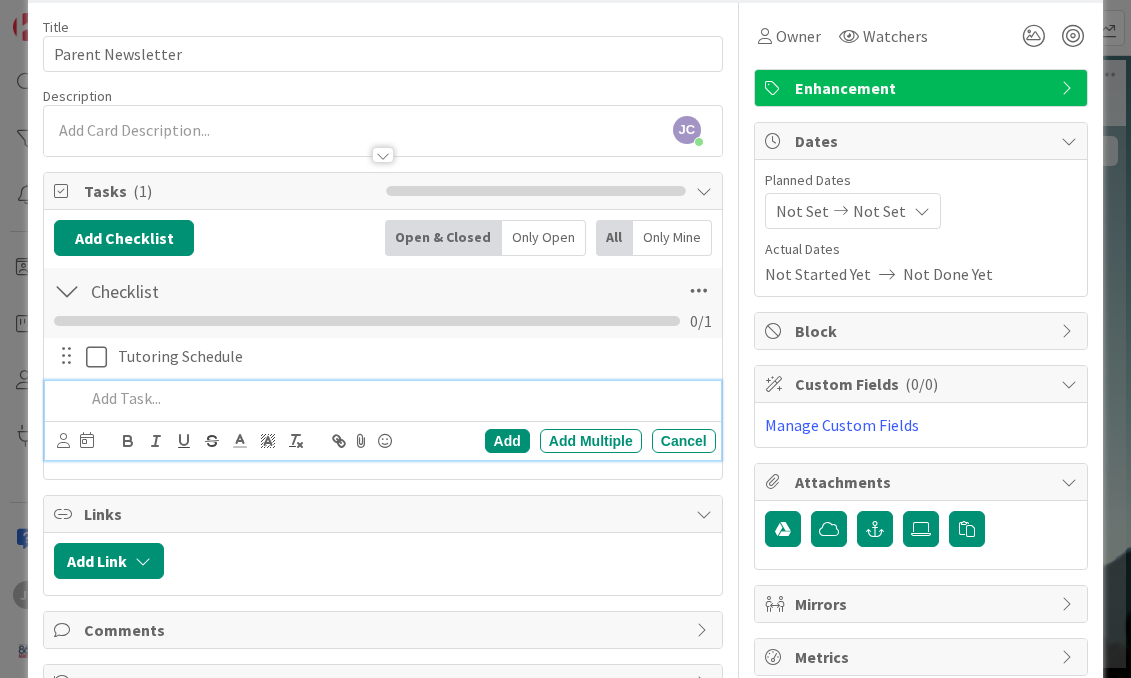 click at bounding box center [396, 398] 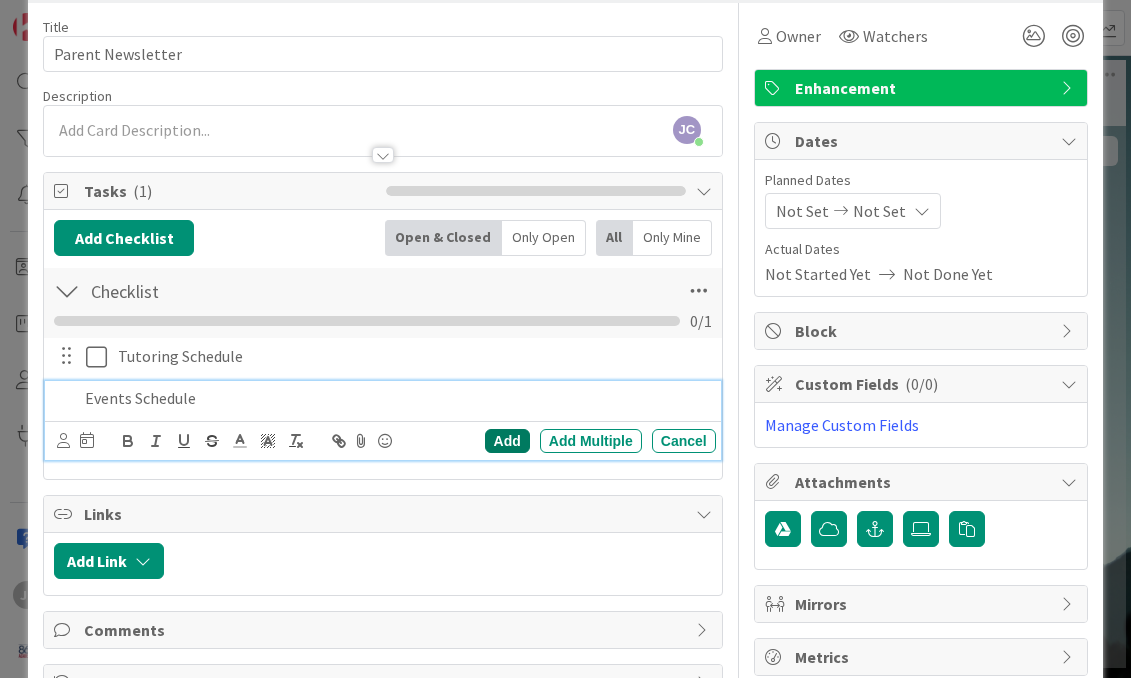 click on "Add" at bounding box center (507, 441) 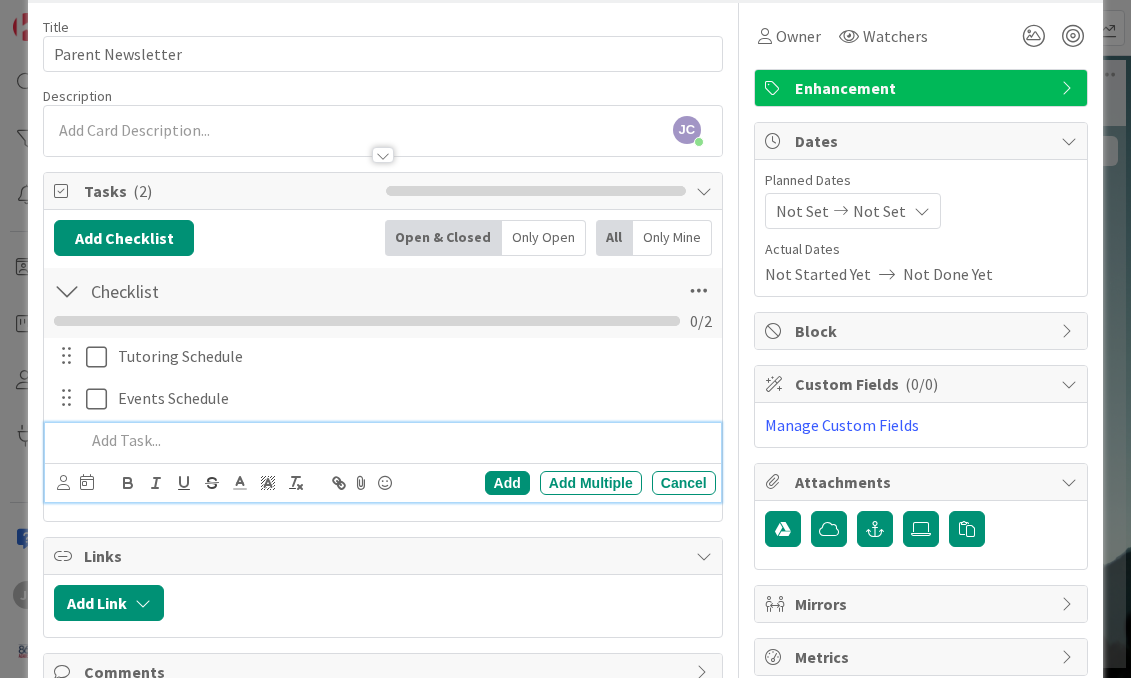 click at bounding box center [396, 440] 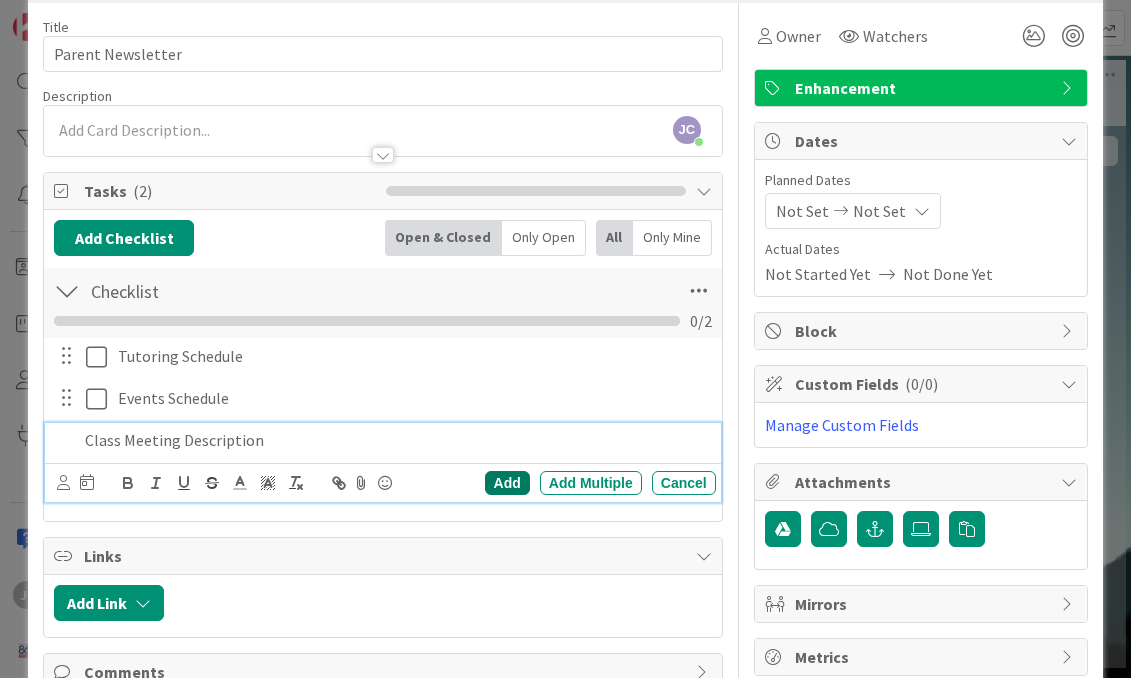 click on "Add" at bounding box center [507, 483] 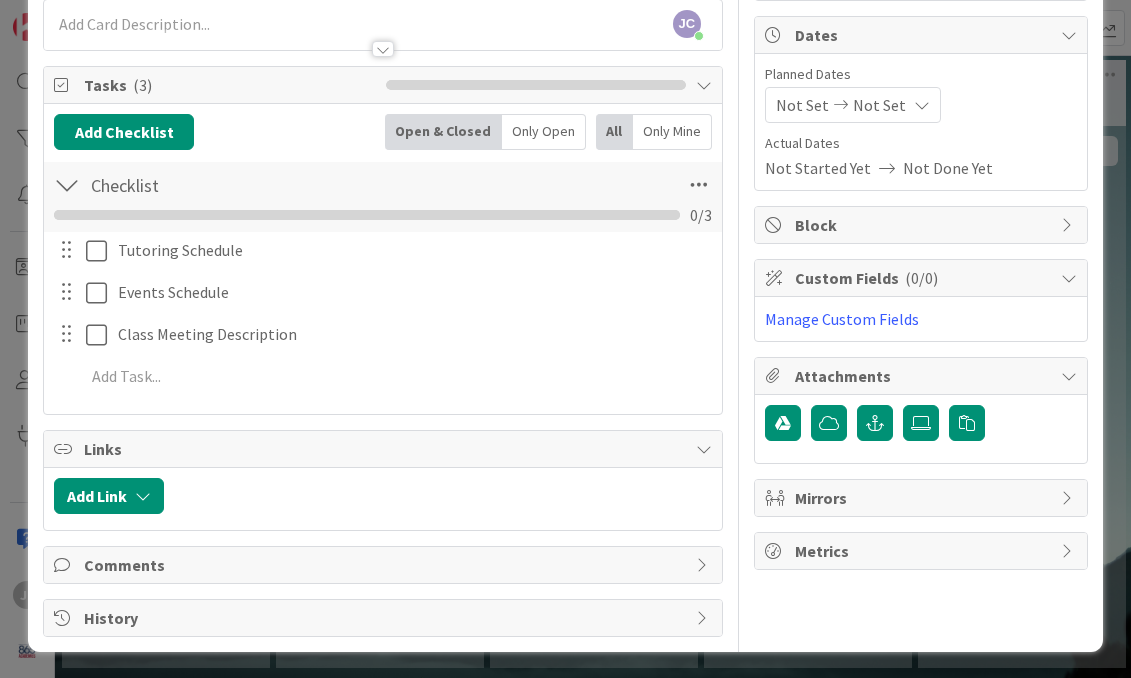 scroll, scrollTop: 183, scrollLeft: 0, axis: vertical 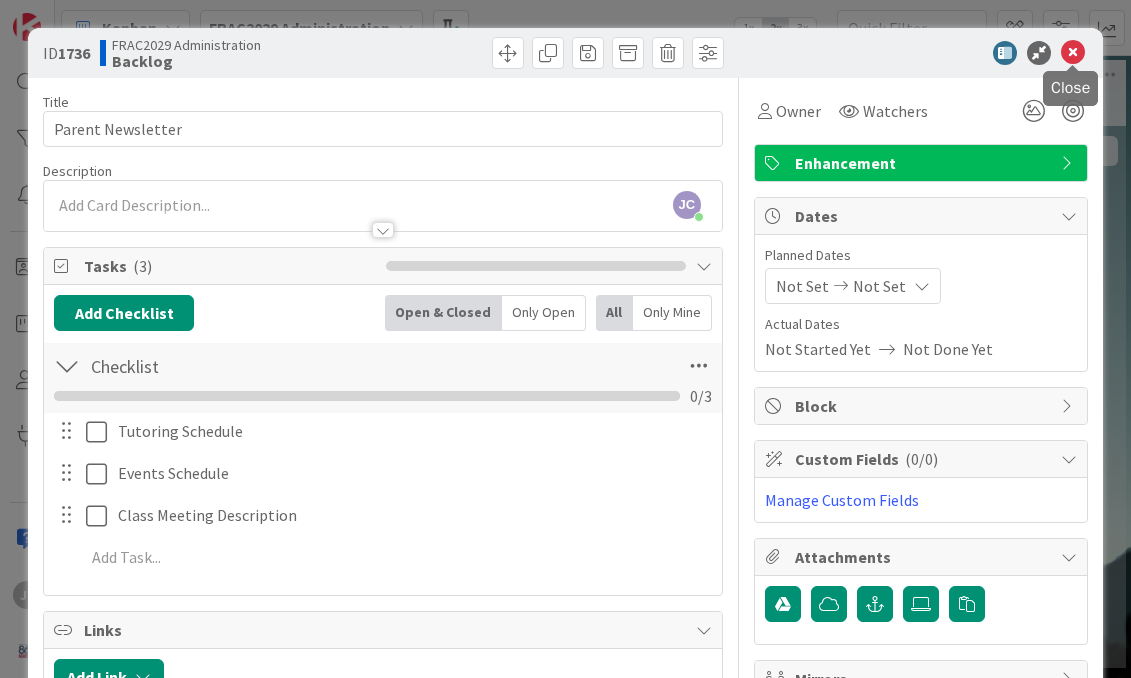 click at bounding box center [1073, 53] 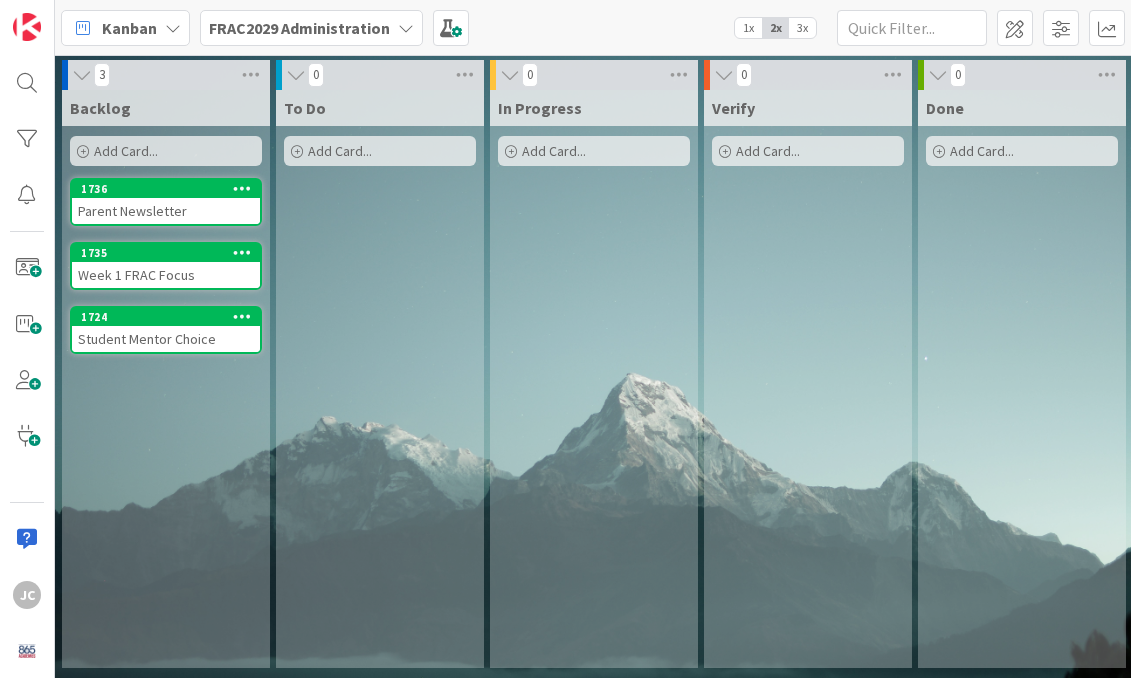 click at bounding box center [406, 28] 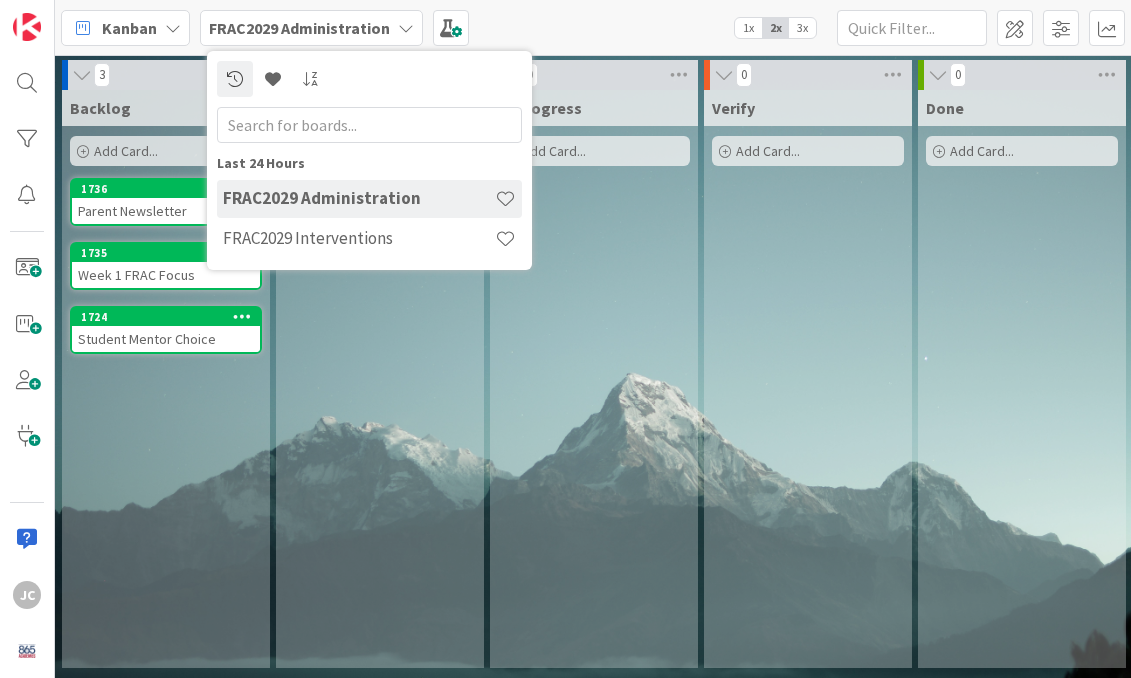click on "Kanban FRAC2029 Administration Last 24 Hours FRAC2029 Administration FRAC2029 Interventions 1x 2x 3x" at bounding box center (593, 27) 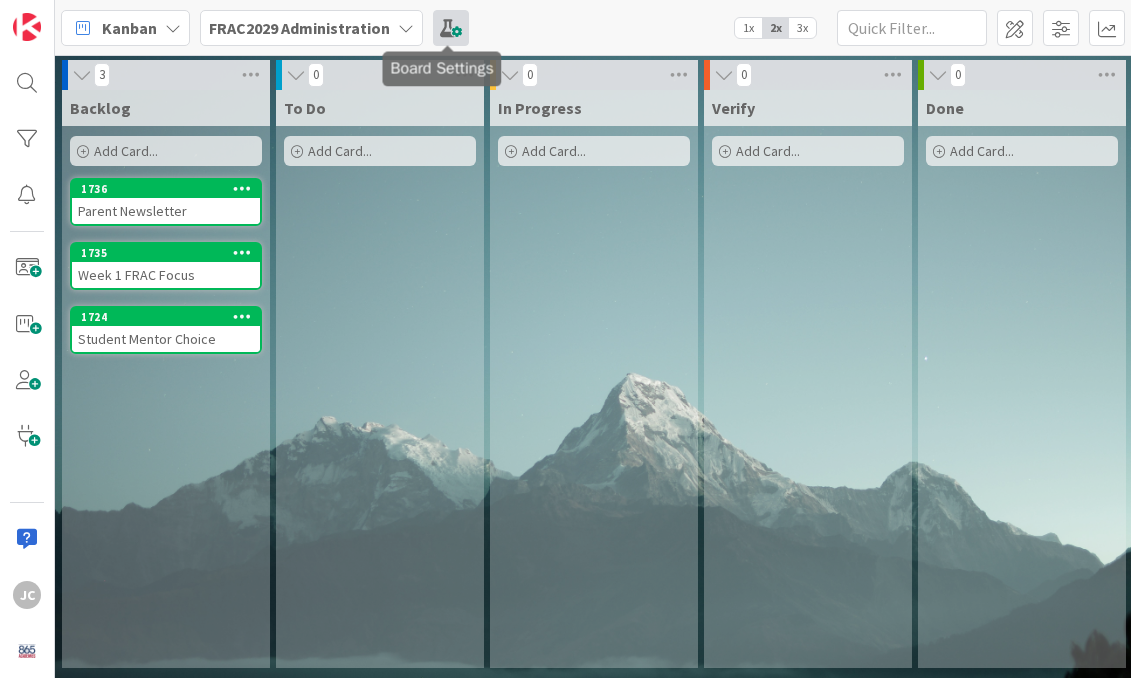 click at bounding box center (451, 28) 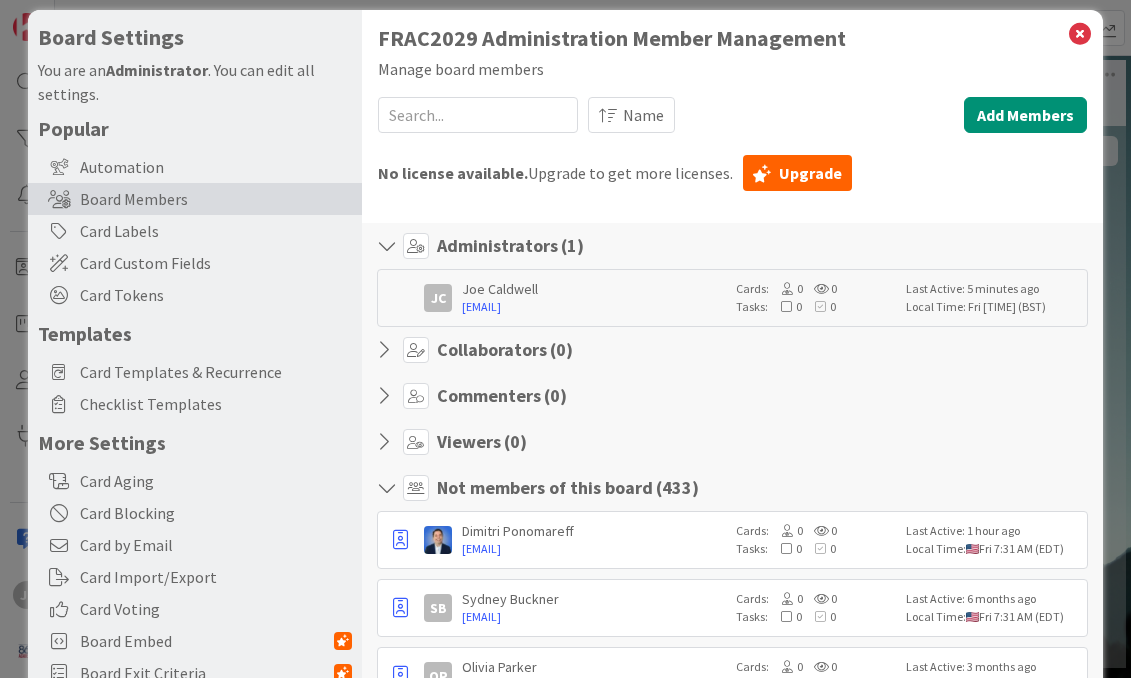 scroll, scrollTop: 15, scrollLeft: 0, axis: vertical 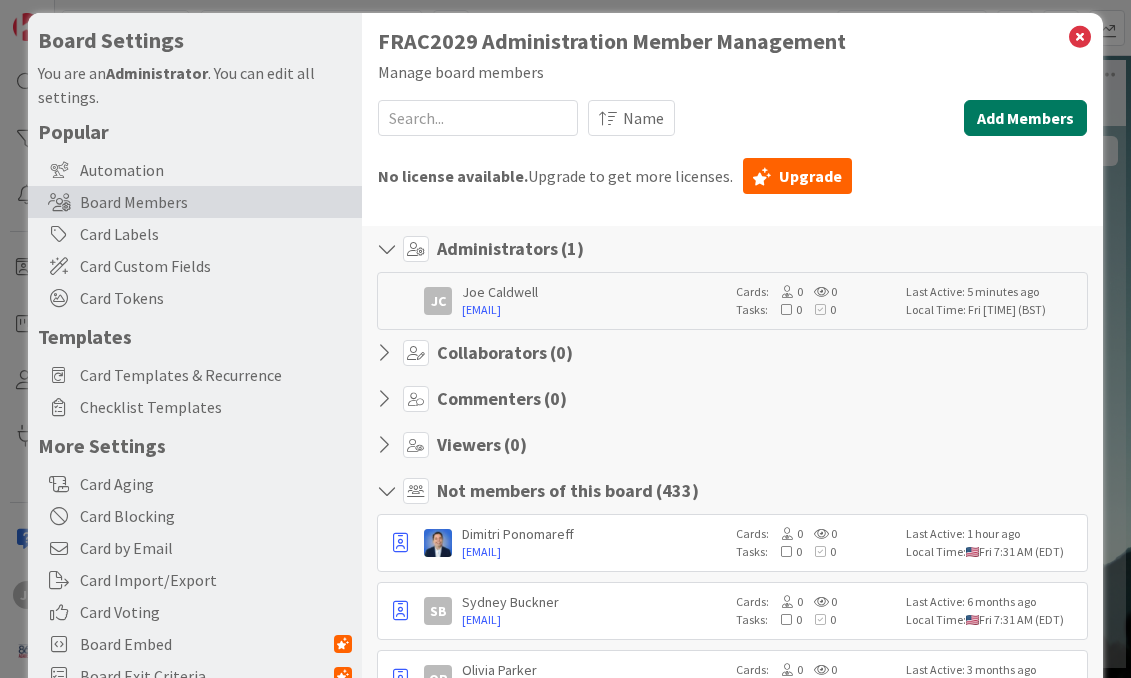 click on "Add Members" at bounding box center (1025, 118) 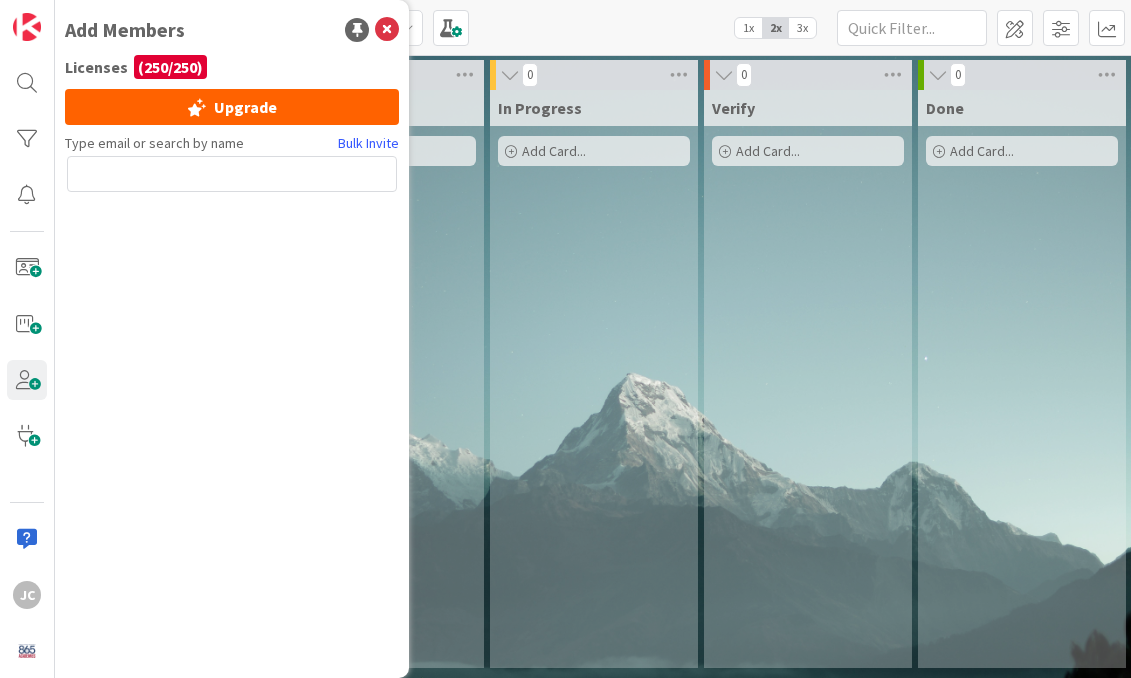 type on "o" 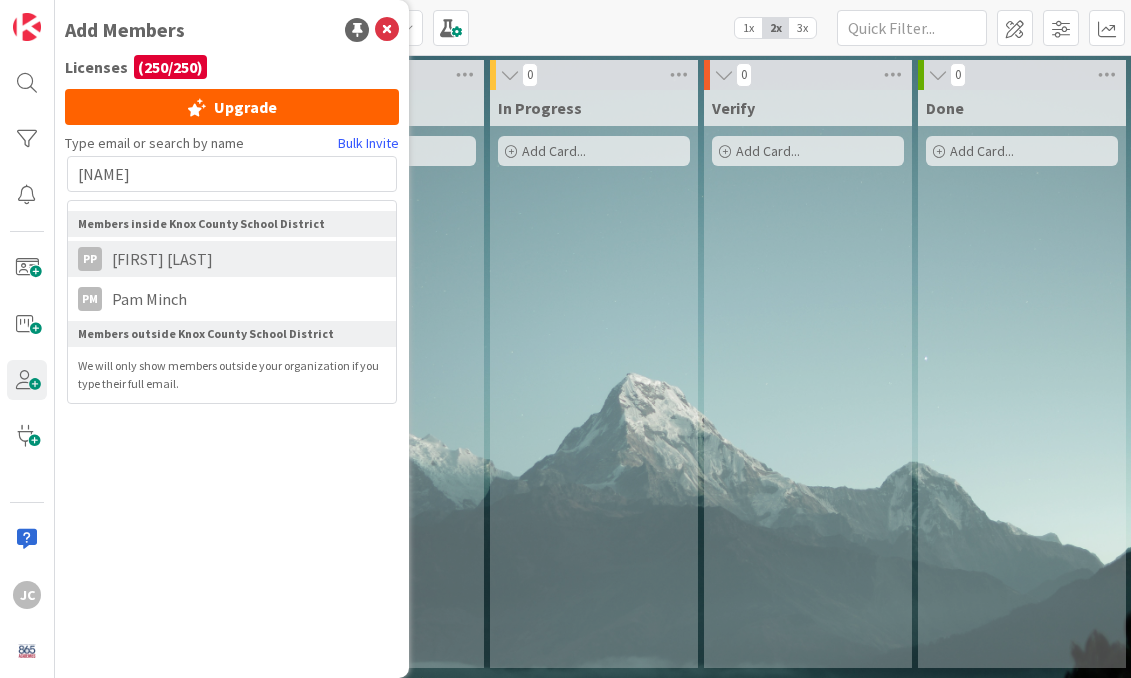 type on "[NAME]" 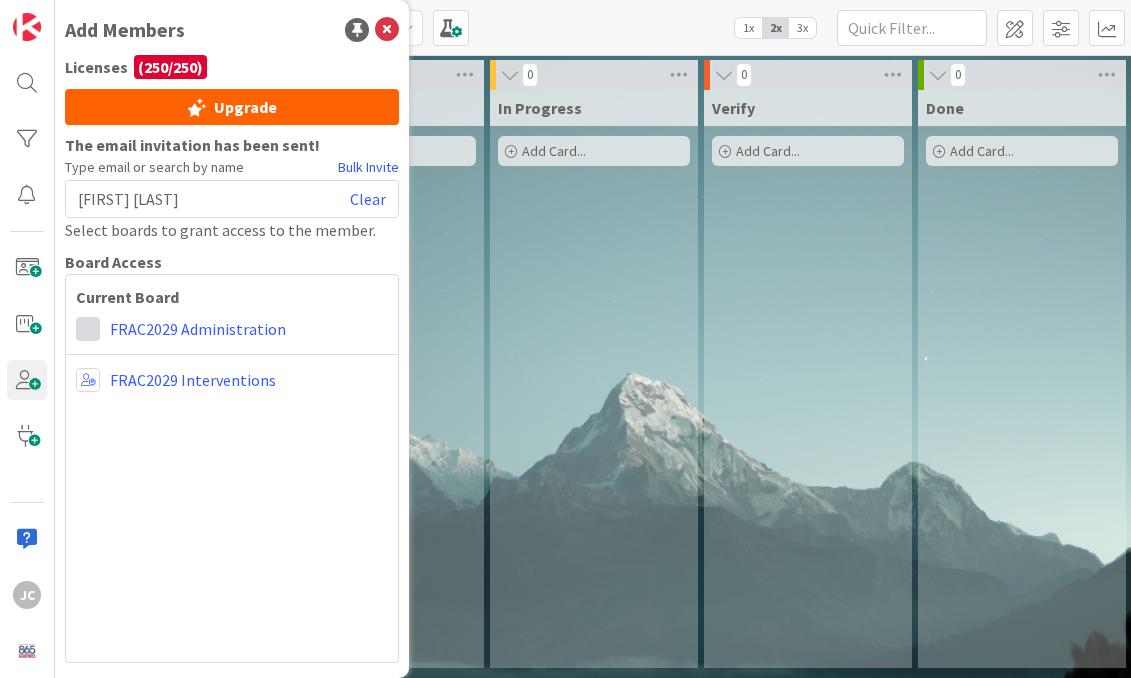 click at bounding box center (88, 329) 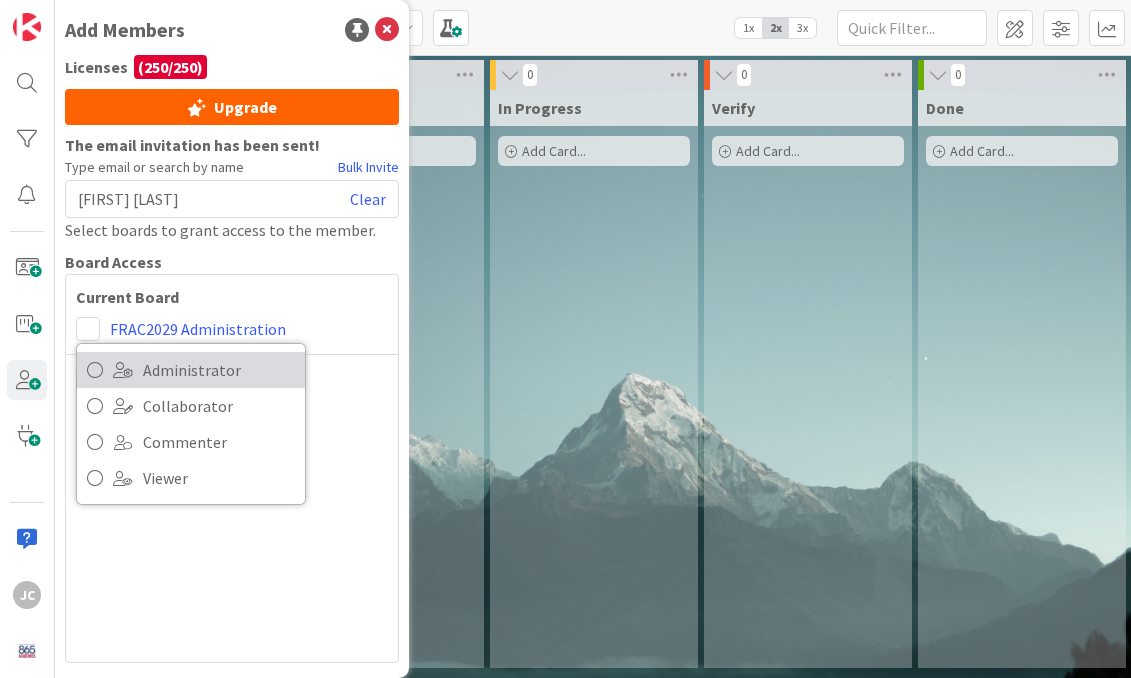 click on "Administrator" at bounding box center [219, 370] 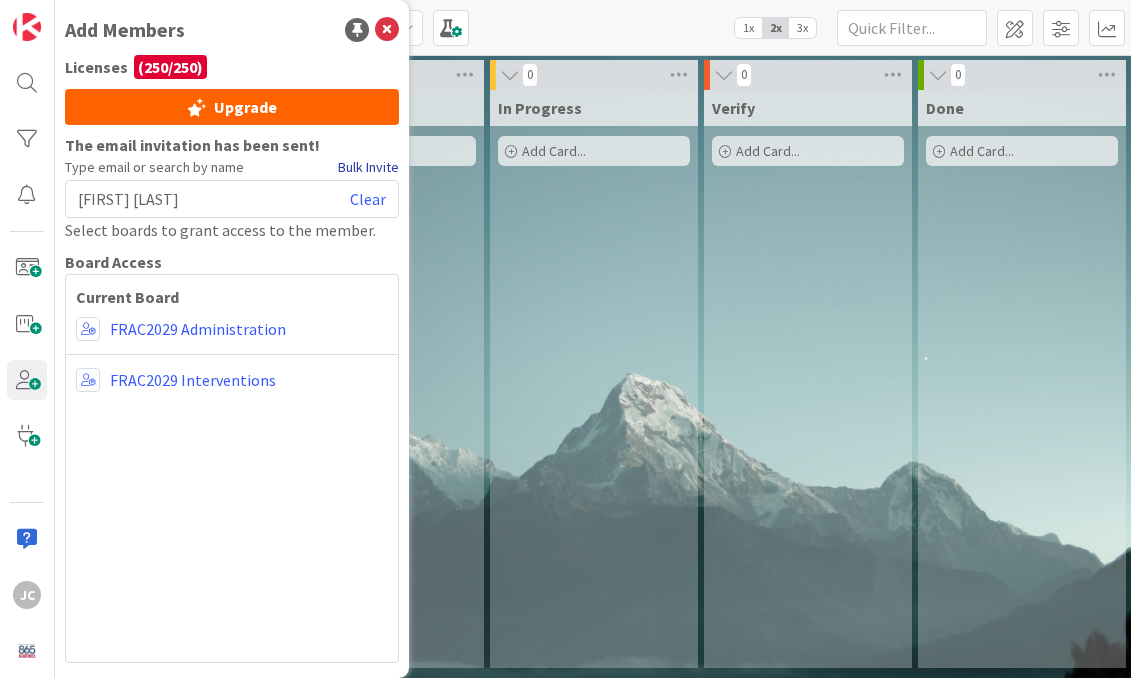 click on "Bulk Invite" at bounding box center (368, 167) 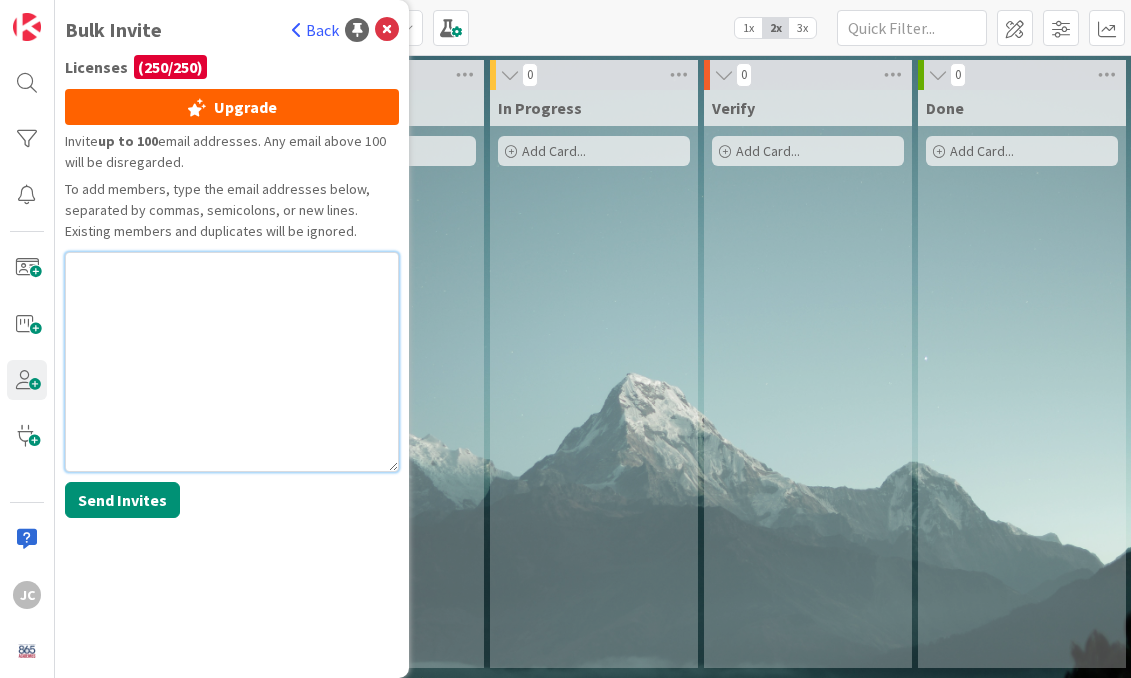 click at bounding box center [232, 362] 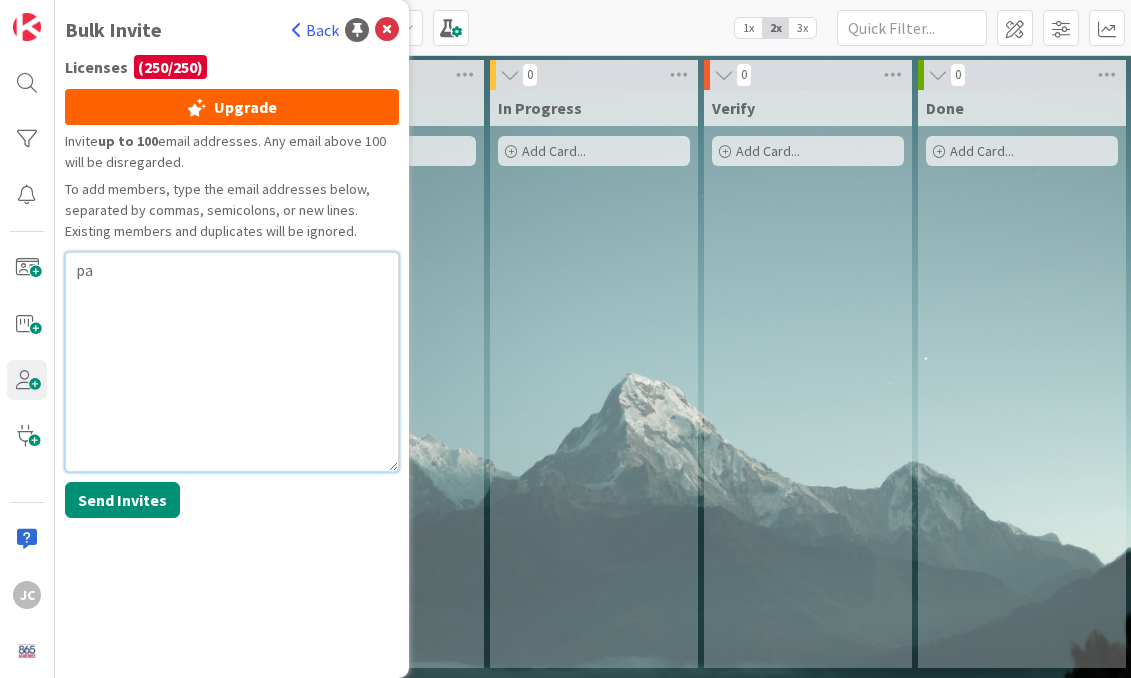 type on "[NAME]" 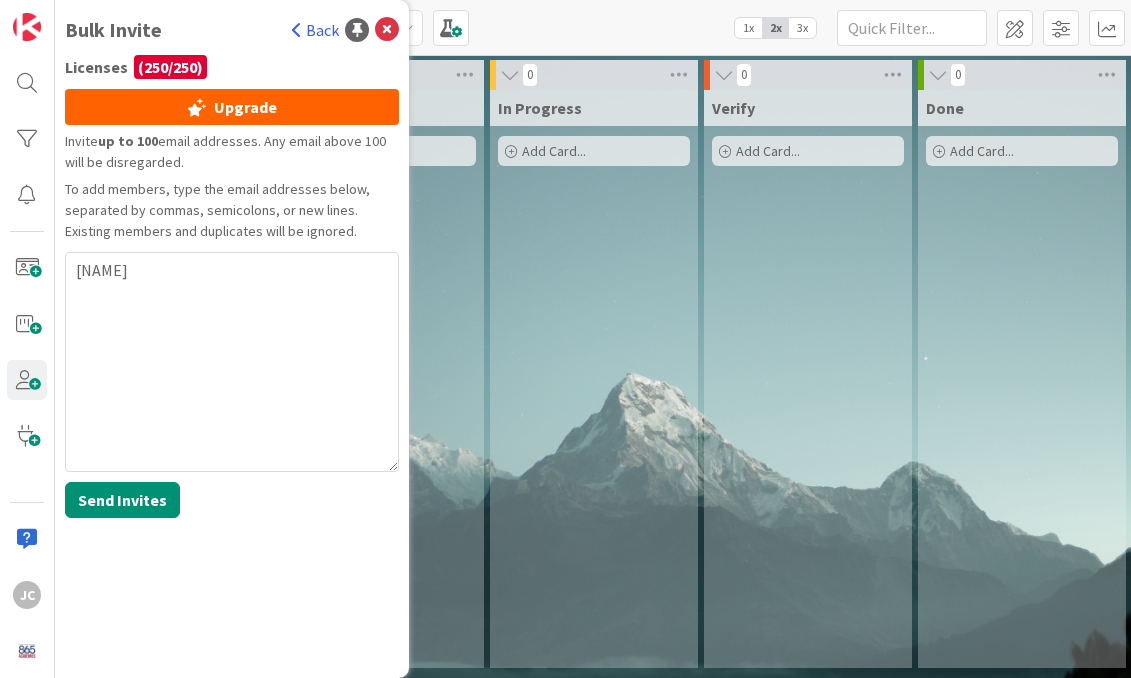 click on "Back" at bounding box center [315, 30] 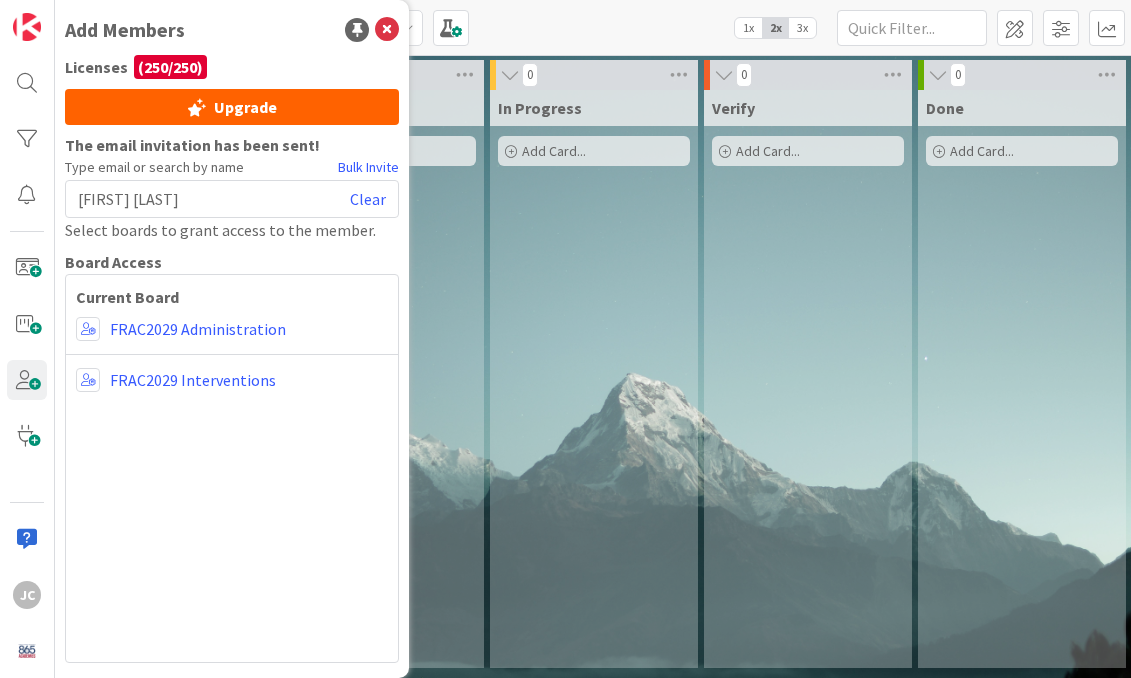 click on "[FIRST] [LAST]" at bounding box center [232, 199] 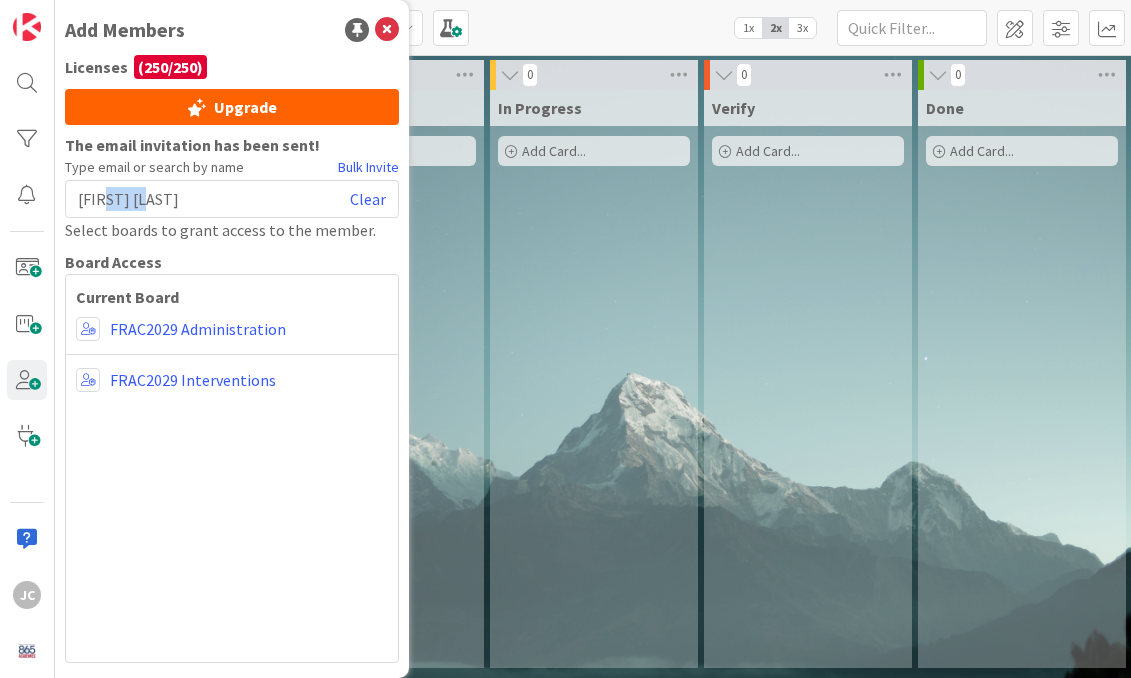 click on "[FIRST] [LAST]" at bounding box center [128, 199] 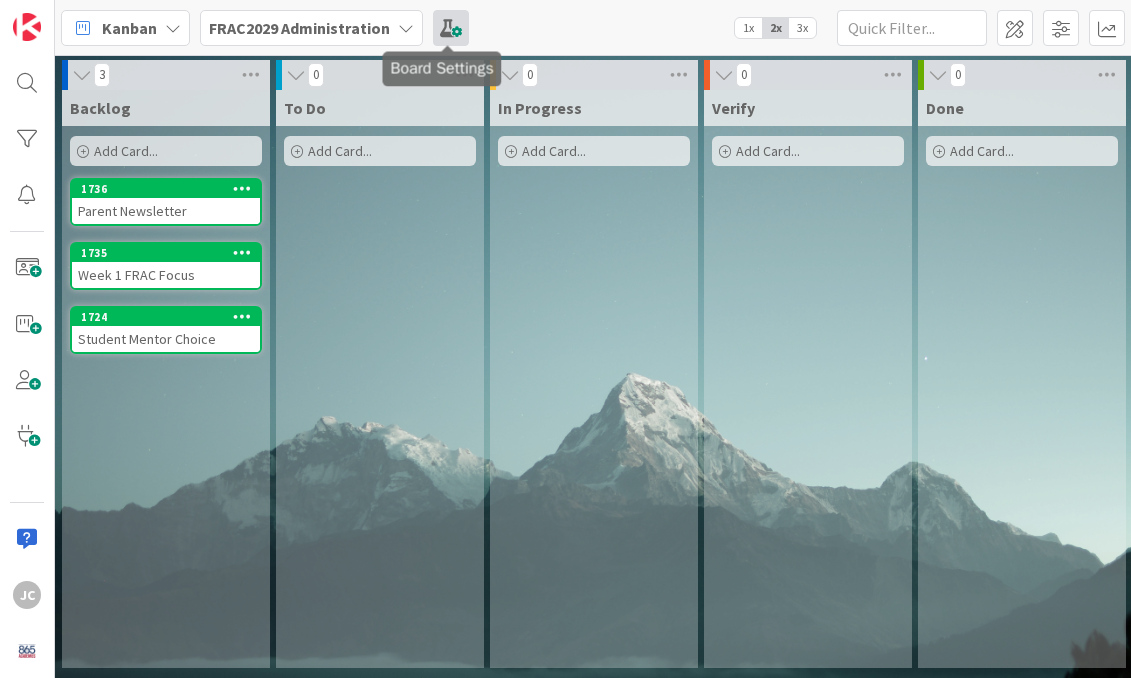 click at bounding box center [451, 28] 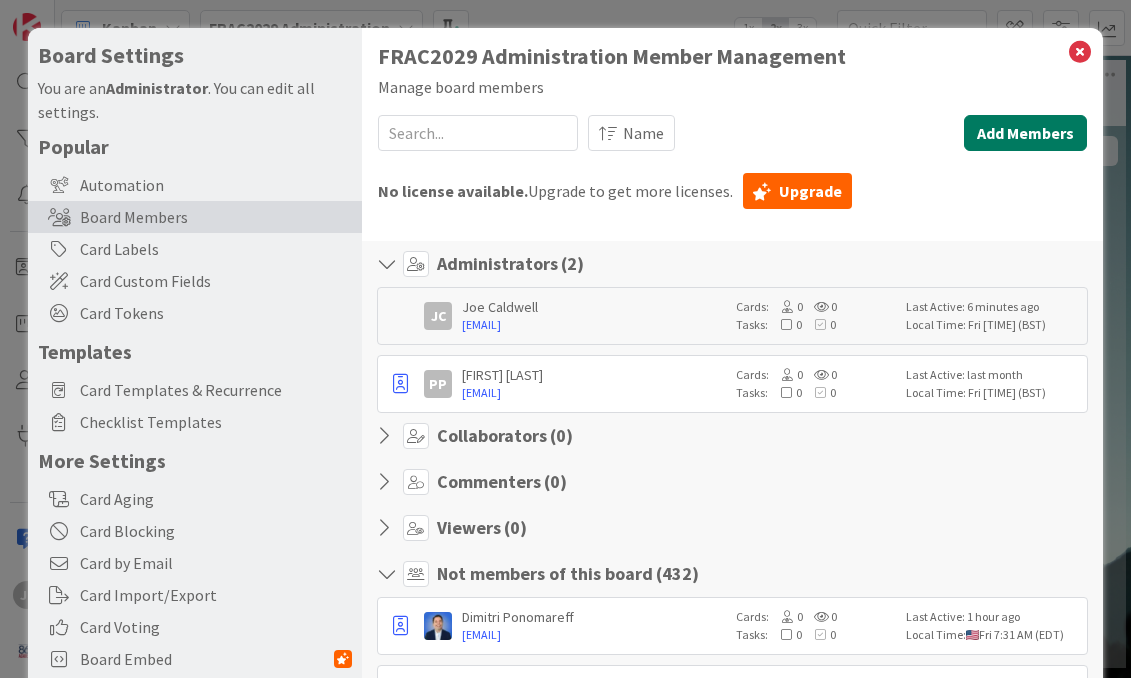 click on "Add Members" at bounding box center (1025, 133) 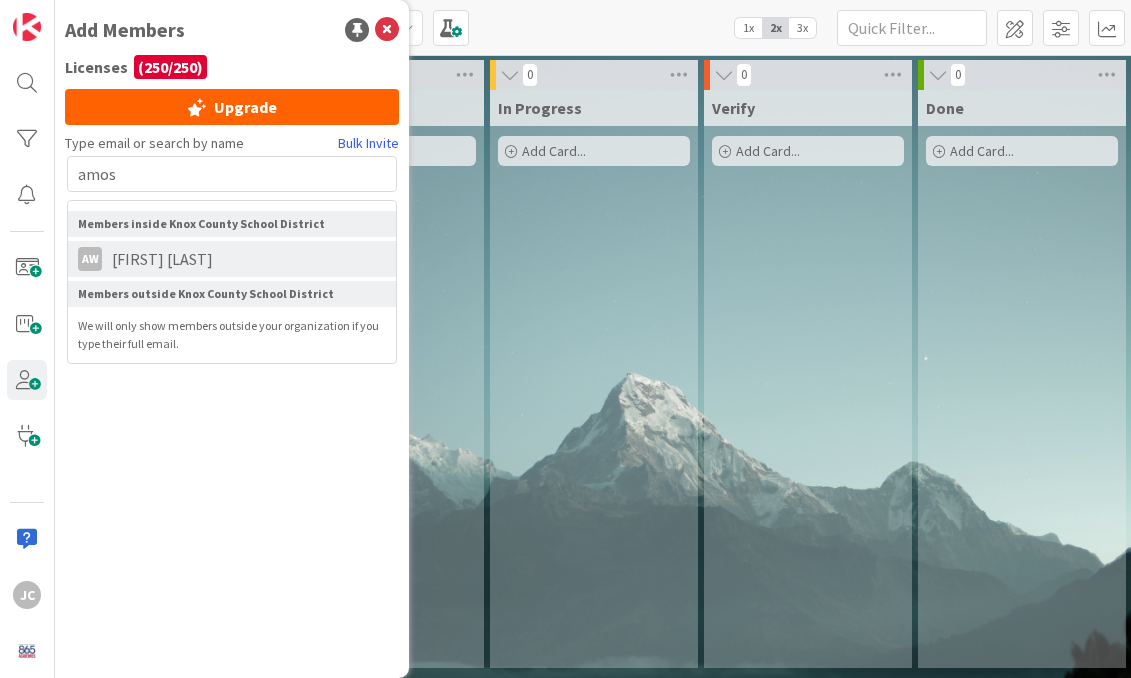 type on "amos" 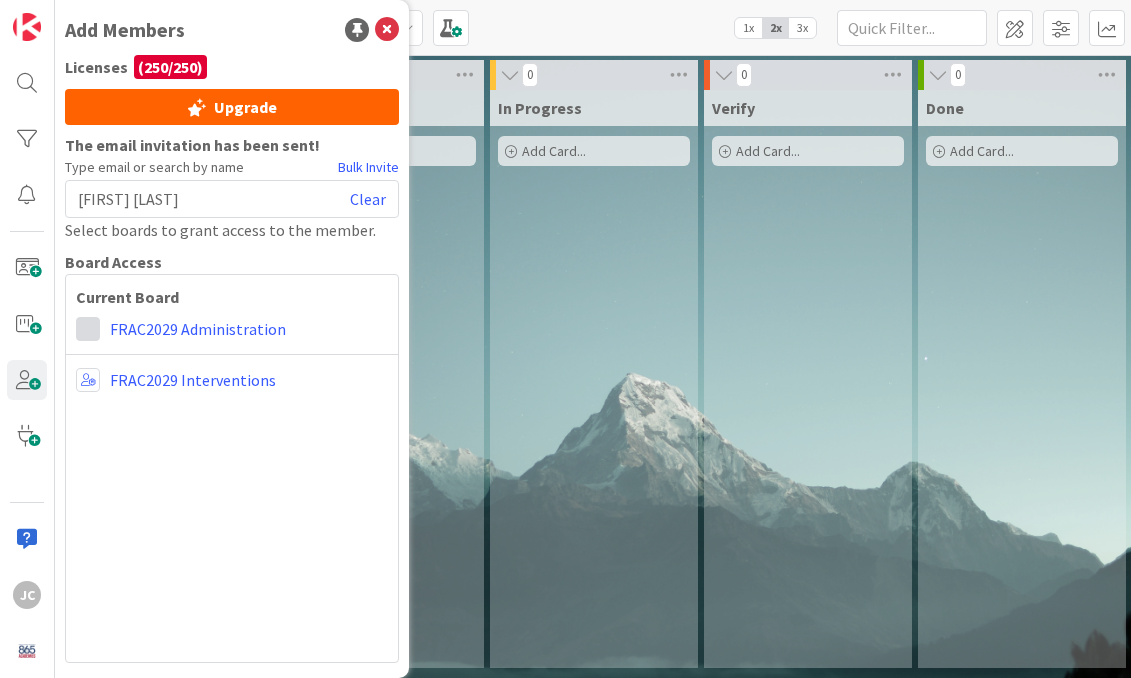 click at bounding box center [88, 329] 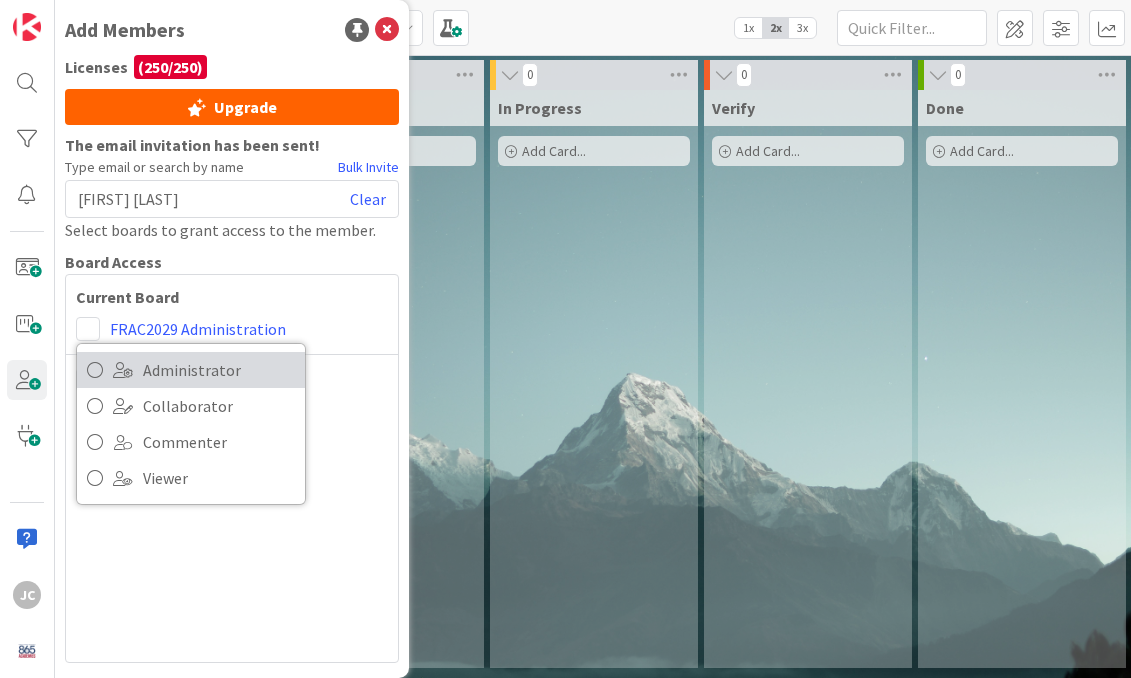 click on "Administrator" at bounding box center [219, 370] 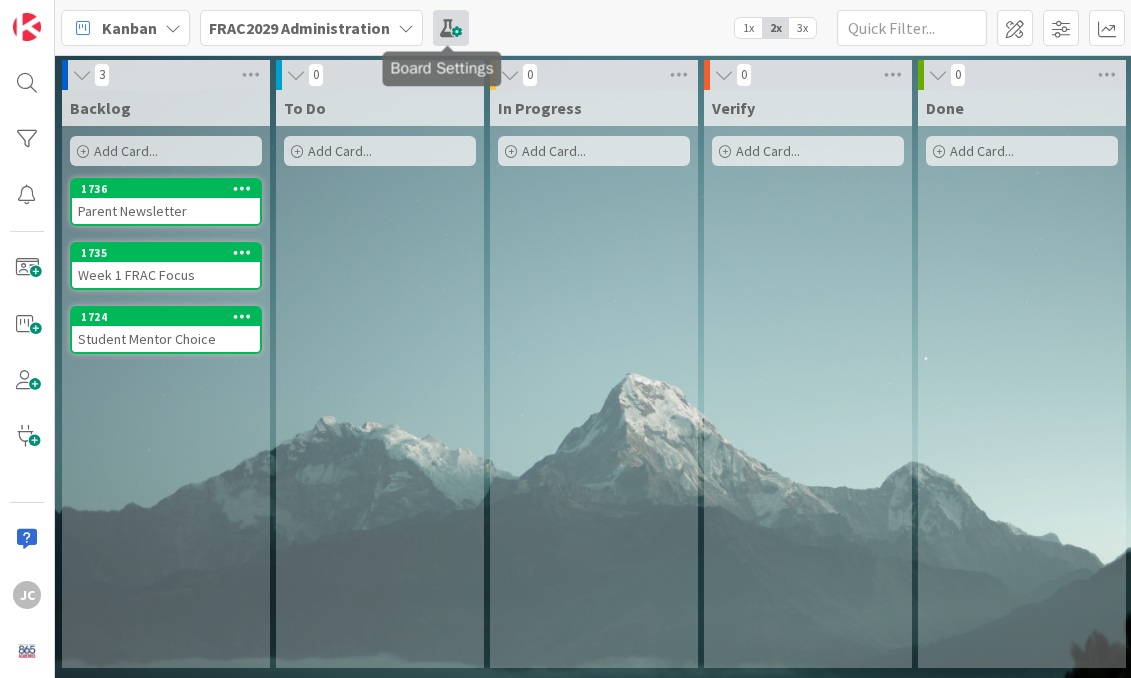 click at bounding box center [451, 28] 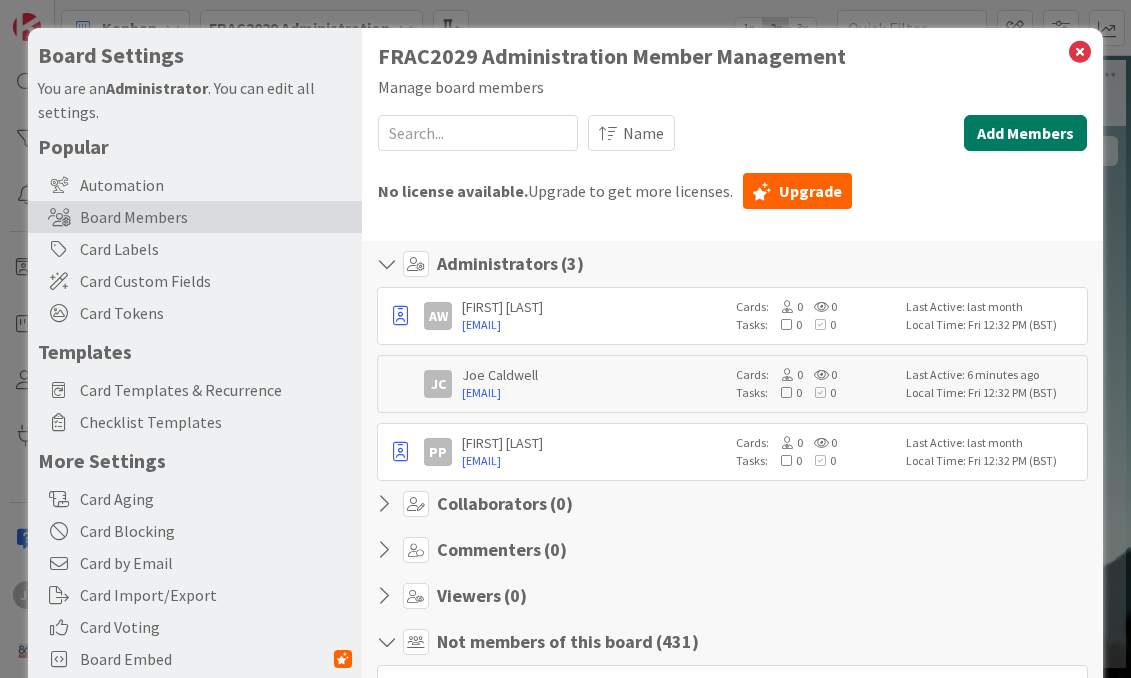 click on "Add Members" at bounding box center (1025, 133) 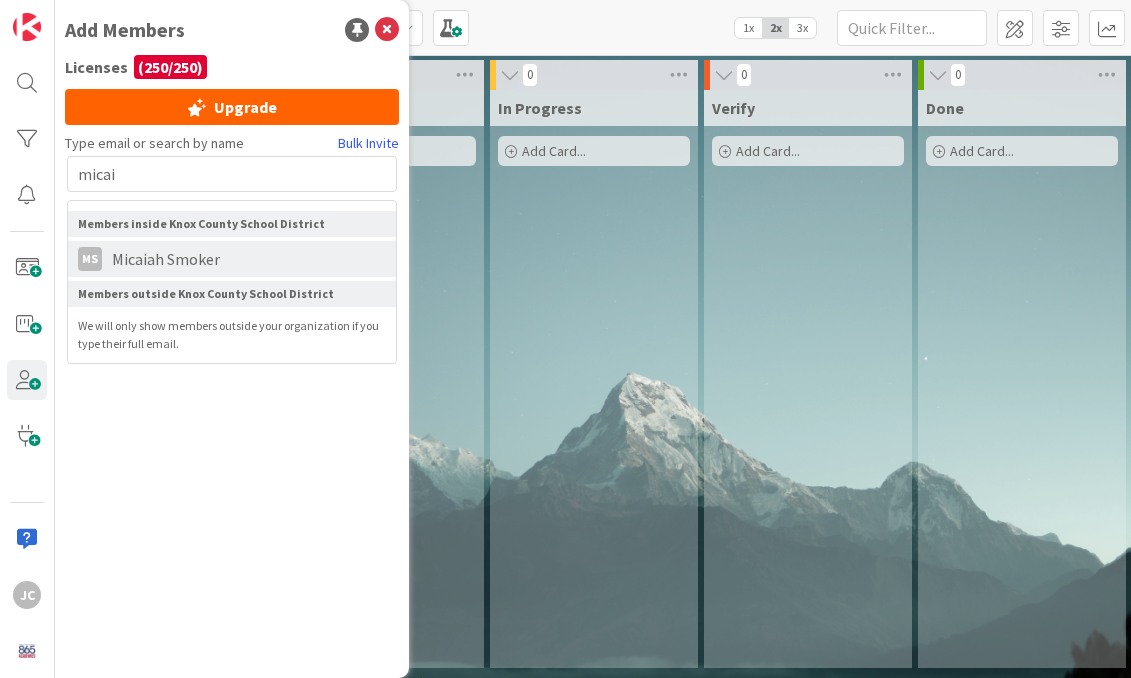 type on "micai" 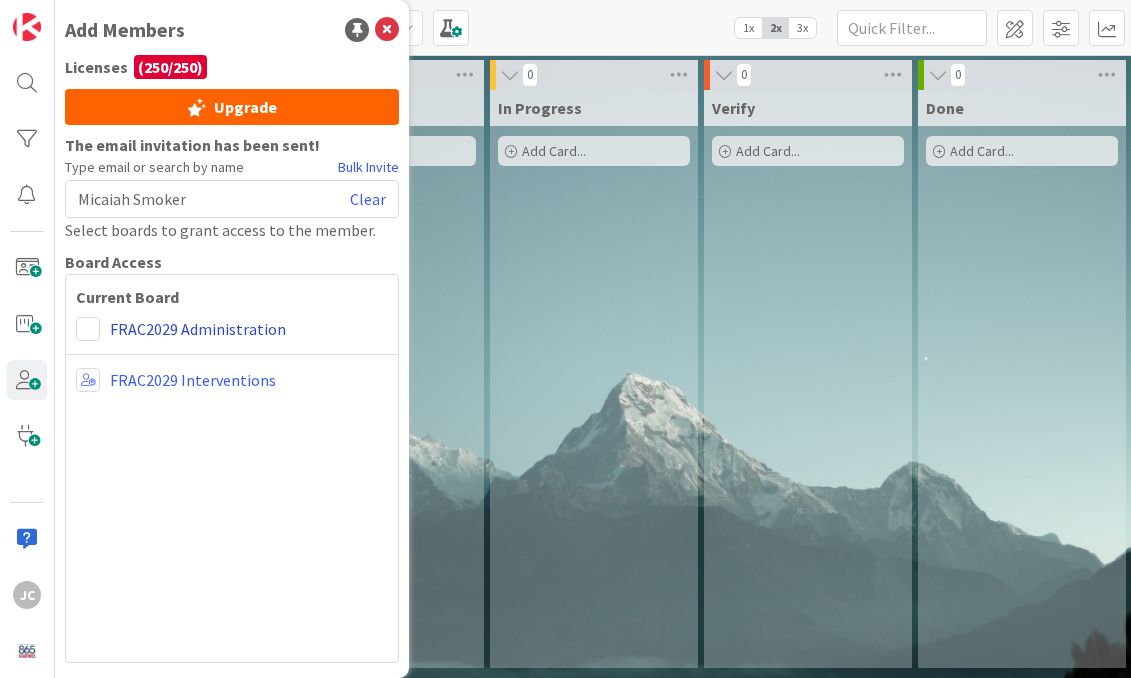click on "FRAC2029 Administration" at bounding box center (198, 329) 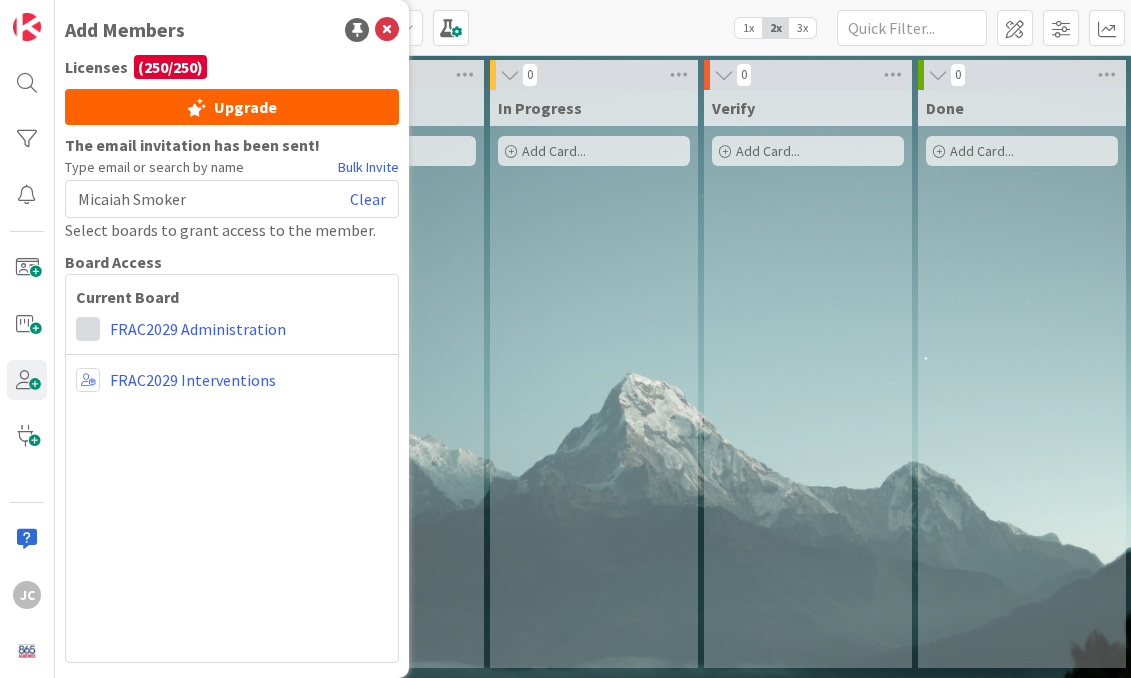 click at bounding box center (88, 329) 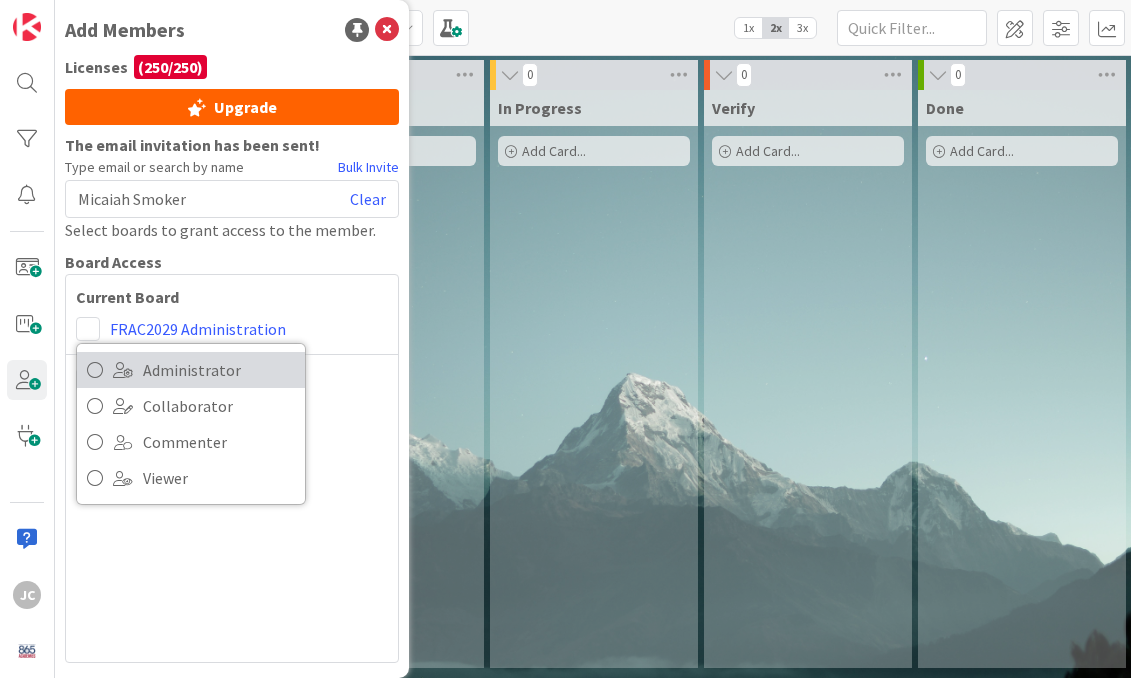 click on "Administrator" at bounding box center (219, 370) 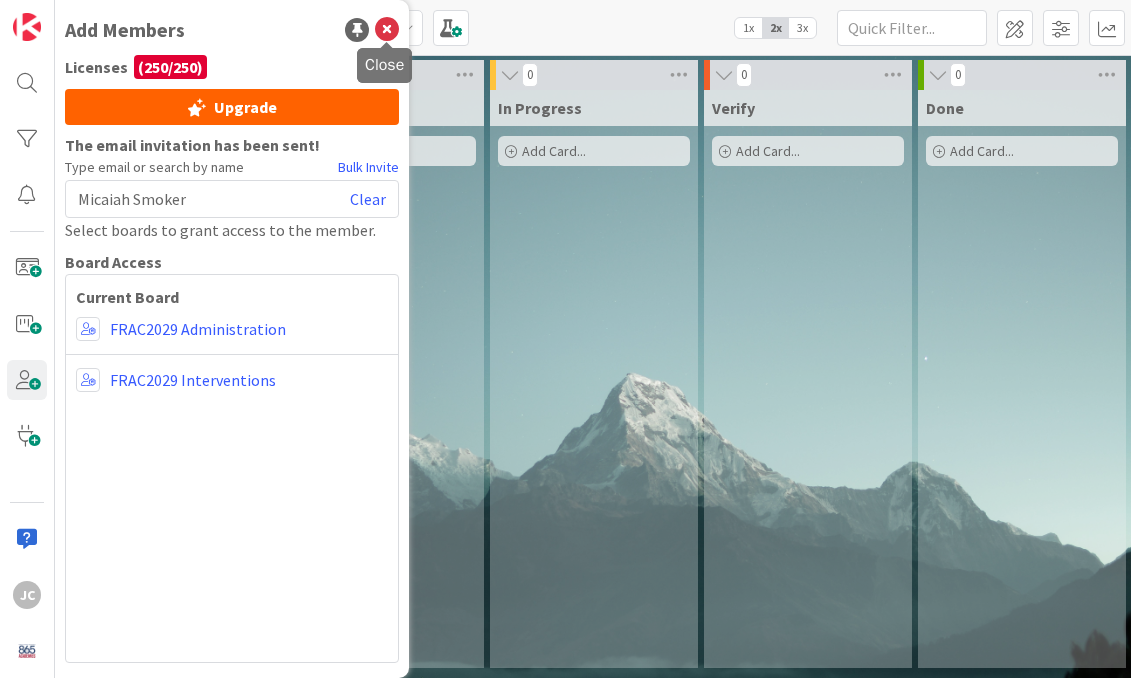 click at bounding box center (387, 30) 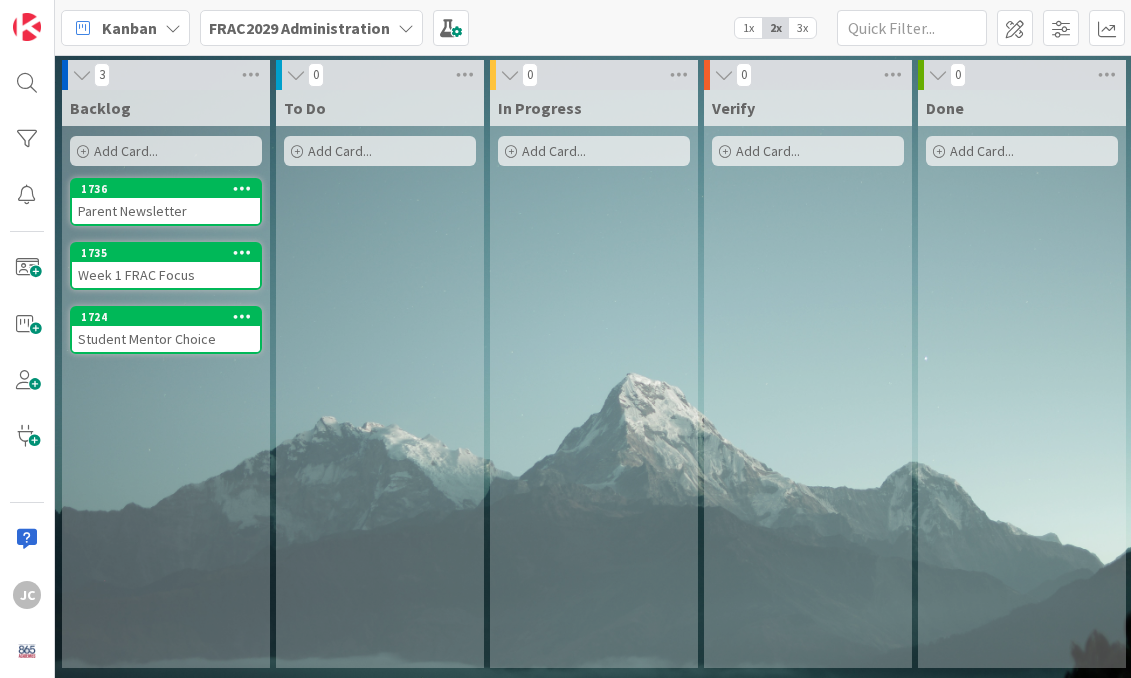 click on "To Do Add Card..." at bounding box center [380, 379] 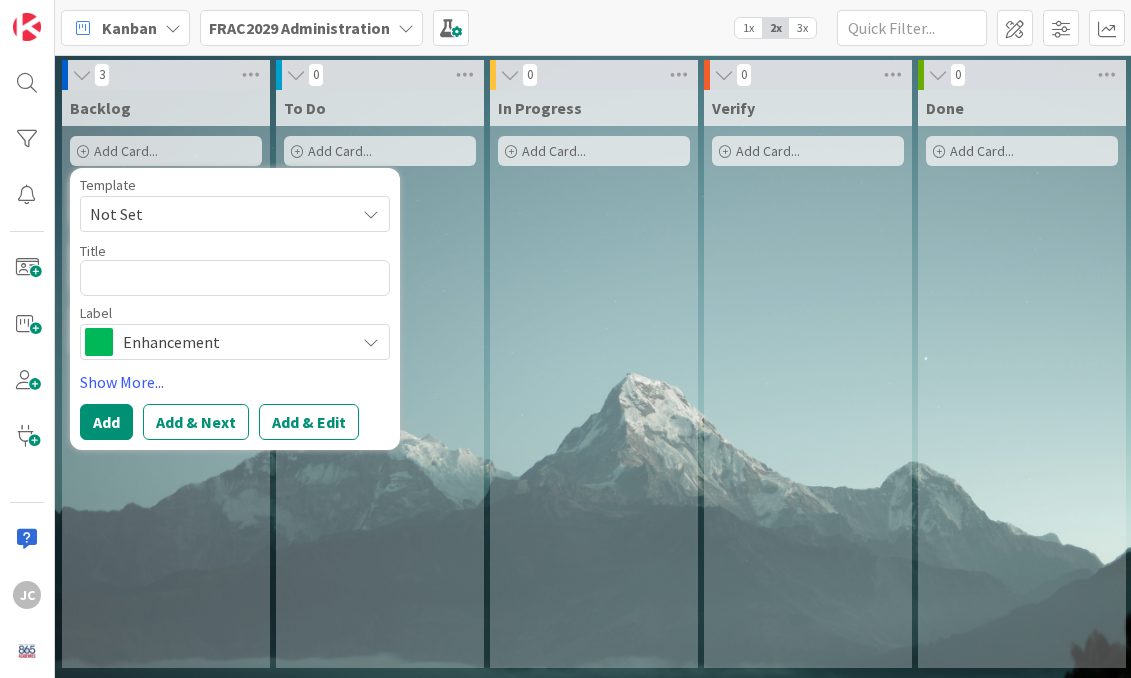 type on "x" 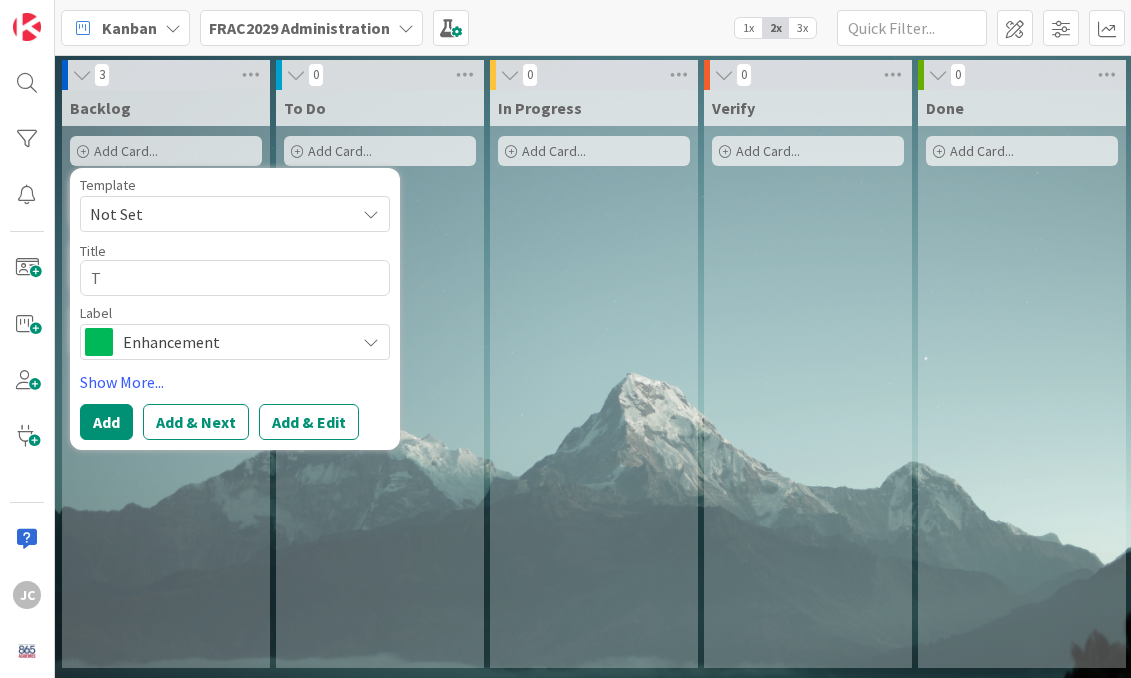 type on "x" 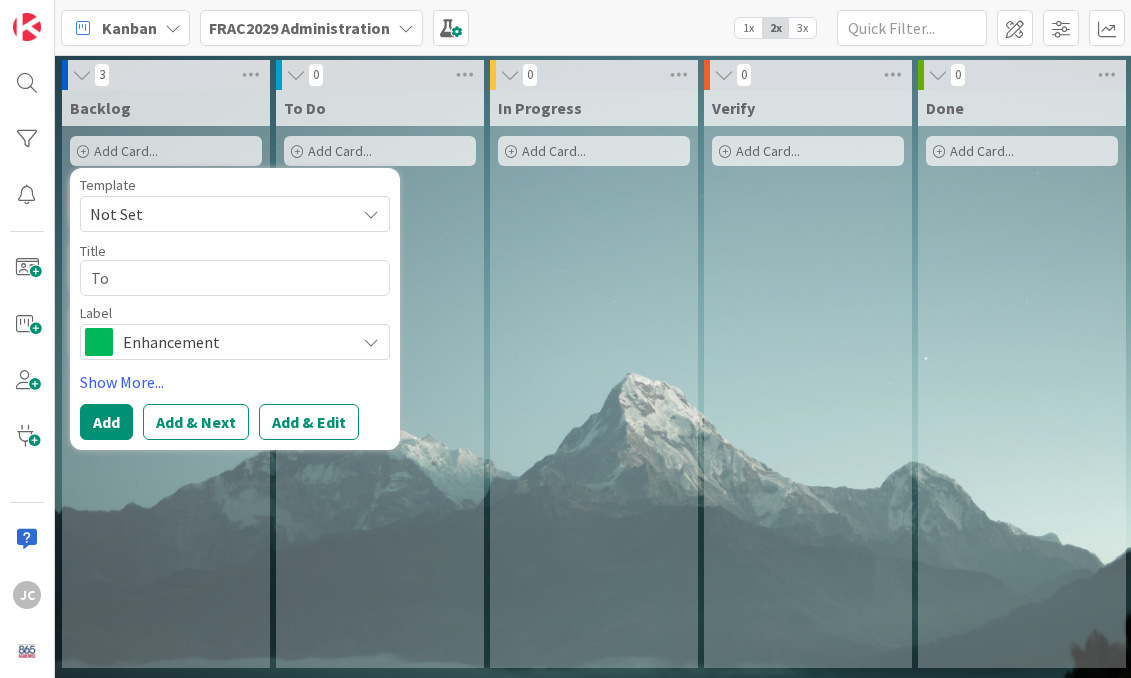 type on "x" 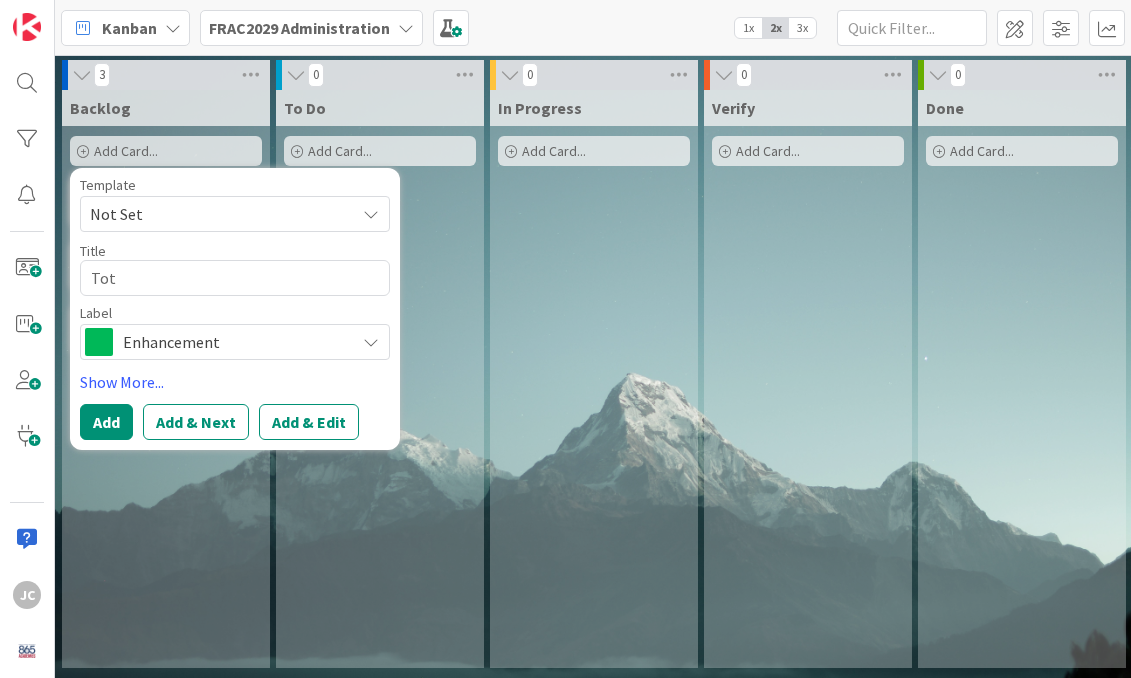 type on "x" 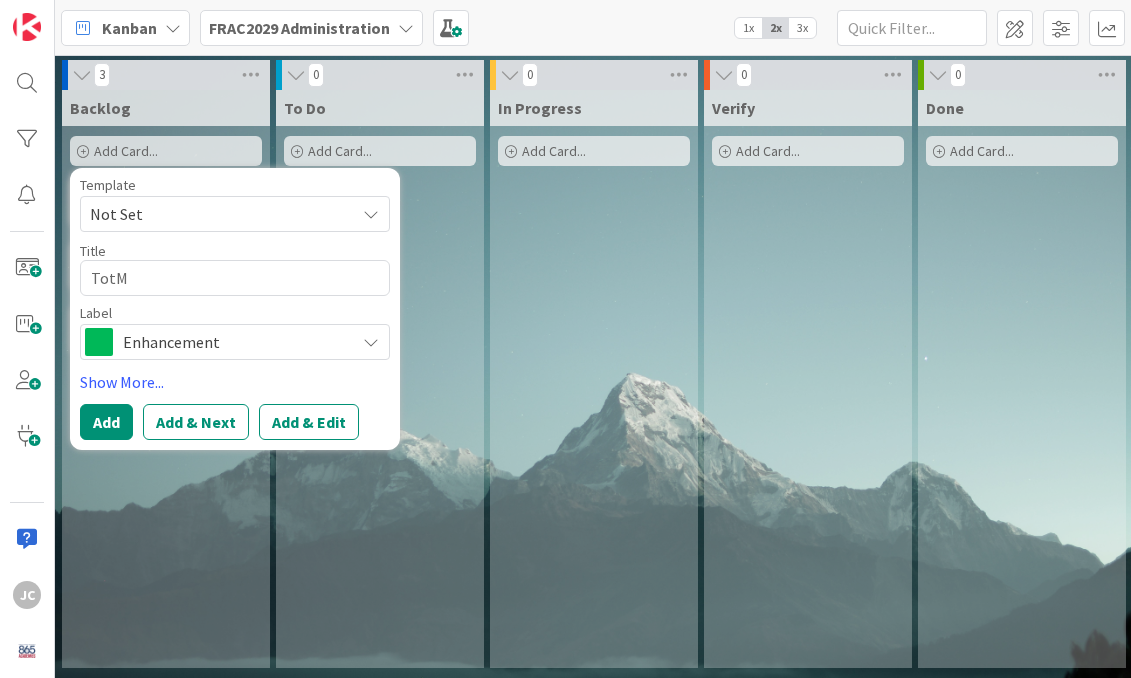type on "x" 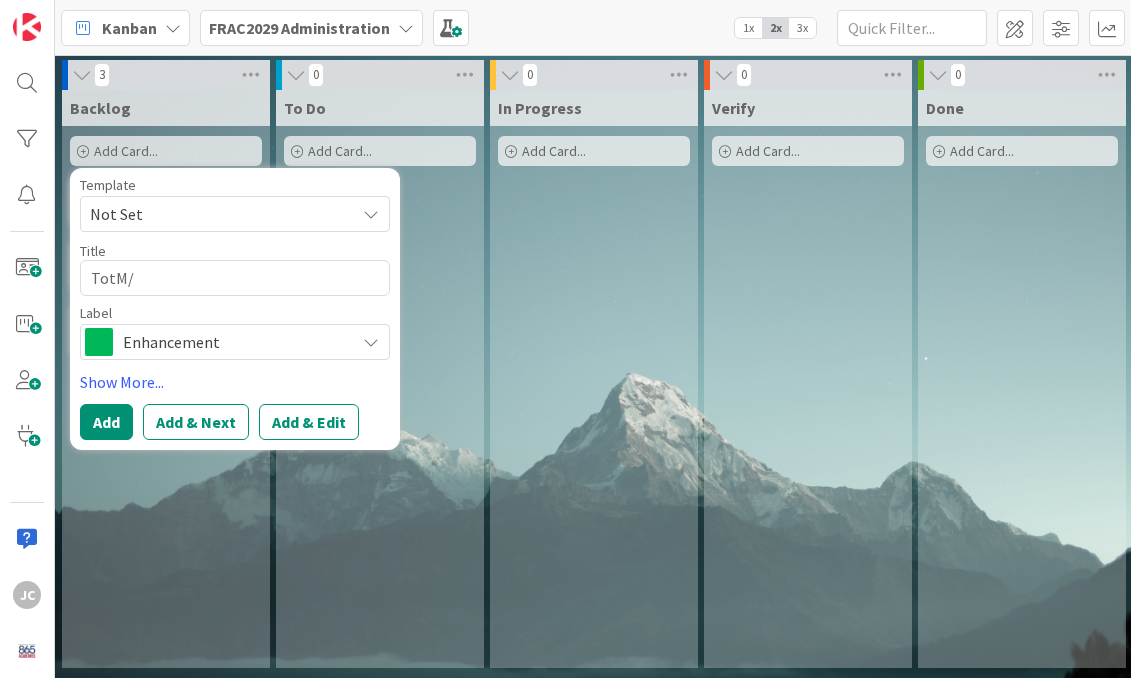 type on "x" 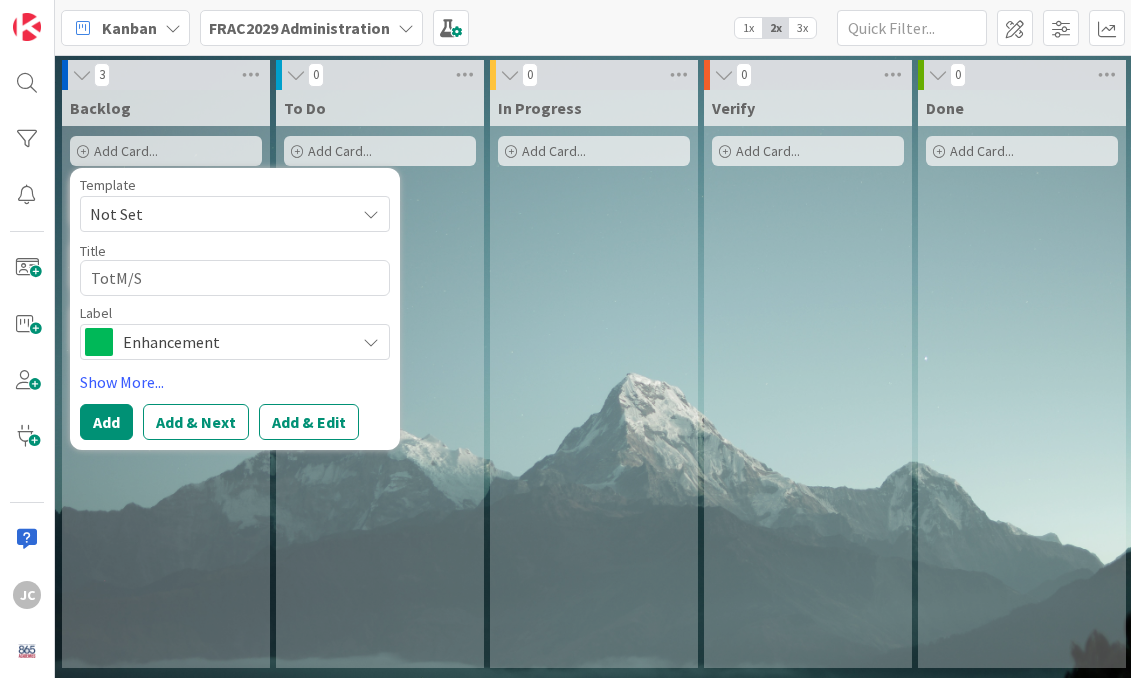 type on "x" 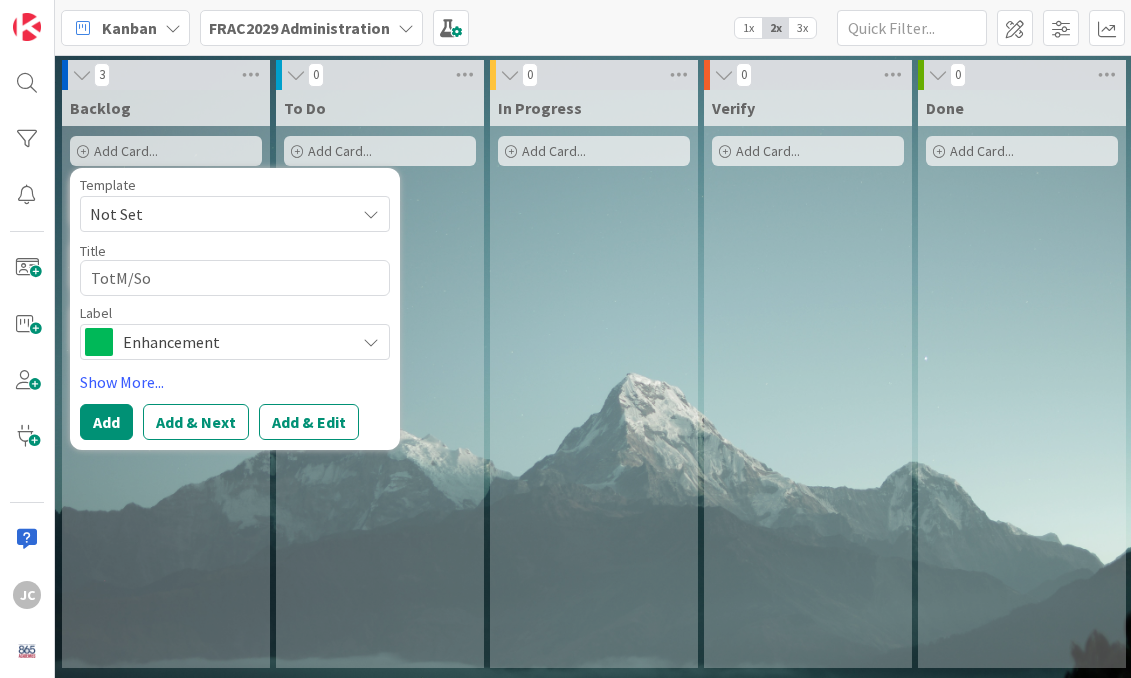 type on "x" 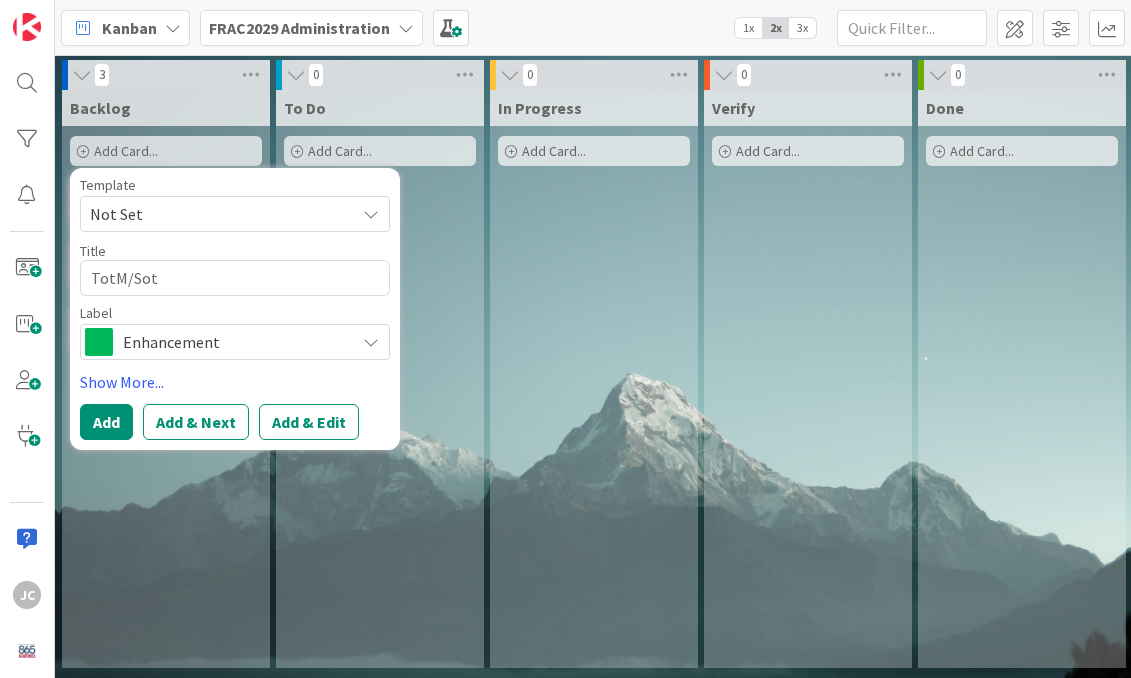 type on "x" 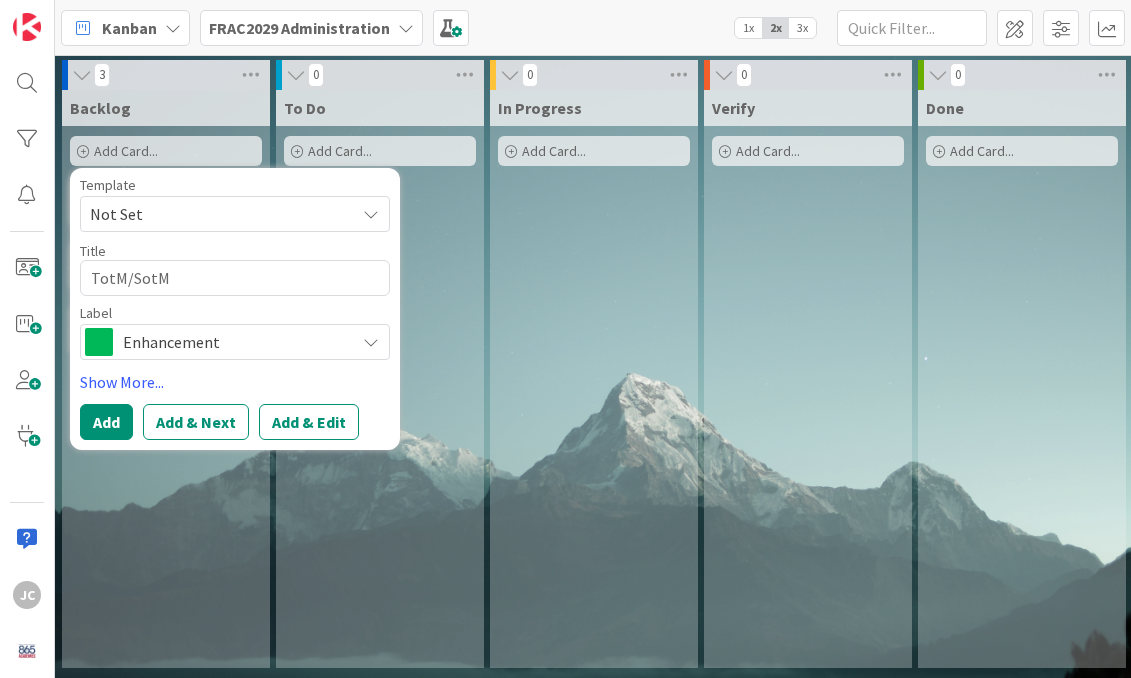 type on "x" 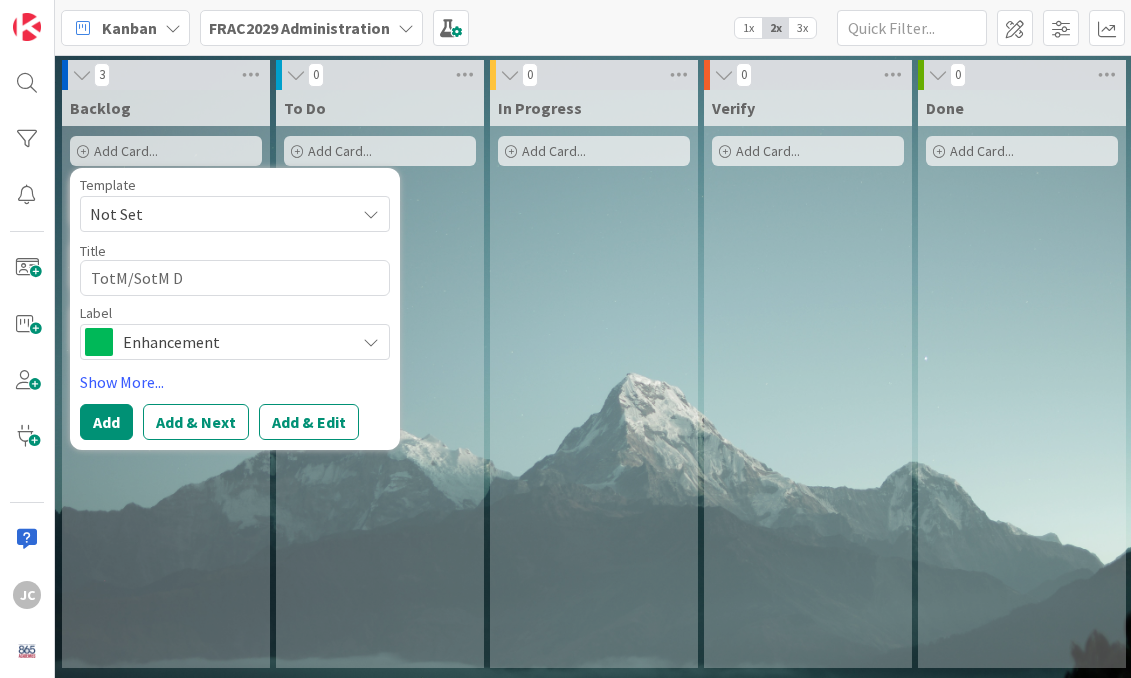 type on "x" 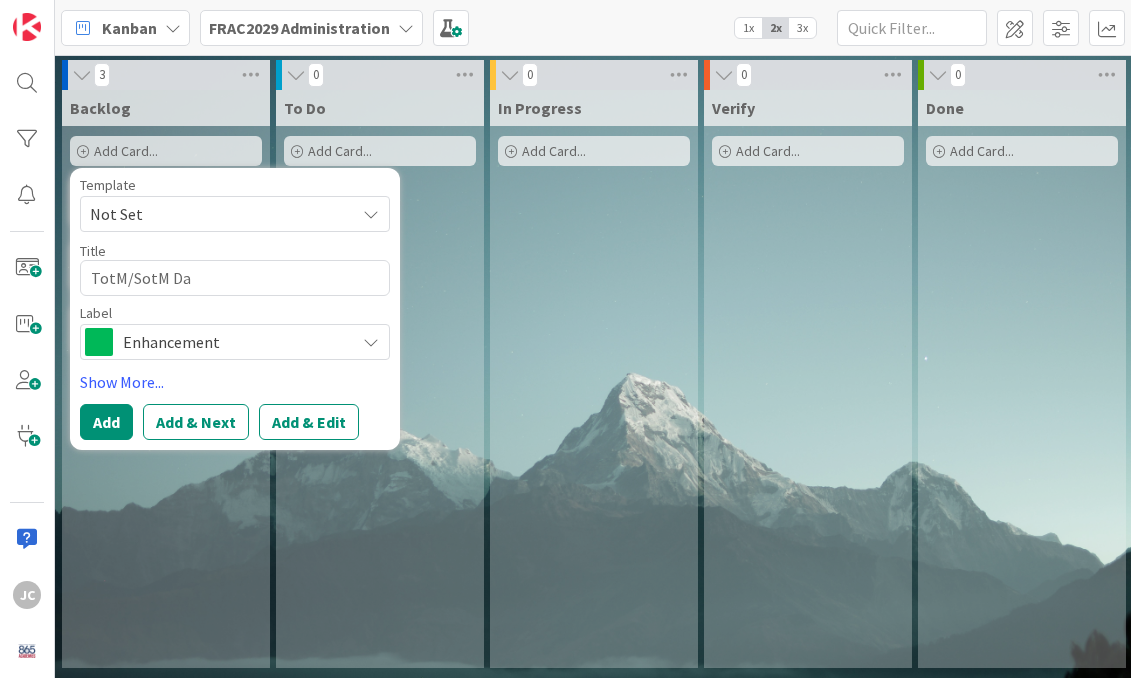 type on "x" 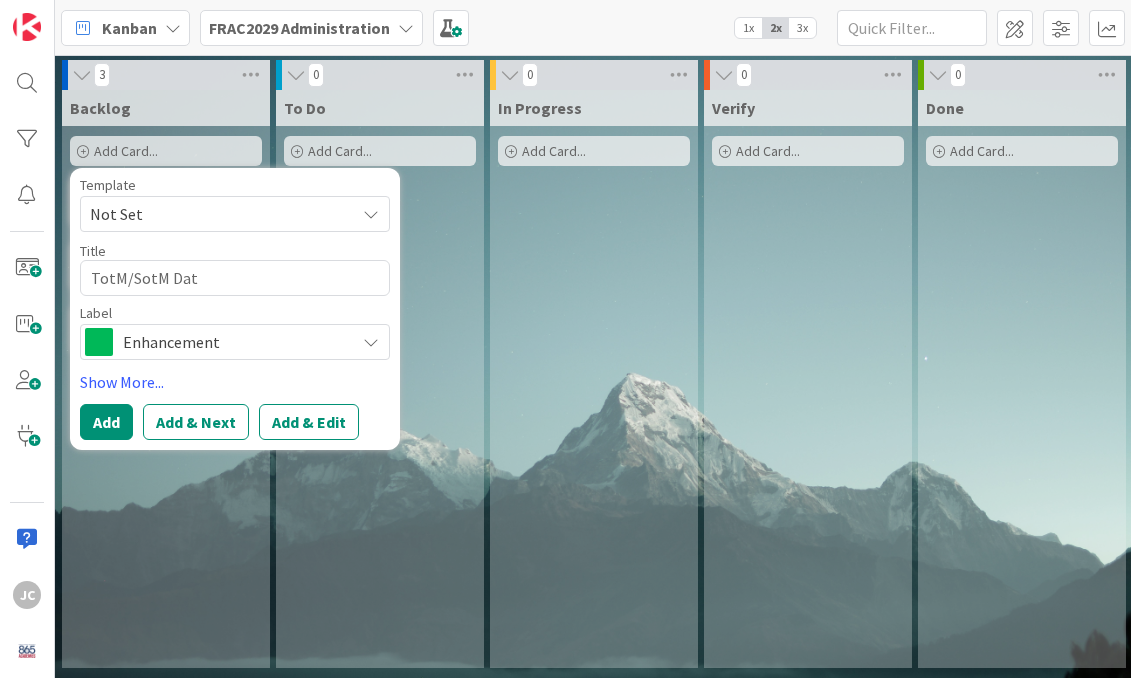 type on "x" 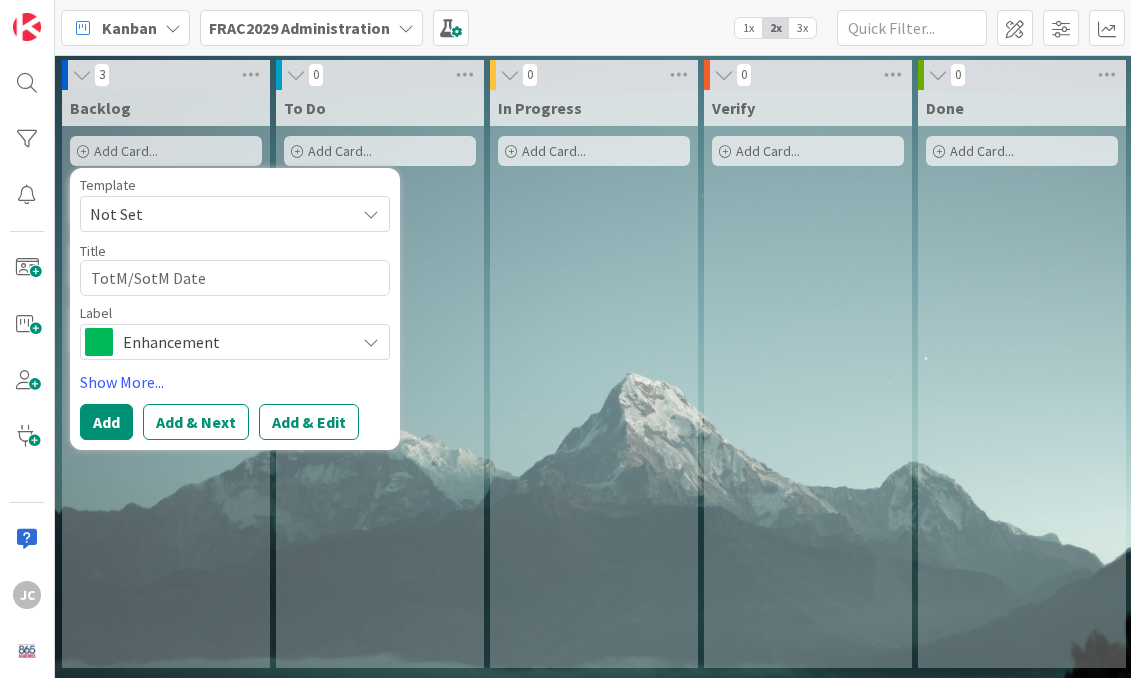 type on "x" 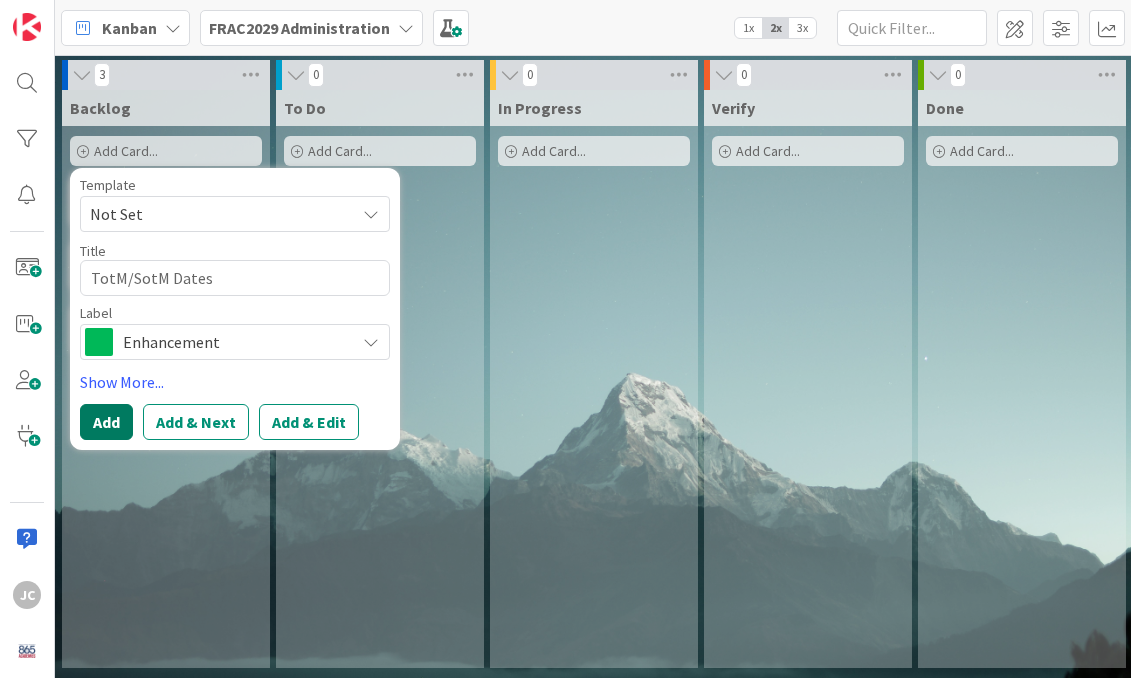 type on "TotM/SotM Dates" 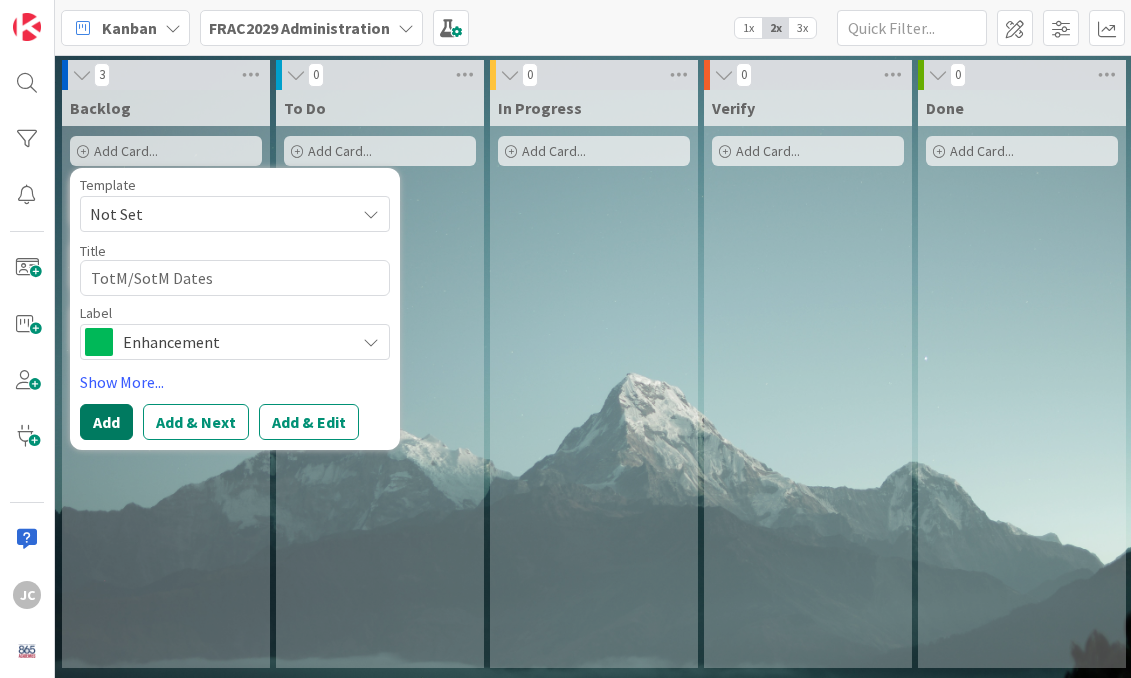 click on "Add" at bounding box center [106, 422] 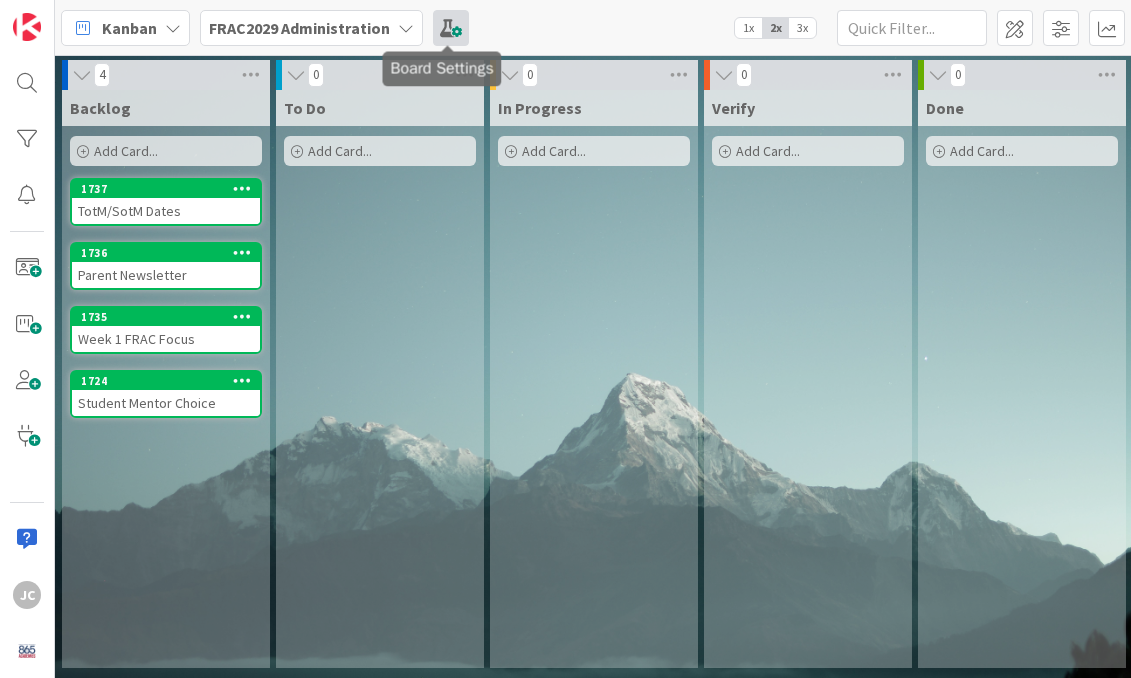 click at bounding box center (451, 28) 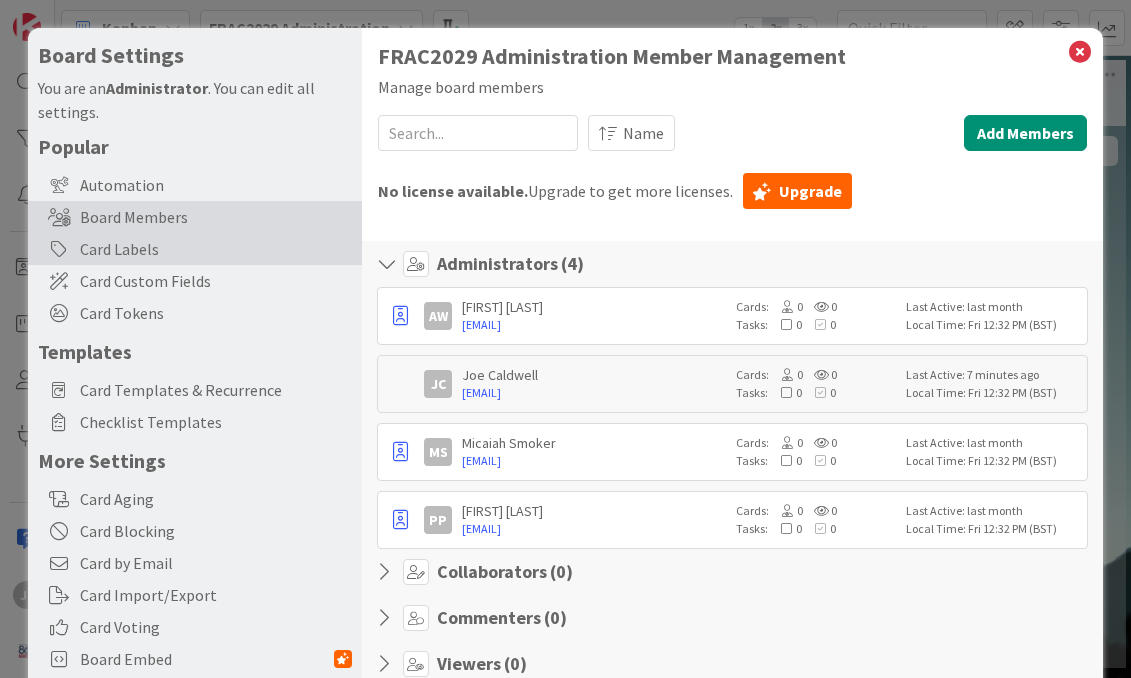 click on "Card Labels" at bounding box center [195, 249] 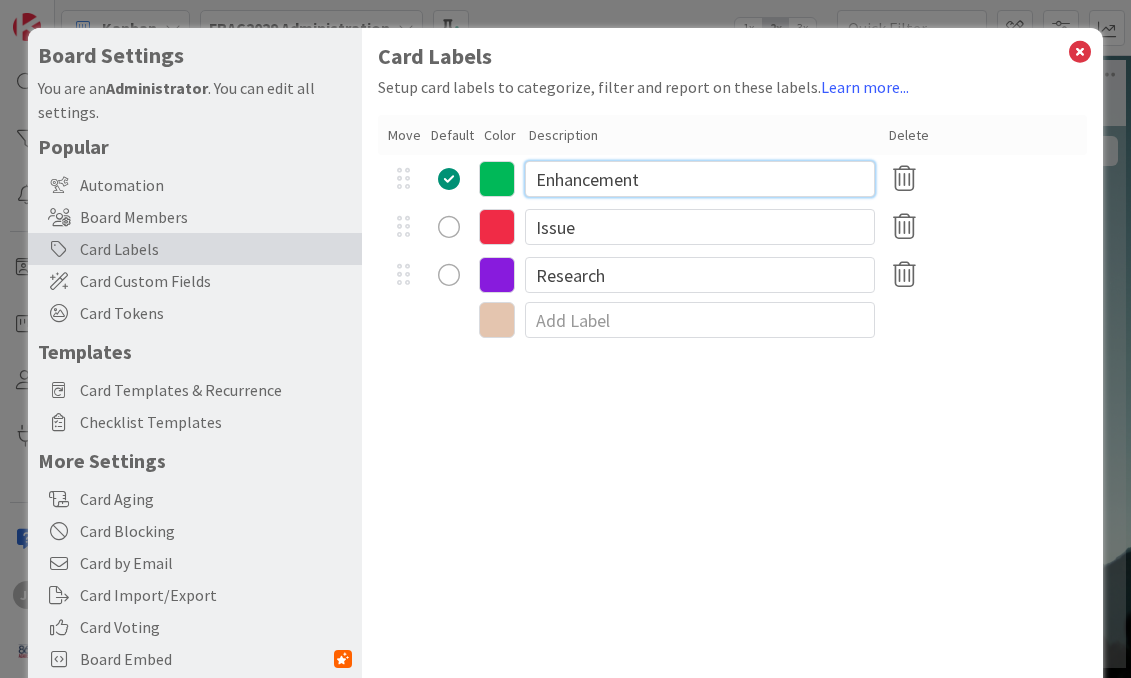 click on "Enhancement" at bounding box center (700, 179) 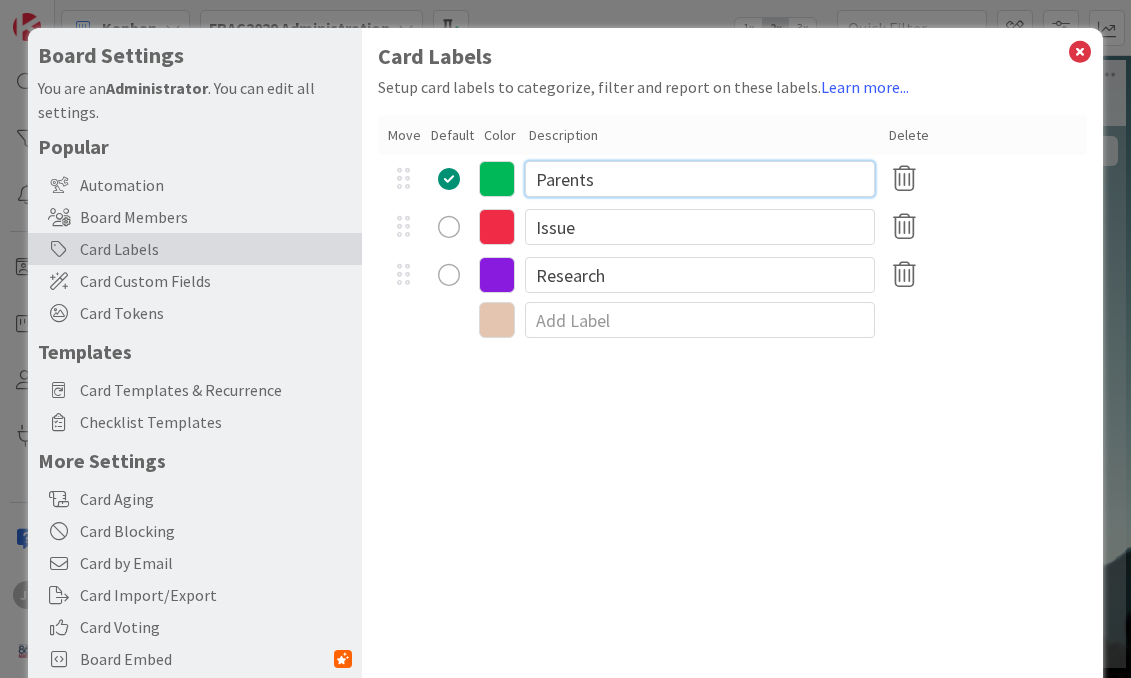 type on "Parents" 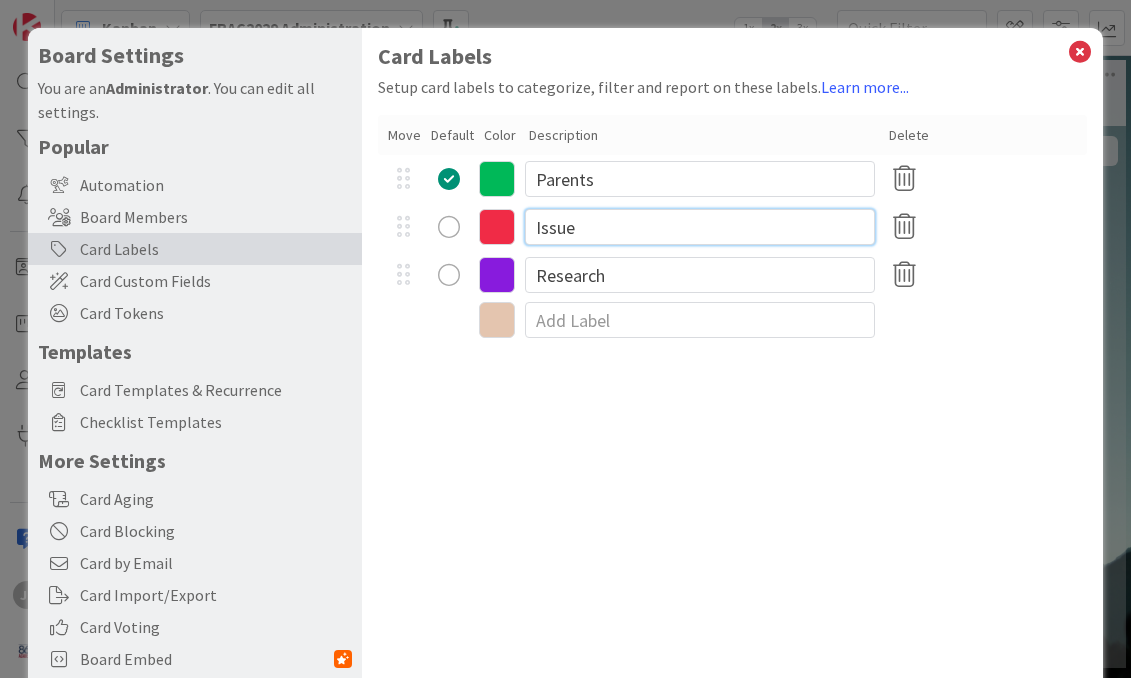 click on "Issue" at bounding box center [700, 227] 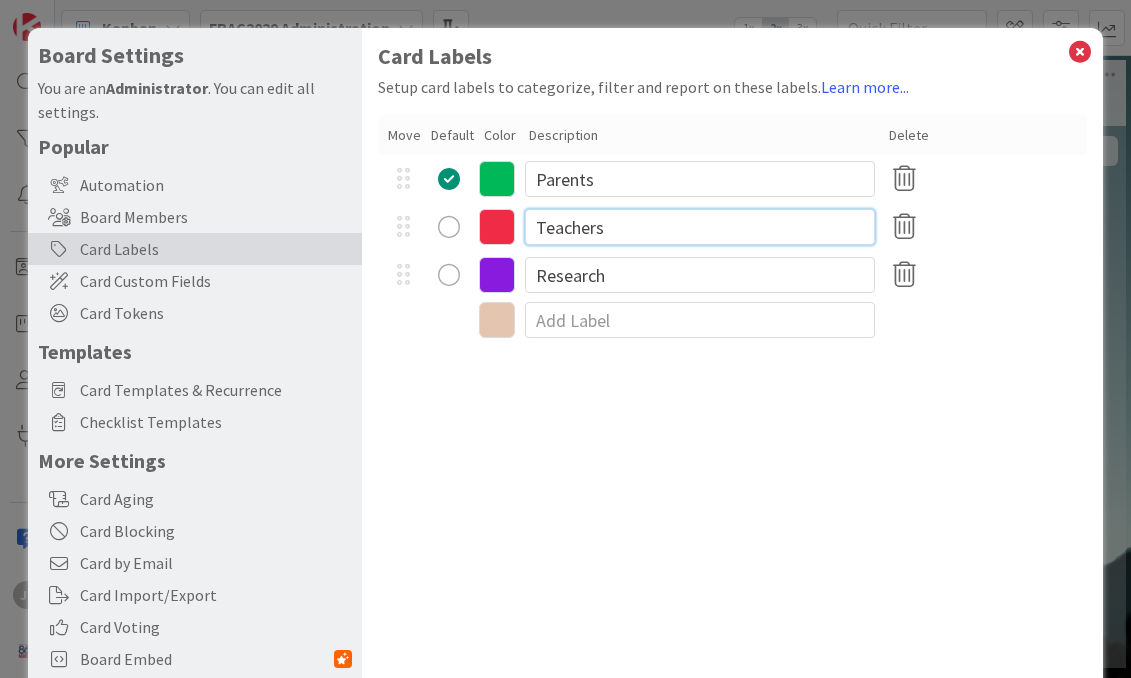 type on "Teachers" 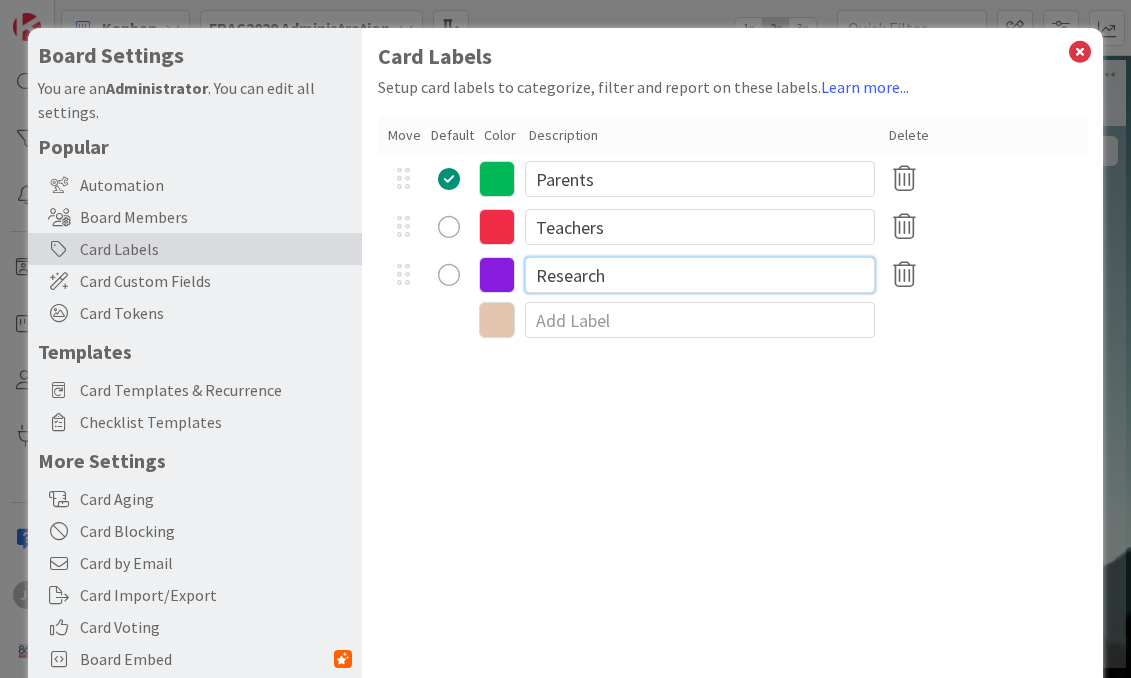 click on "Research" at bounding box center (700, 275) 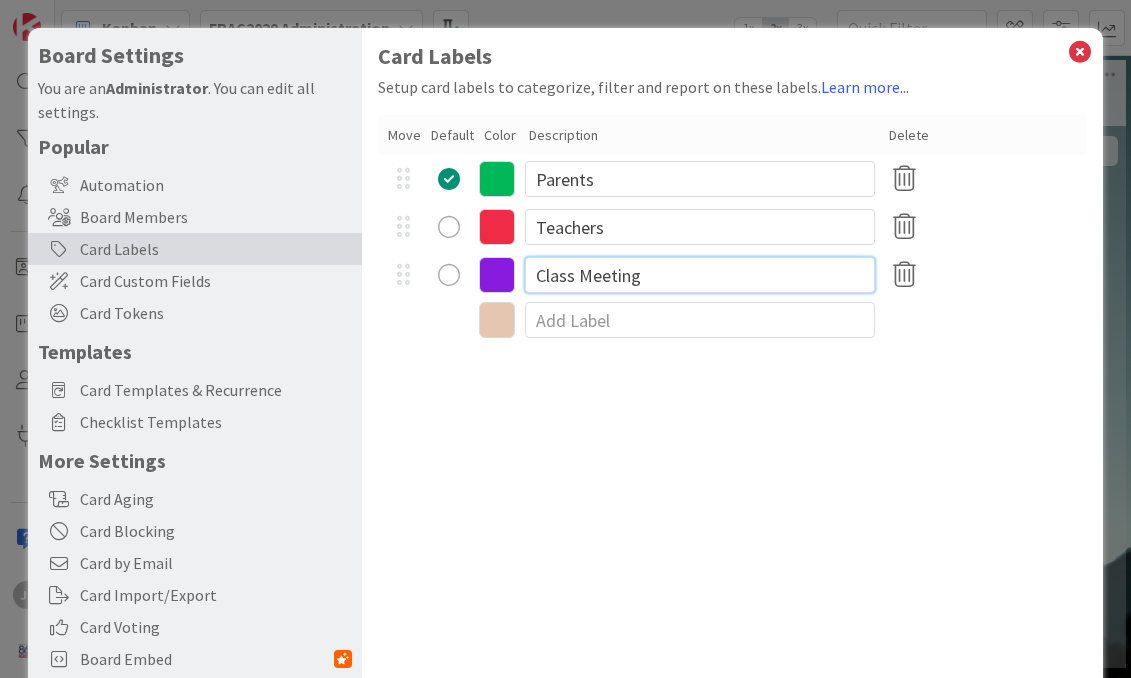 type on "Class Meeting" 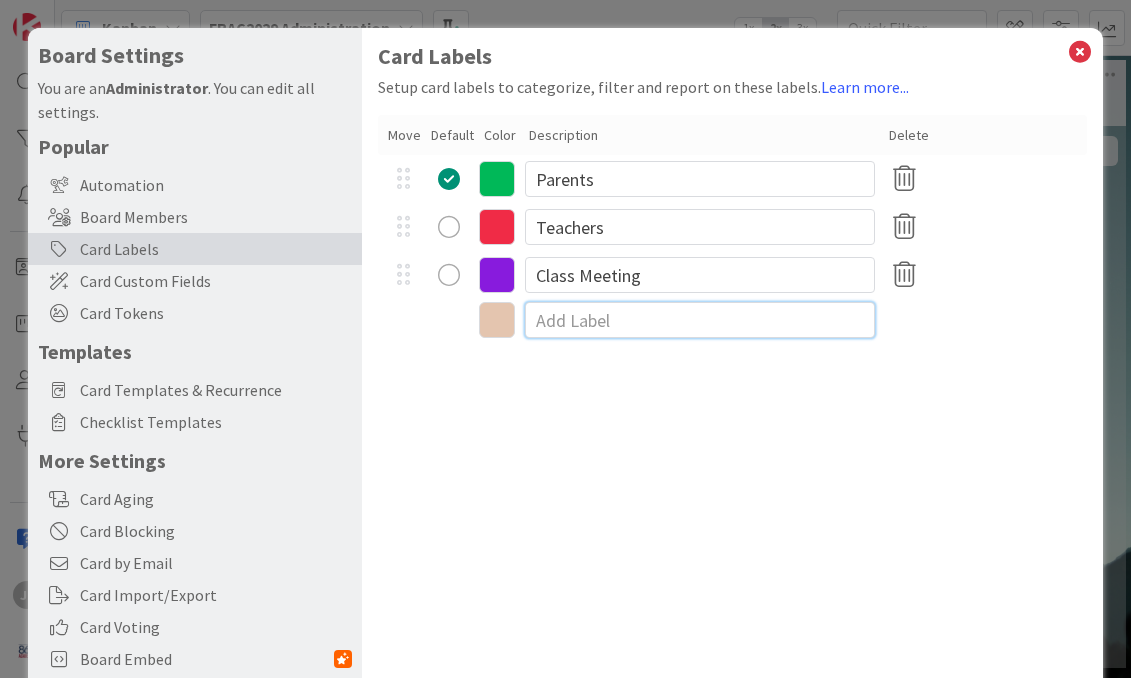 click at bounding box center (700, 320) 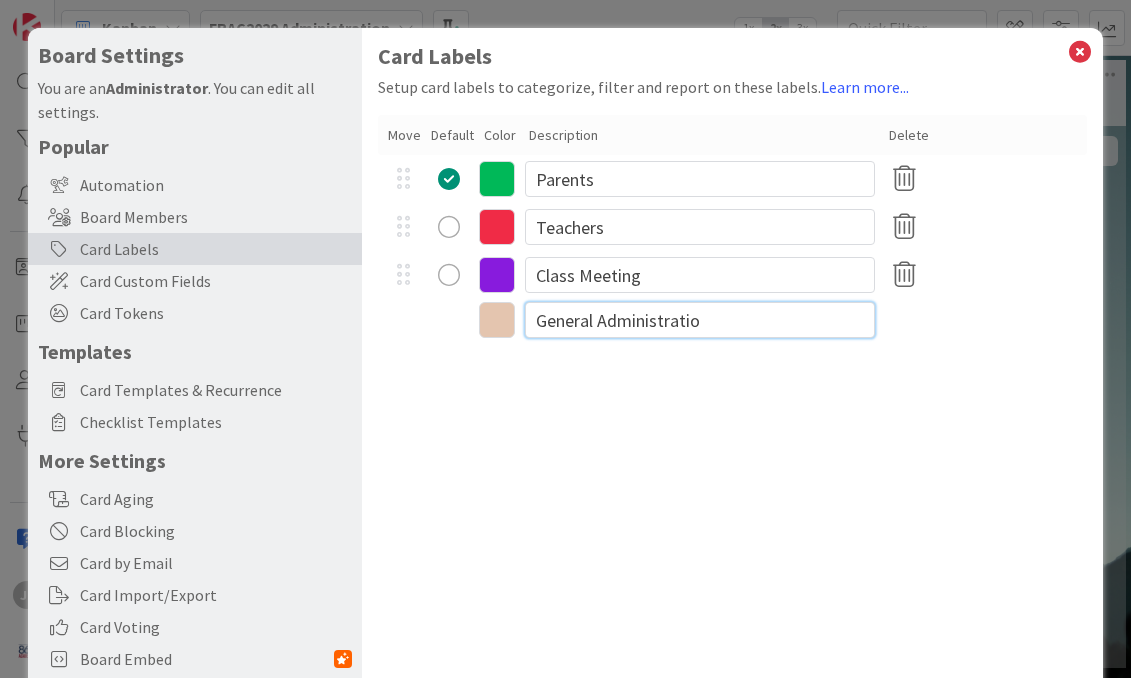 type on "General Administration" 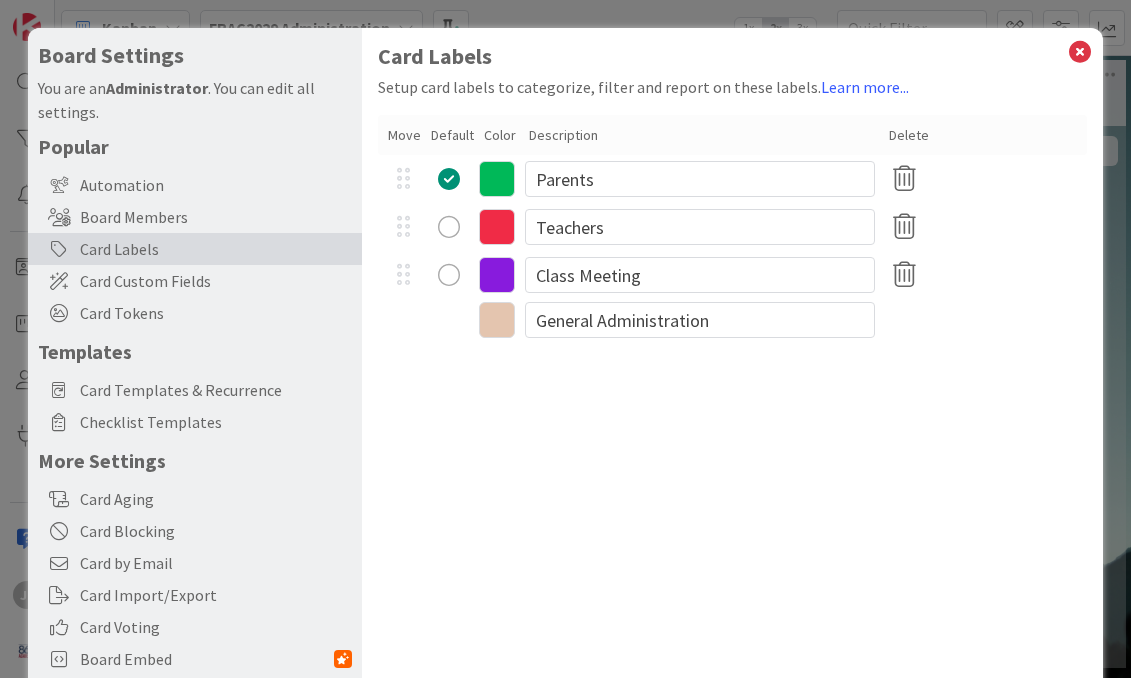 click on "Card Labels Setup card labels to categorize, filter and report on these labels.  Learn more... Move Default Color Description Delete Parents Teachers Class Meeting General Administration" at bounding box center (732, 412) 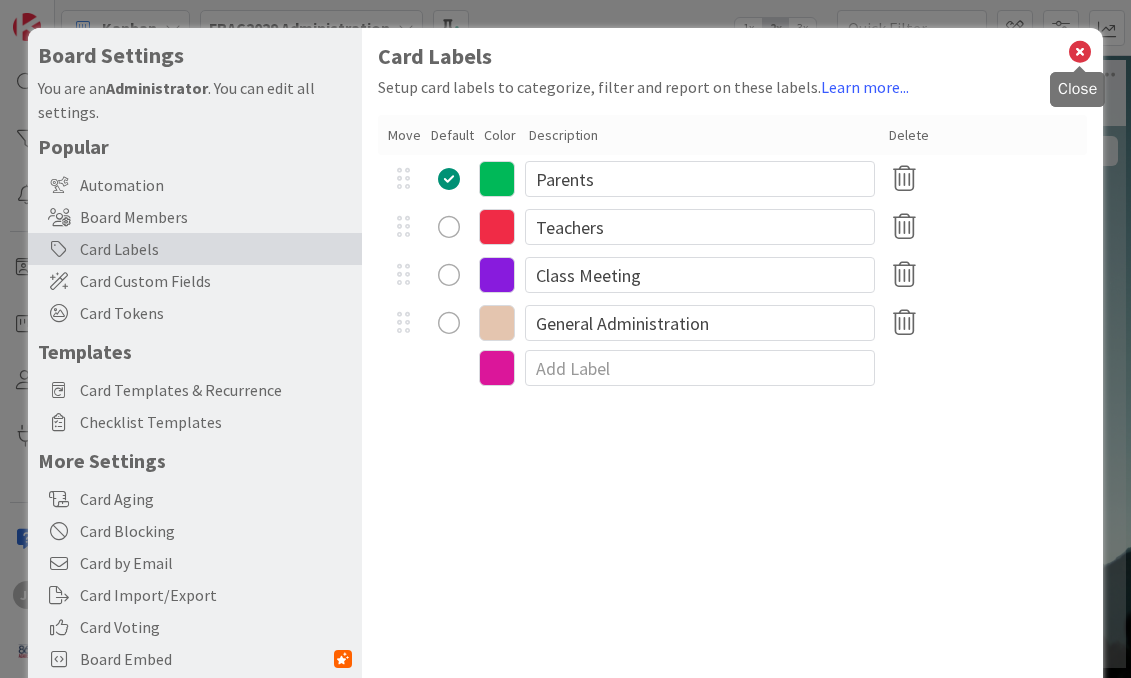 click at bounding box center (1080, 52) 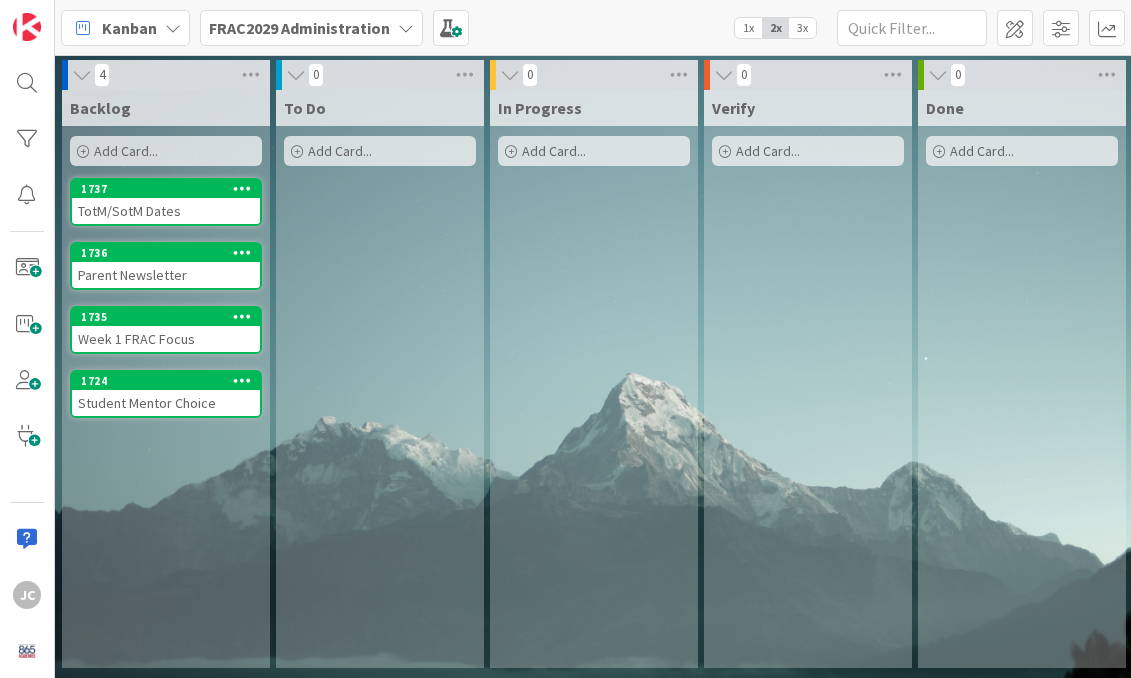 click at bounding box center (242, 188) 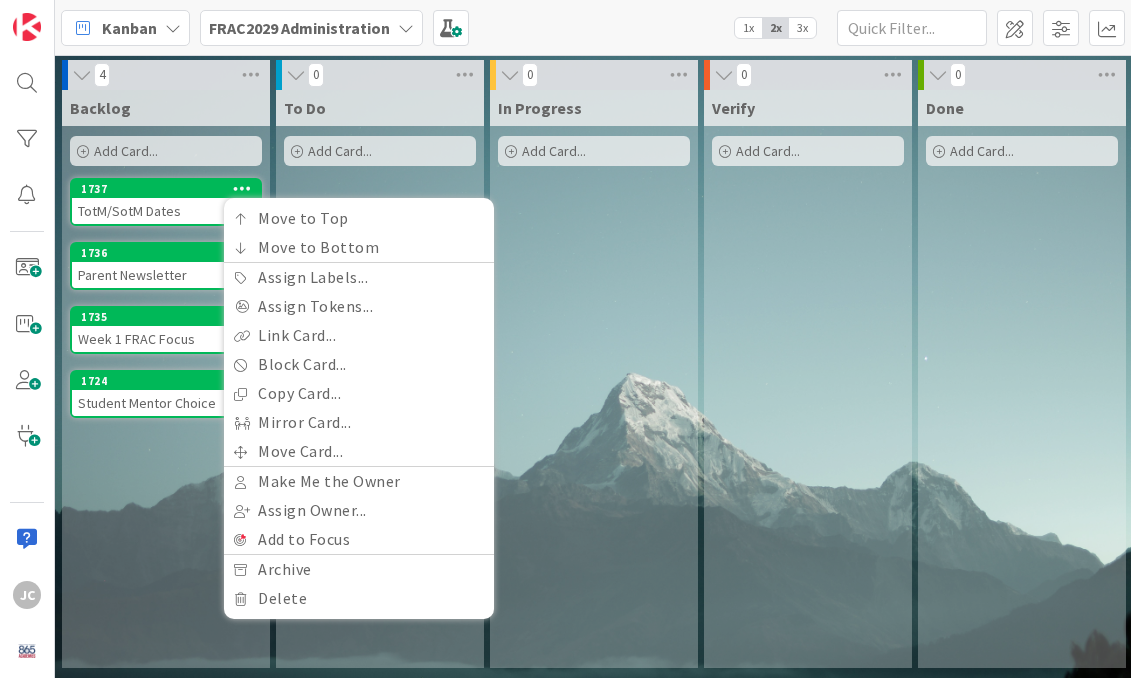 click on "TotM/SotM Dates" at bounding box center [166, 211] 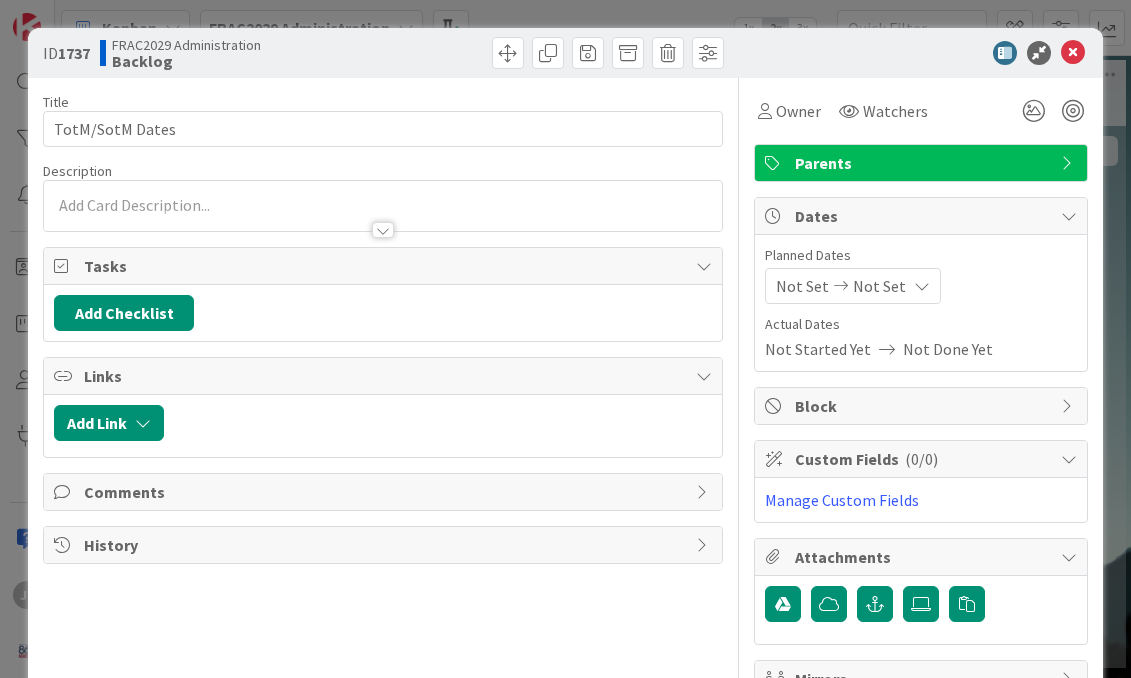 click on "Parents" at bounding box center [923, 163] 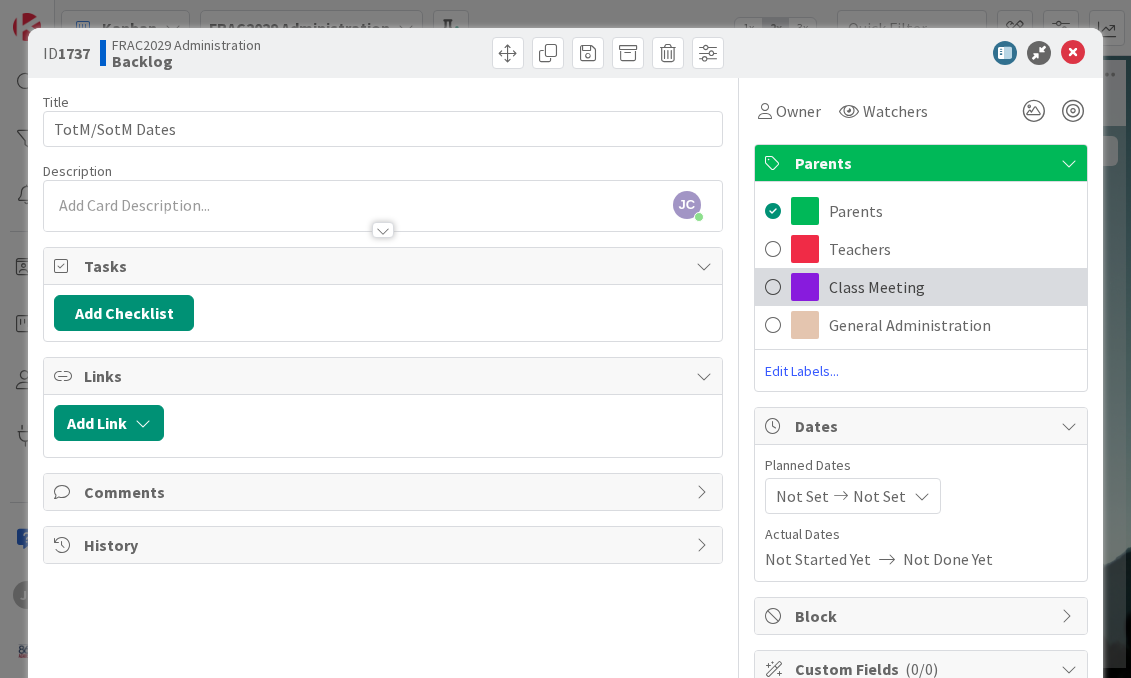click at bounding box center [773, 287] 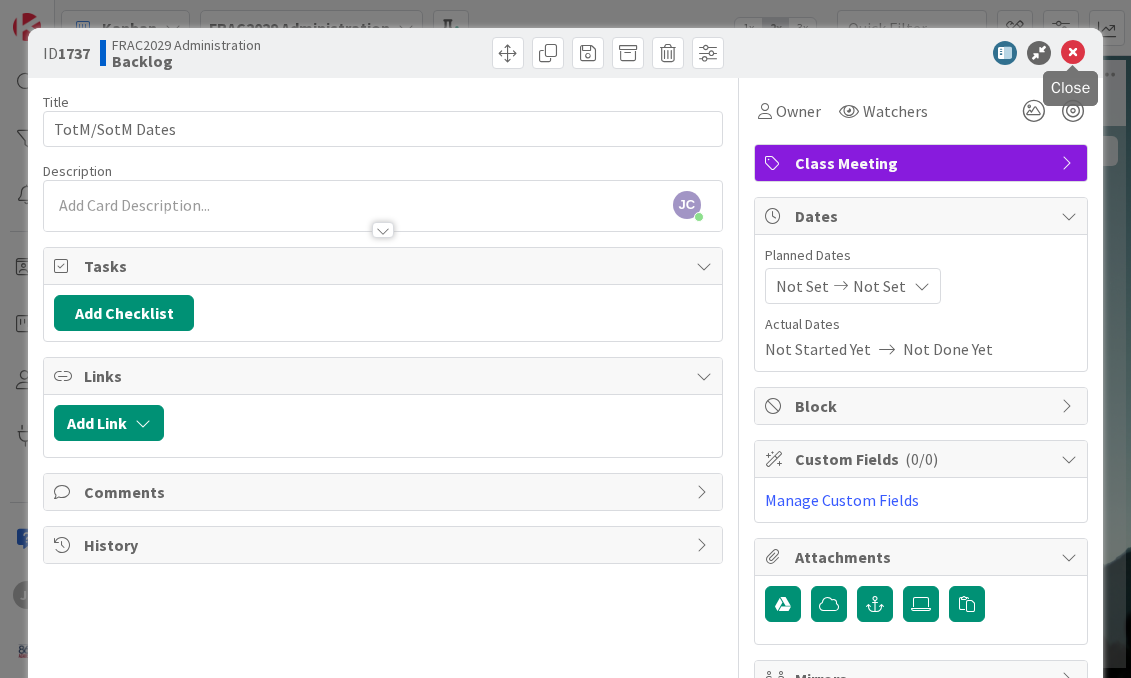 click at bounding box center (1073, 53) 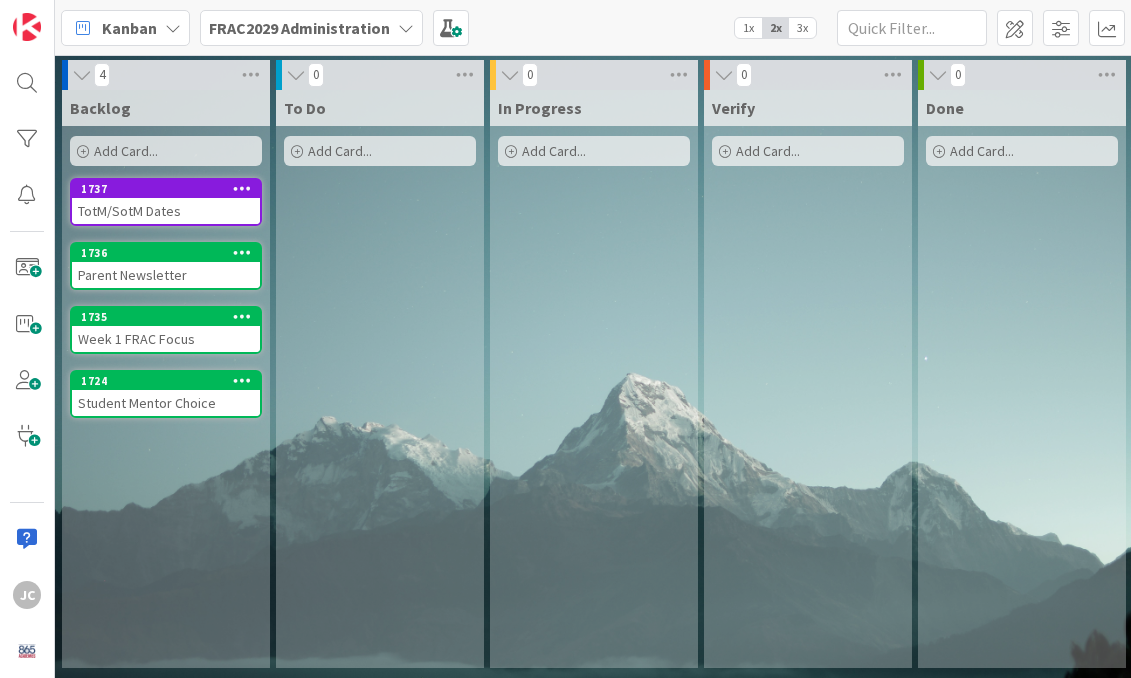 click on "Week 1 FRAC Focus" at bounding box center (166, 339) 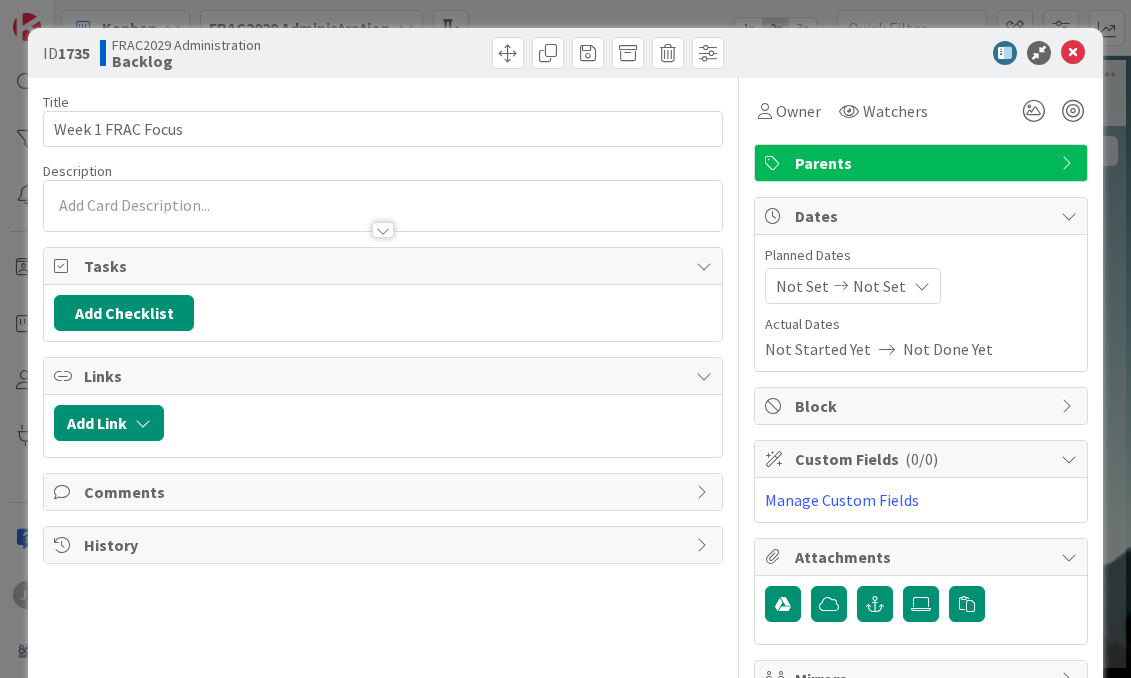 click on "Parents" at bounding box center [923, 163] 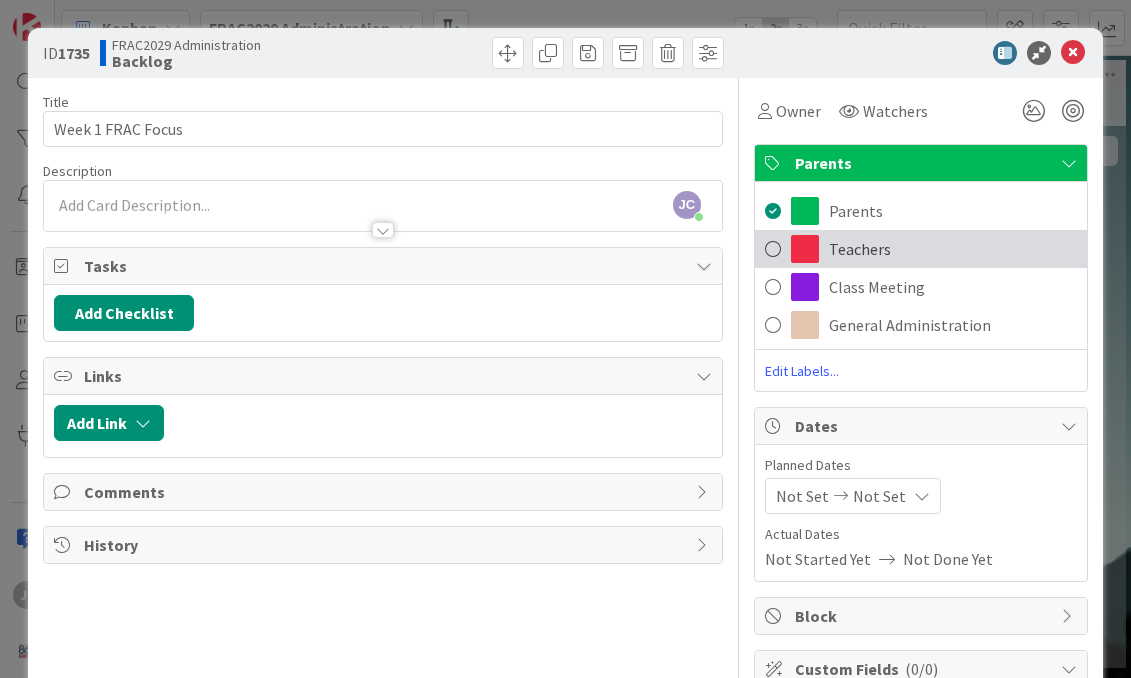 click on "Teachers" at bounding box center [860, 249] 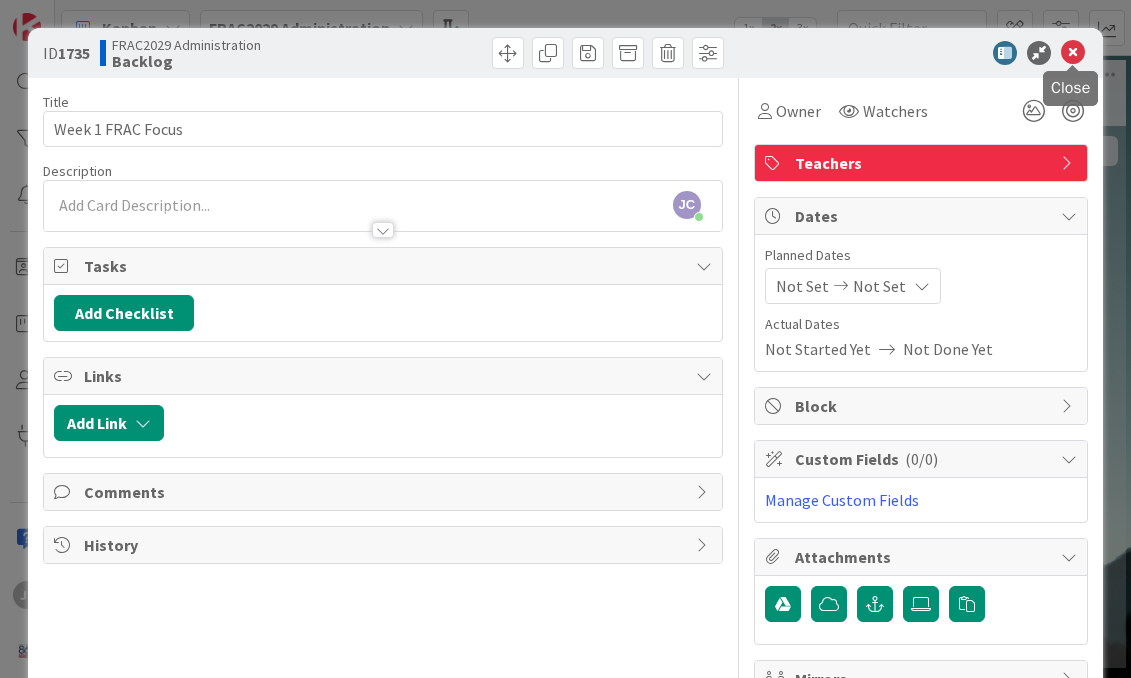 click at bounding box center [1073, 53] 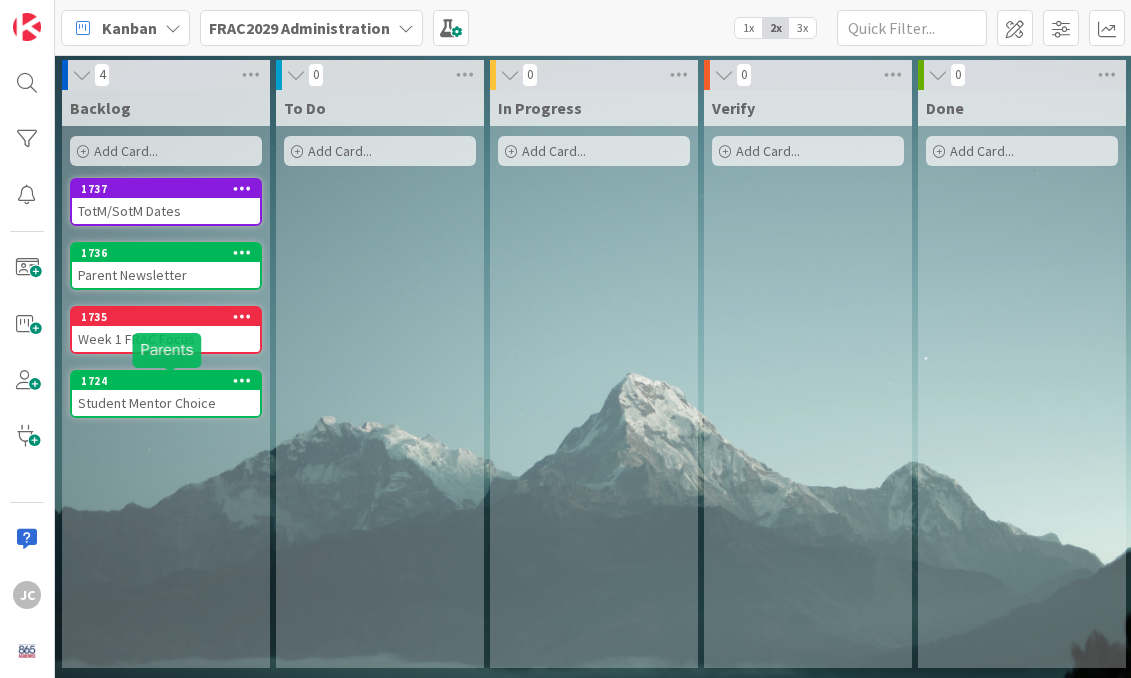 click on "1724" at bounding box center [170, 381] 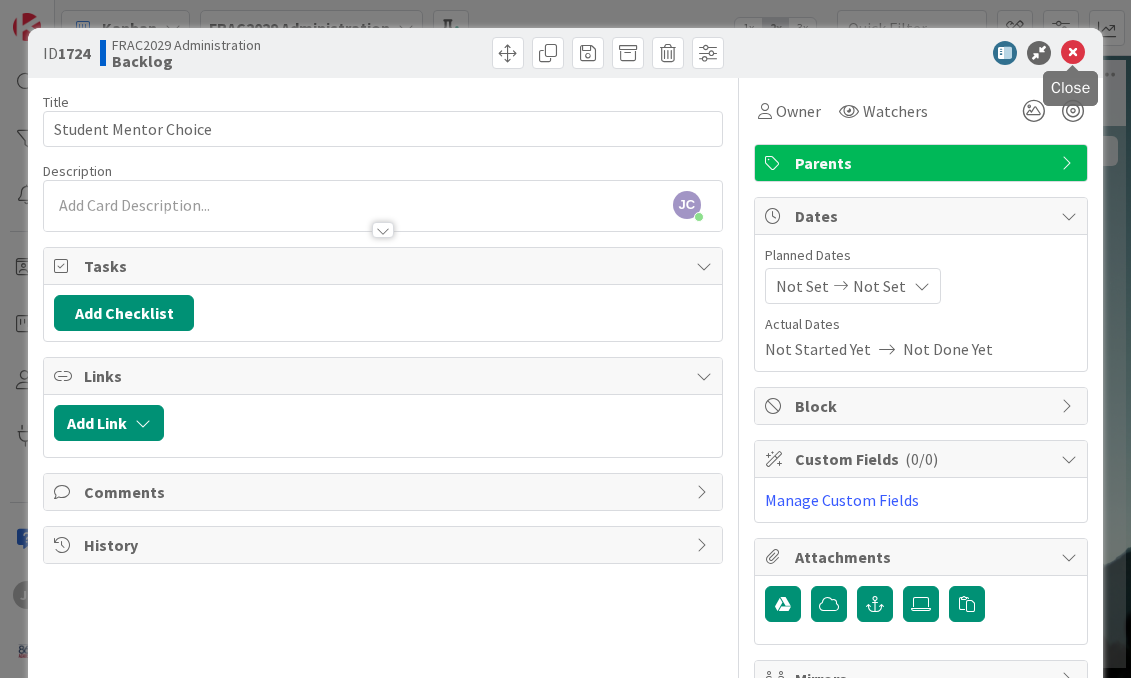 click at bounding box center [1073, 53] 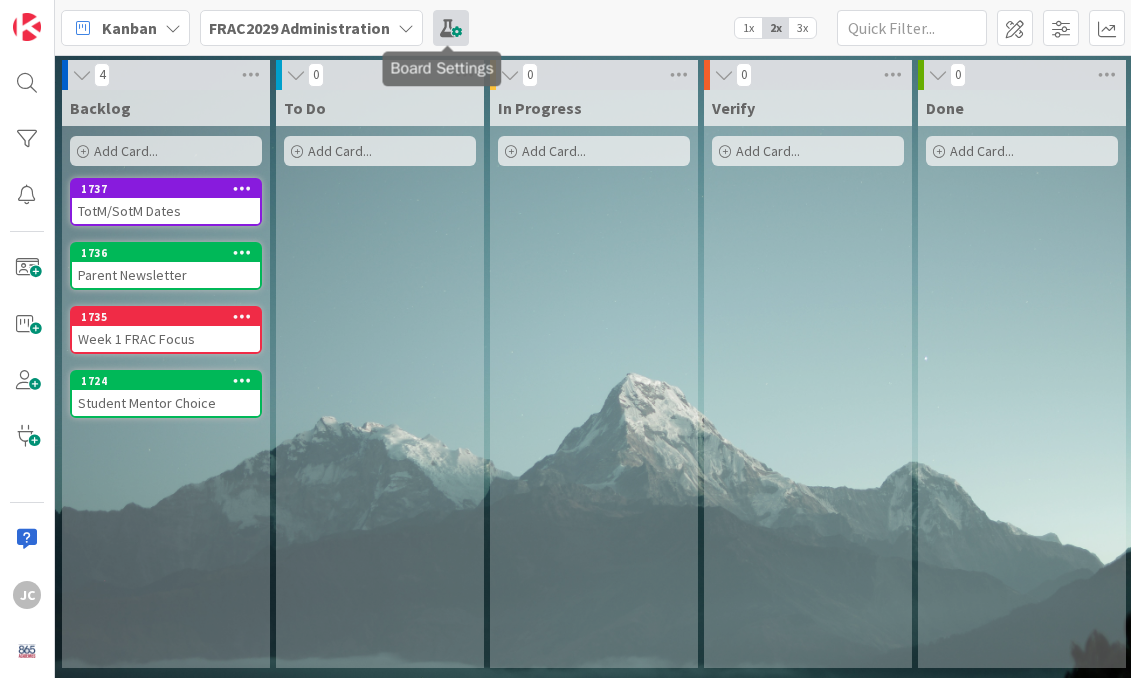 click at bounding box center (451, 28) 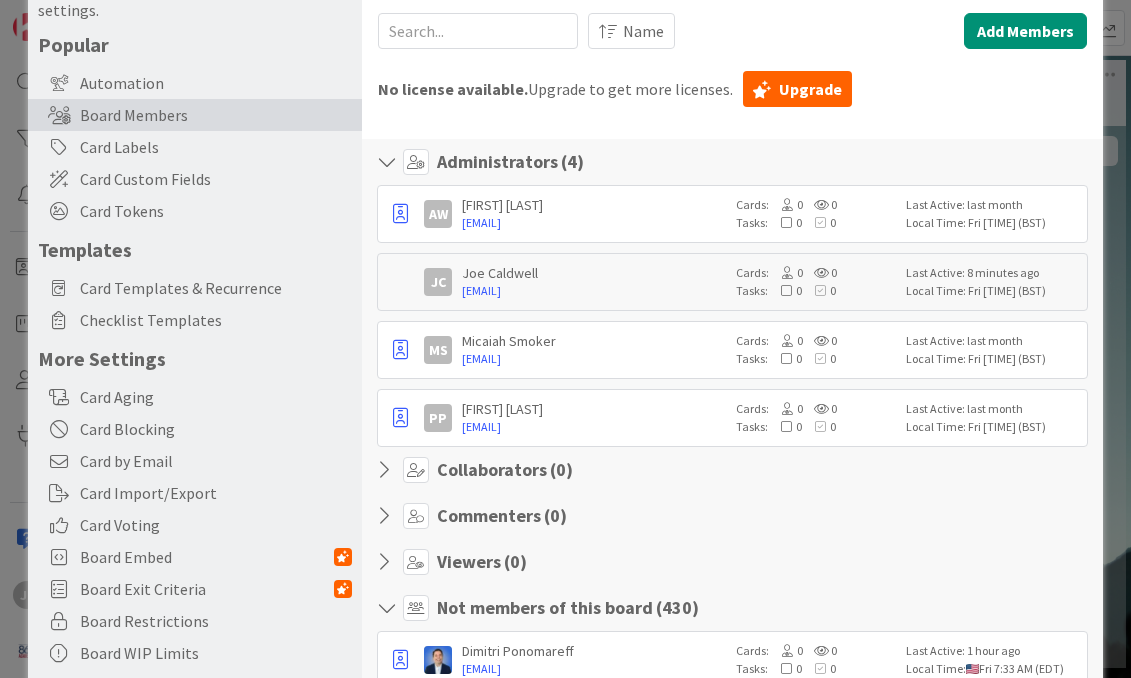 scroll, scrollTop: 0, scrollLeft: 0, axis: both 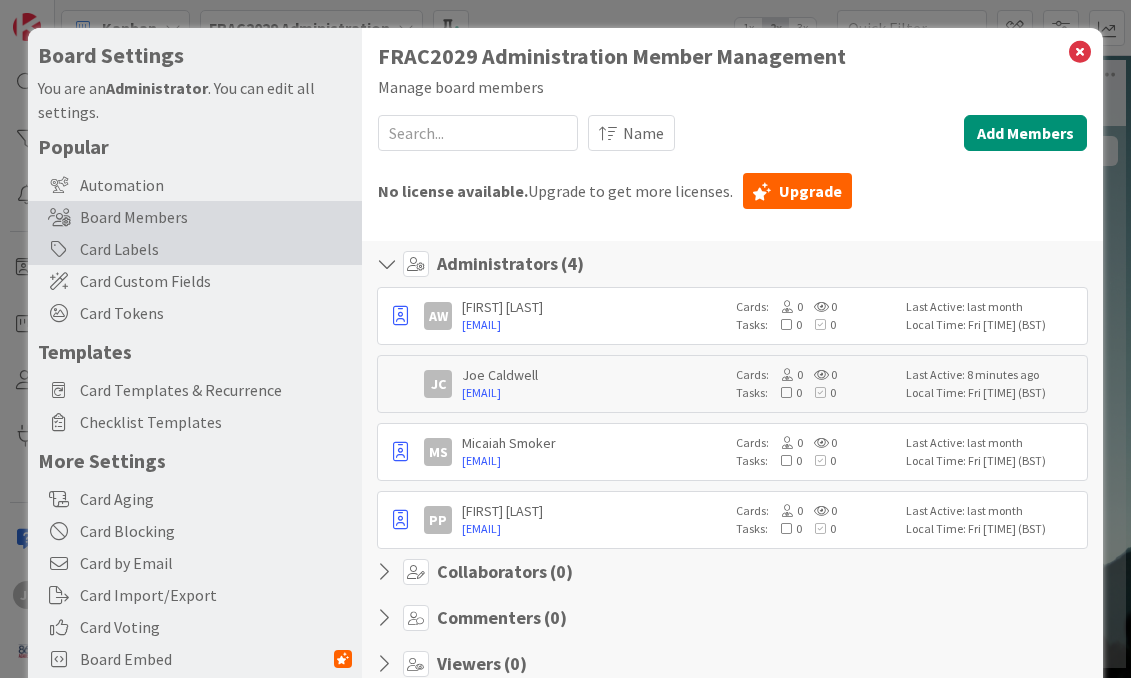 click on "Card Labels" at bounding box center (195, 249) 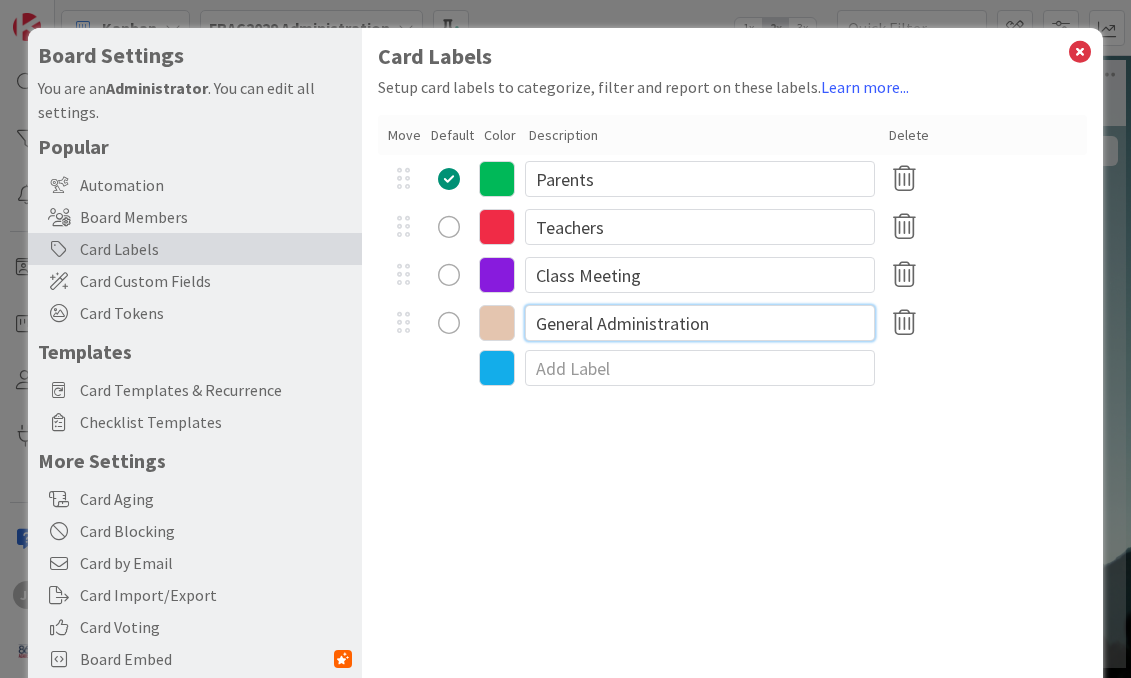 click on "General Administration" at bounding box center [700, 323] 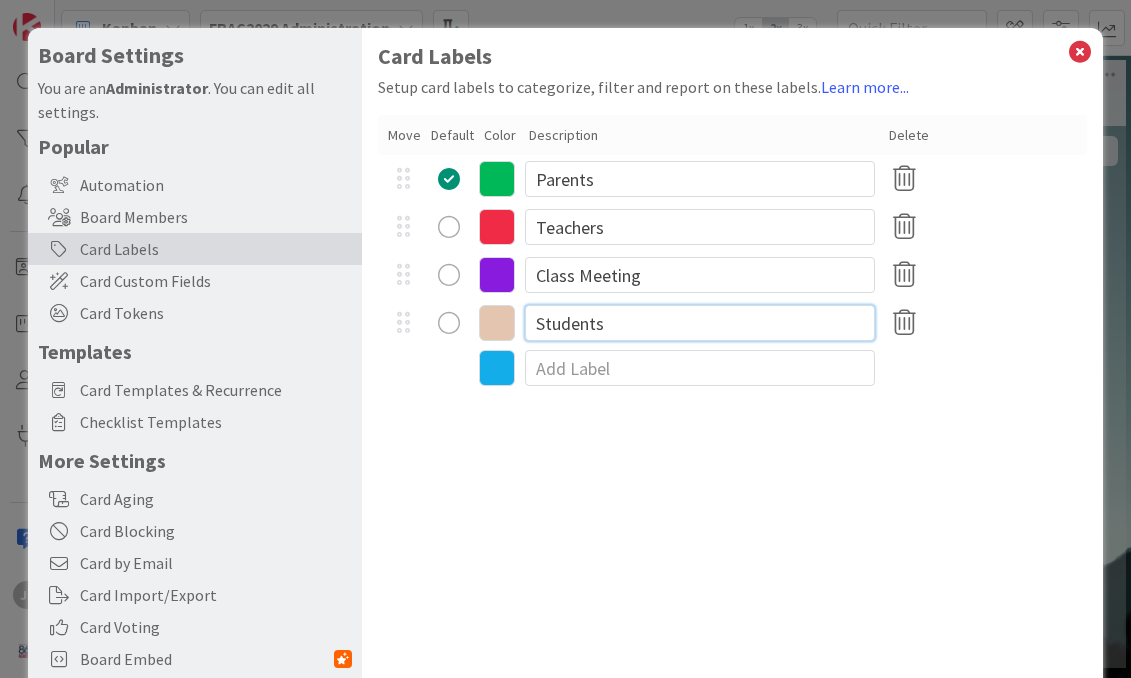 type on "Students" 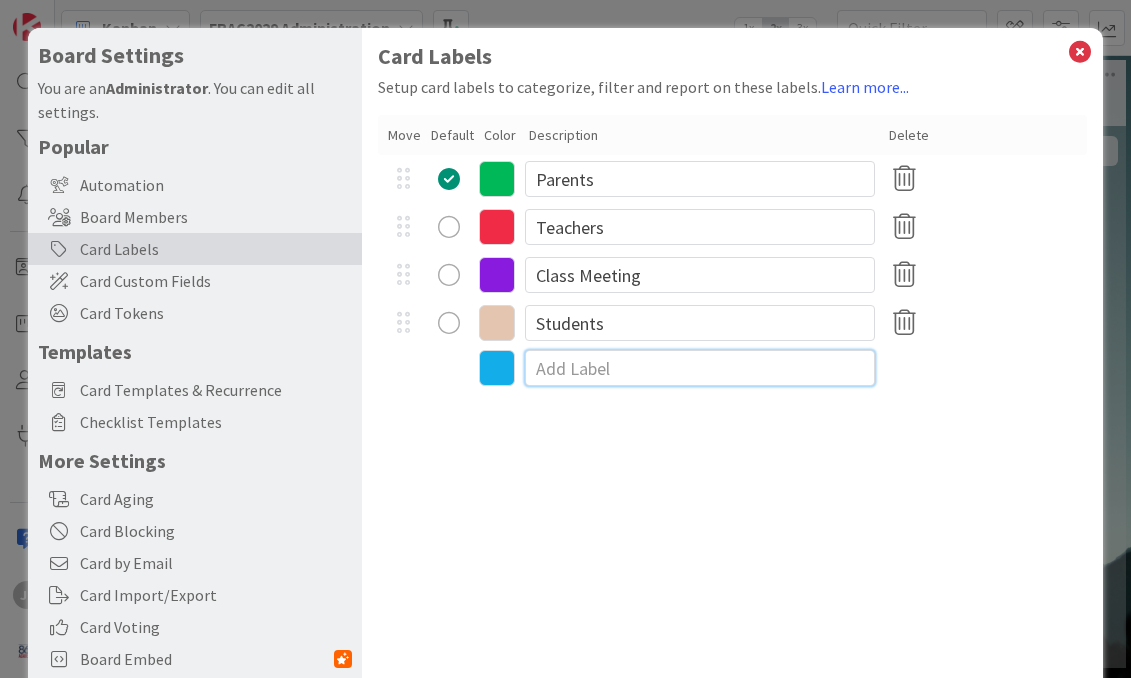 click at bounding box center (700, 368) 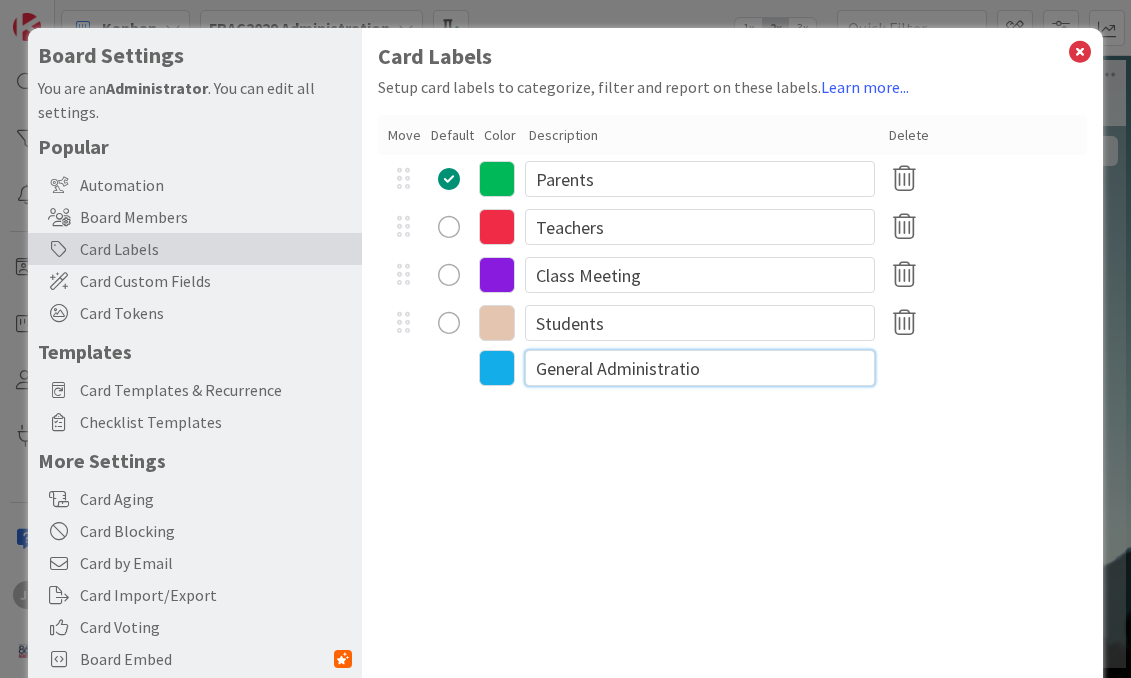 type on "General Administration" 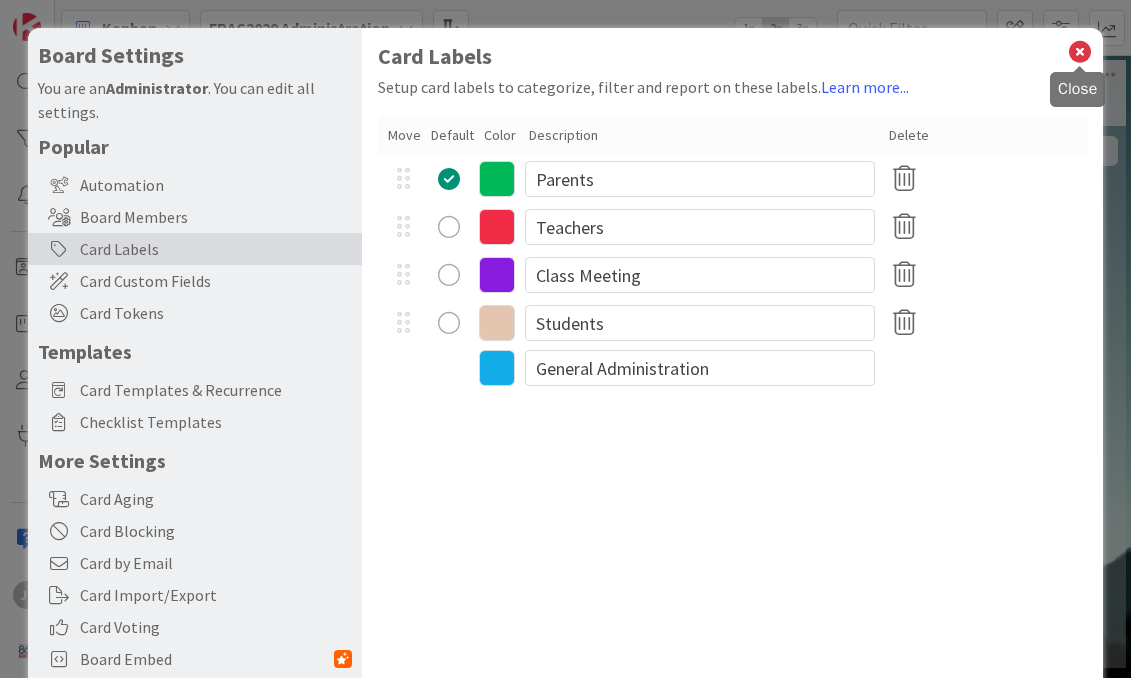 click at bounding box center [1080, 52] 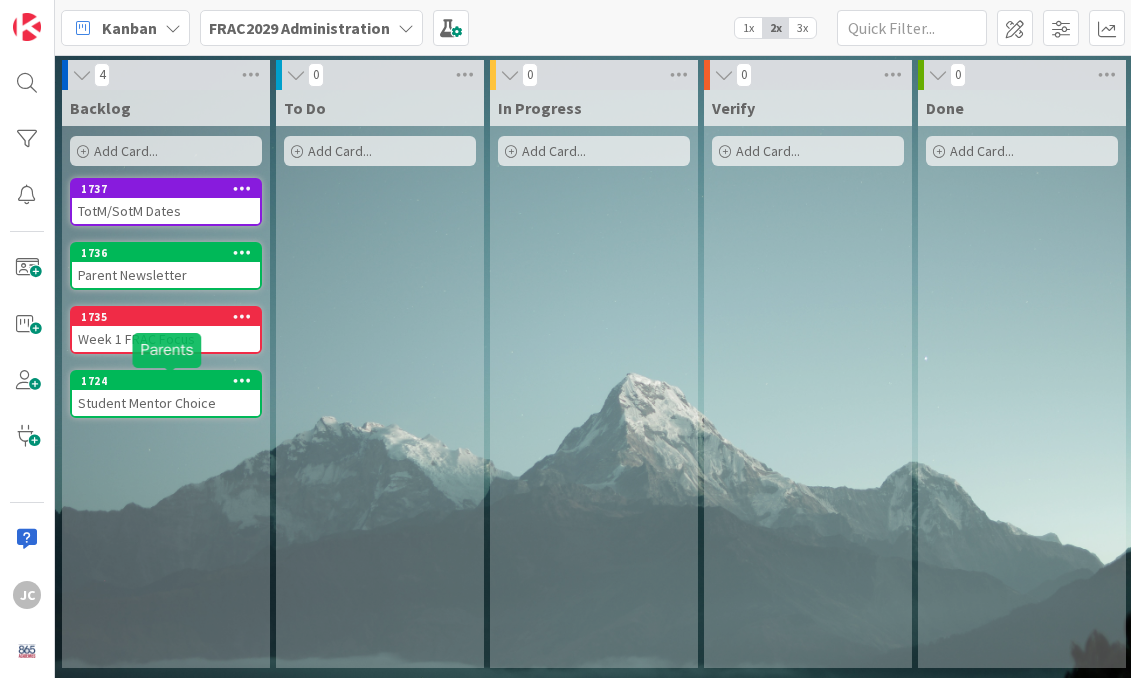 click at bounding box center [242, 381] 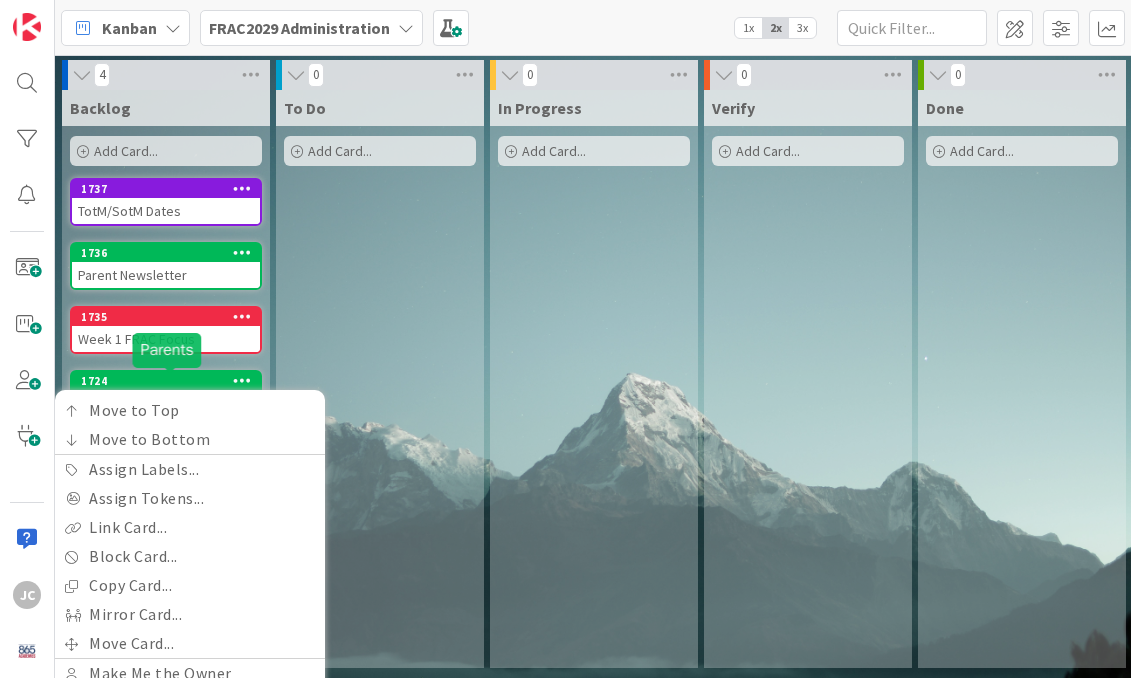 click on "1724" at bounding box center (170, 381) 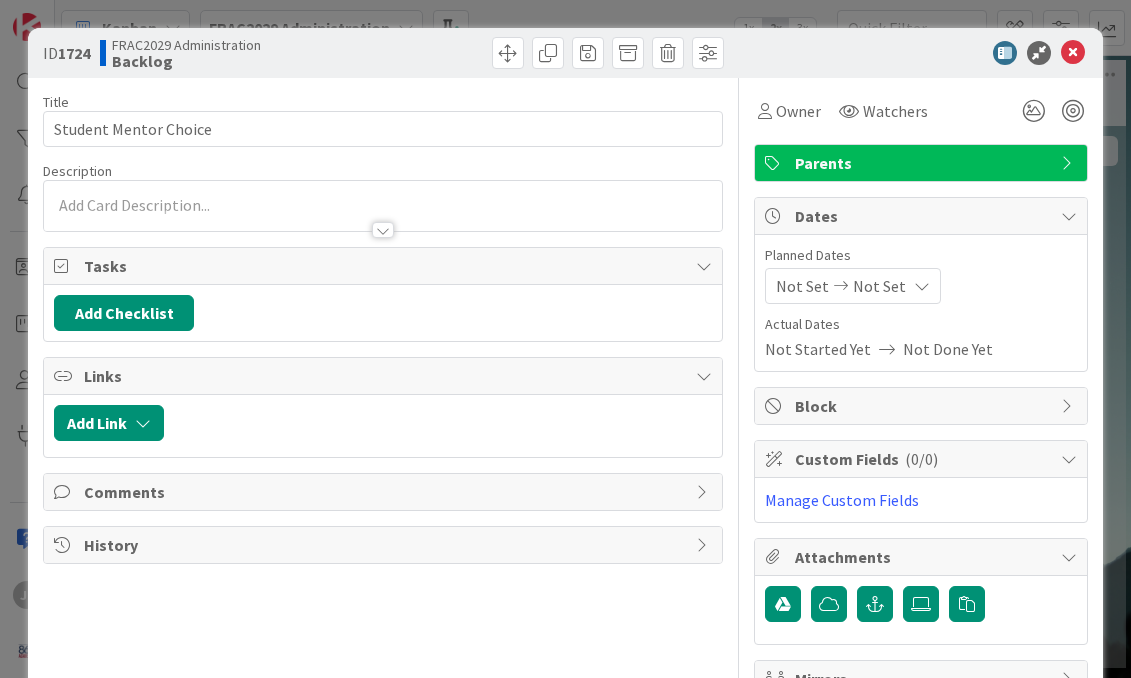 click on "Parents" at bounding box center (923, 163) 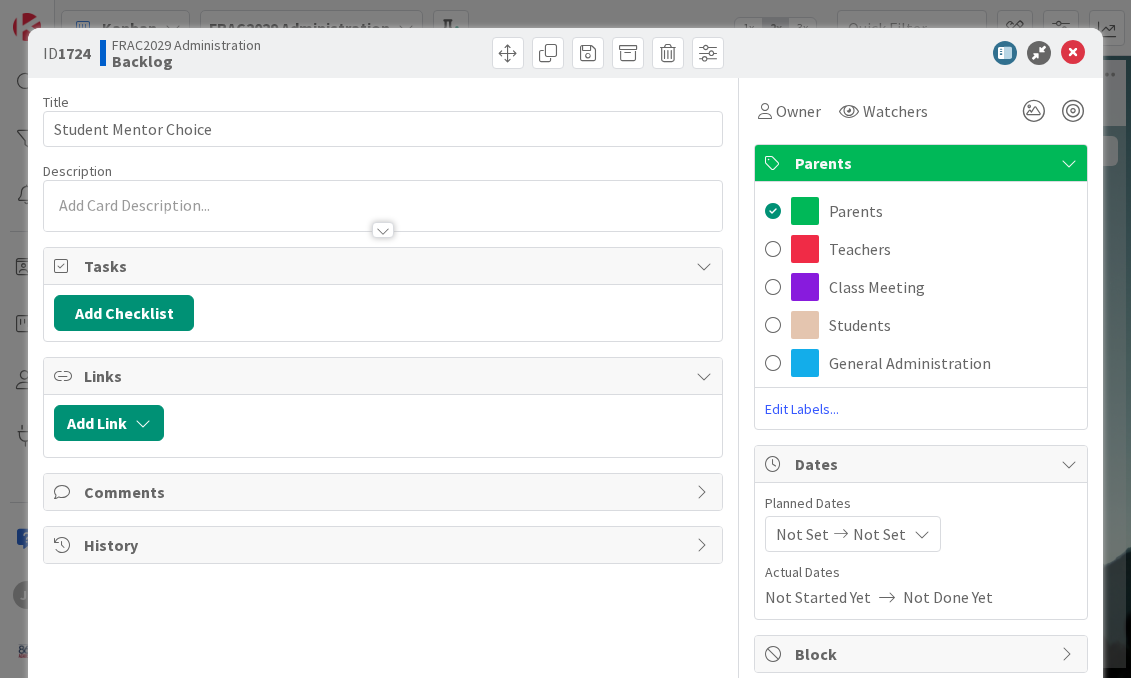click on "Parents" at bounding box center [923, 163] 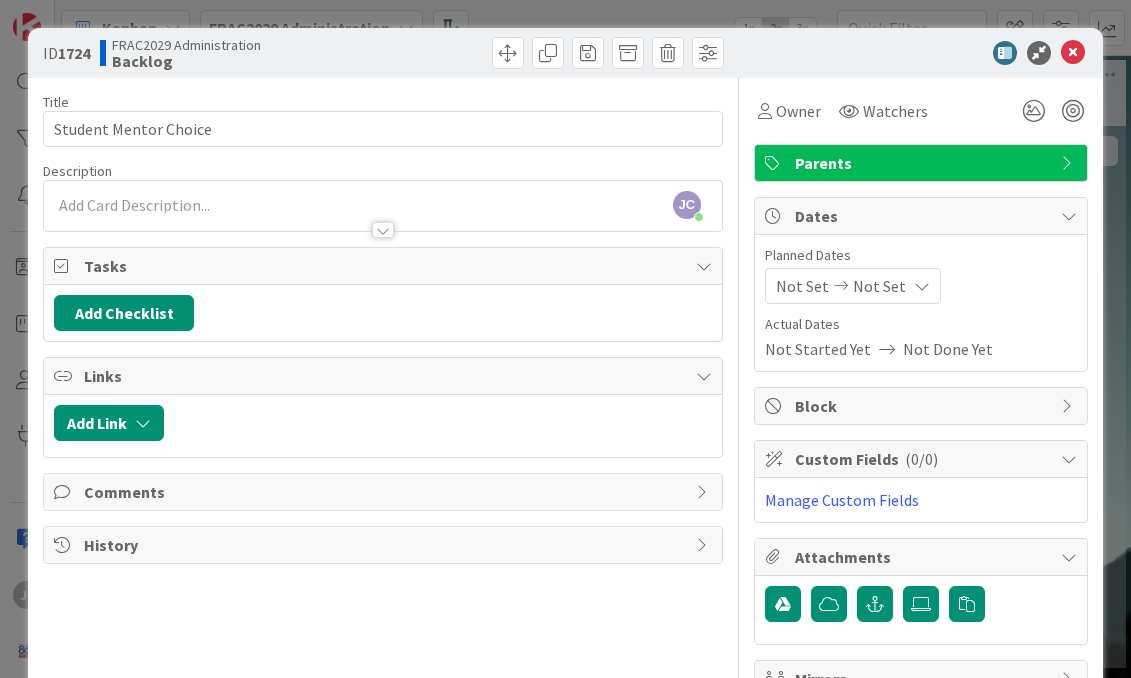click on "Parents" at bounding box center (923, 163) 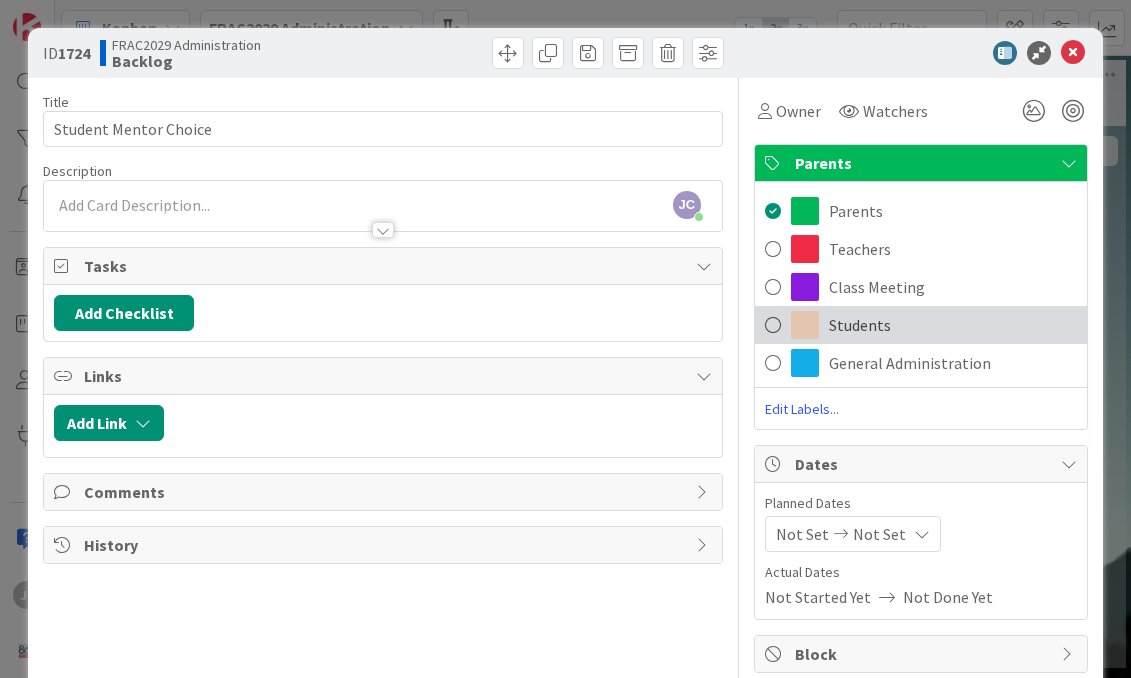 click on "Students" at bounding box center (921, 325) 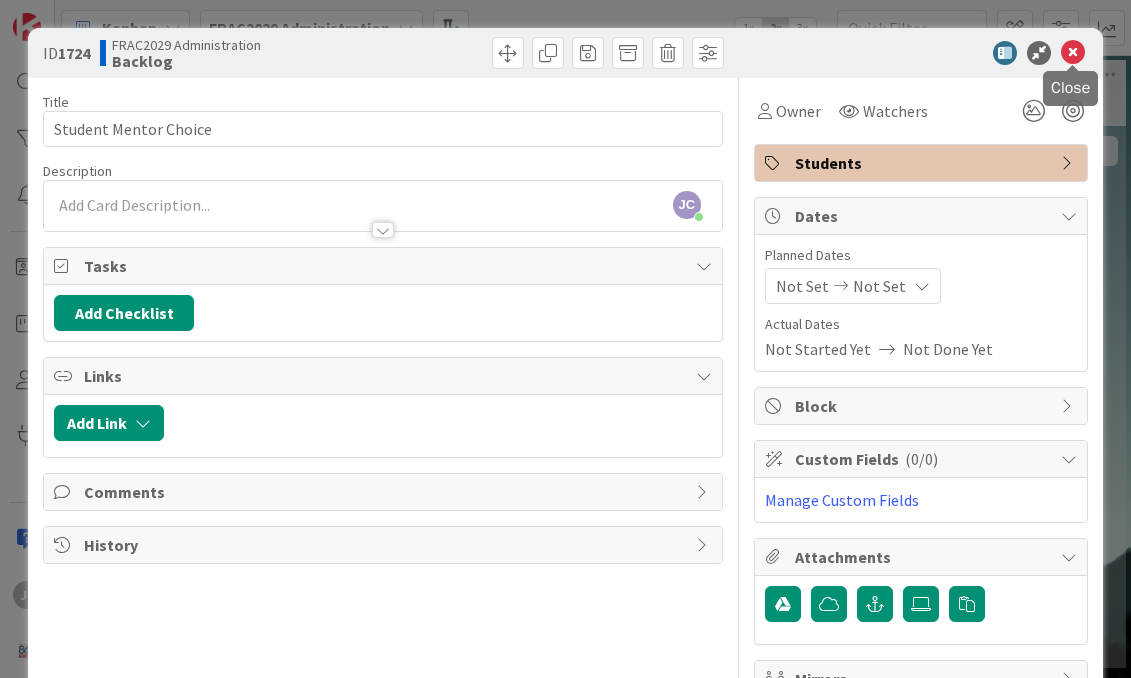 click at bounding box center [1073, 53] 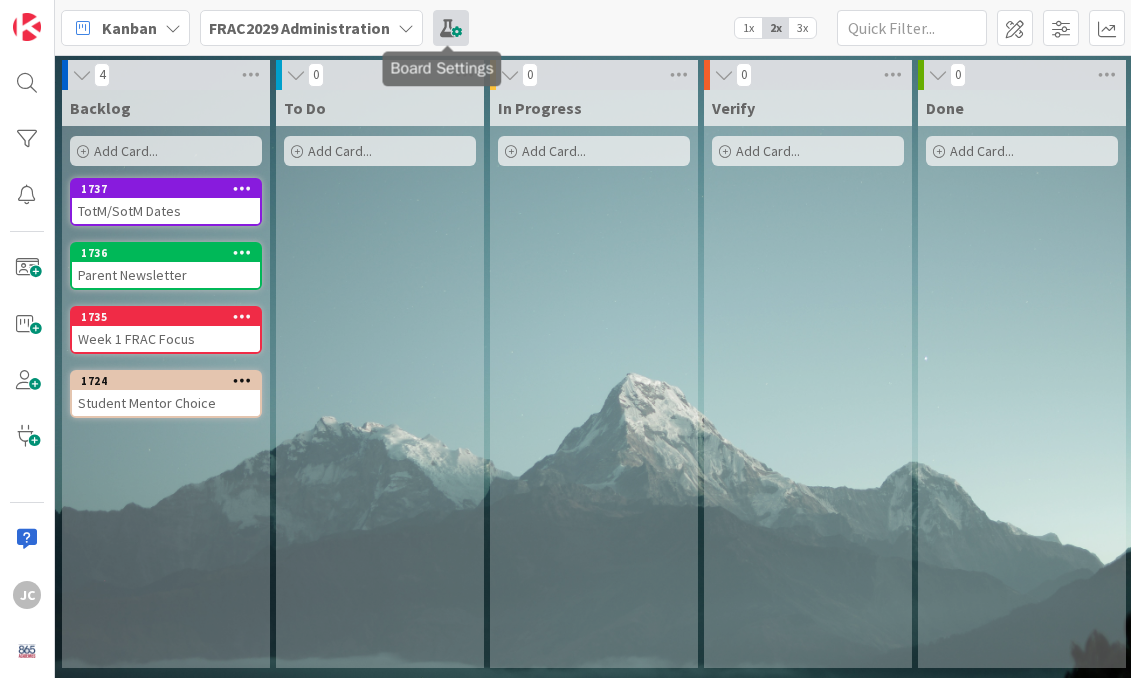 click at bounding box center [451, 28] 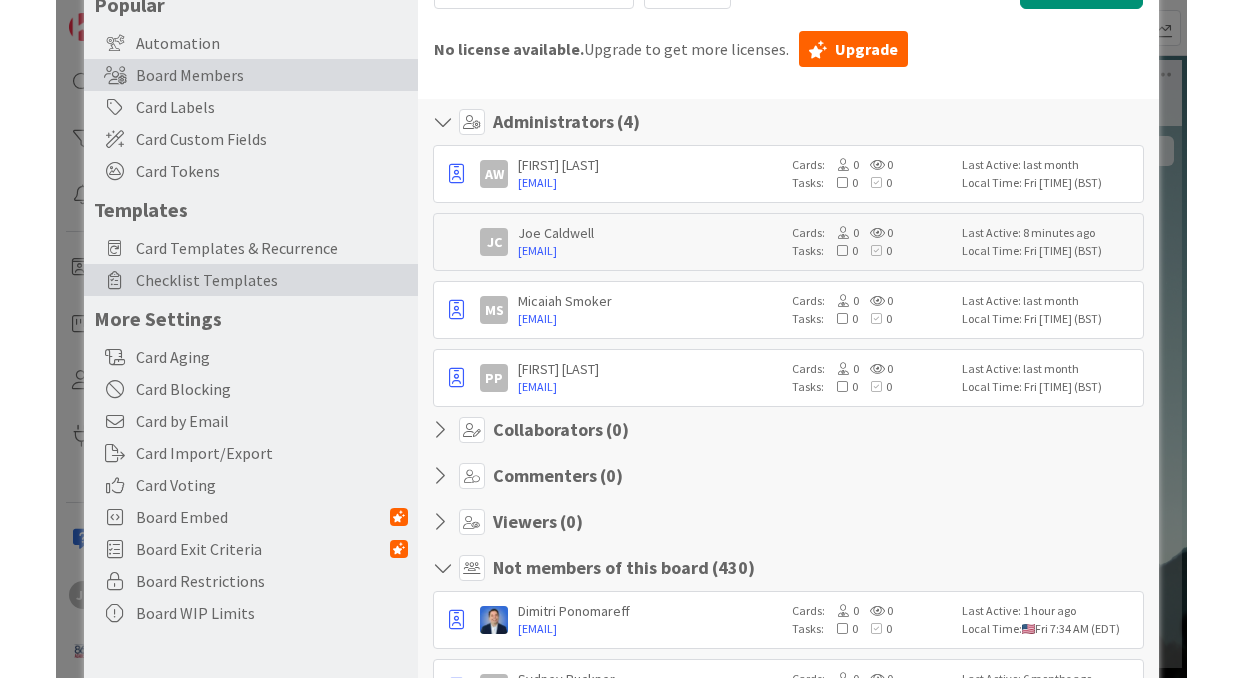 scroll, scrollTop: 0, scrollLeft: 0, axis: both 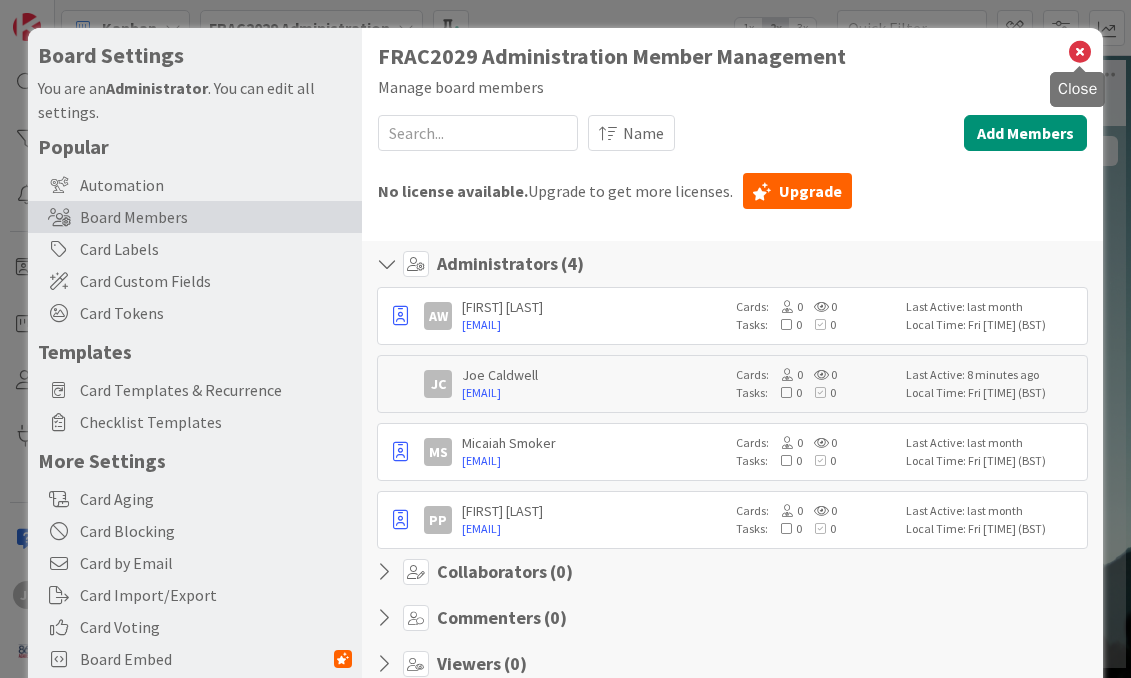 click at bounding box center [1080, 52] 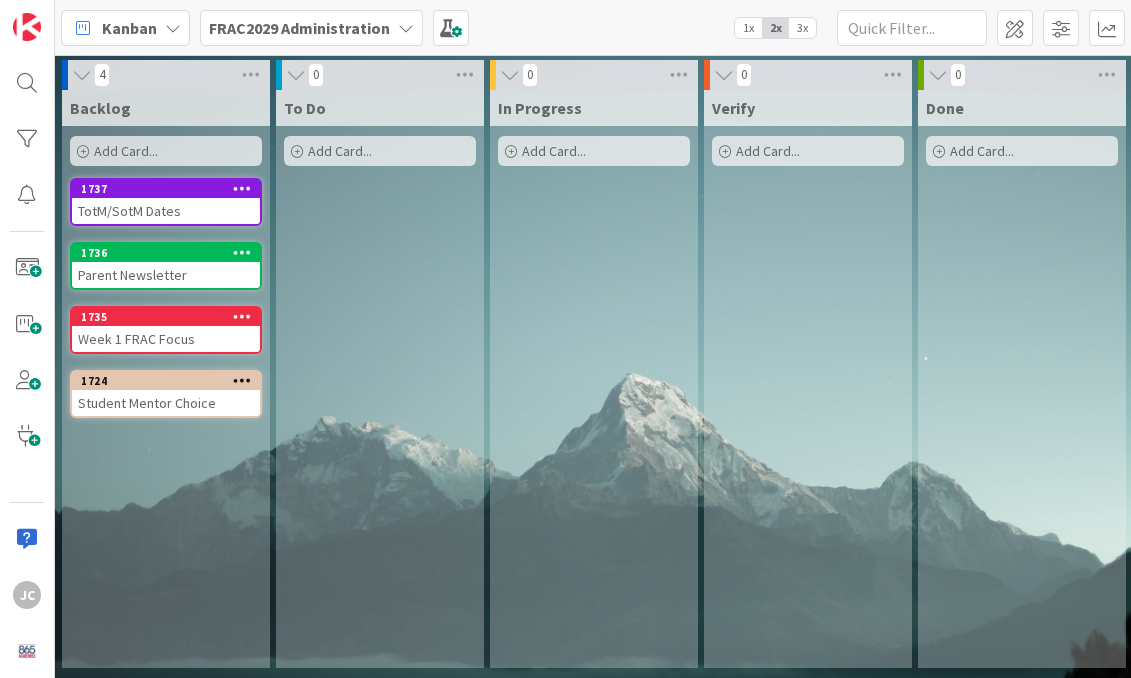 click on "Backlog Add Card... Template Not Set Title 0 / 128 Label Parents Show More... Add Add & Next Add & Edit 1737 Move to Top Move to Bottom Assign Labels... Assign Tokens... Link Card... Block Card... Copy Card... Mirror Card... Move Card... Make Me the Owner Assign Owner... Add to Focus Archive Delete TotM/SotM Dates 1736 Parent Newsletter 1735 Week 1 FRAC Focus 1724 Move to Top Move to Bottom Assign Labels... Assign Tokens... Link Card... Block Card... Copy Card... Mirror Card... Move Card... Make Me the Owner Assign Owner... Add to Focus Archive Delete Student Mentor Choice" at bounding box center [166, 379] 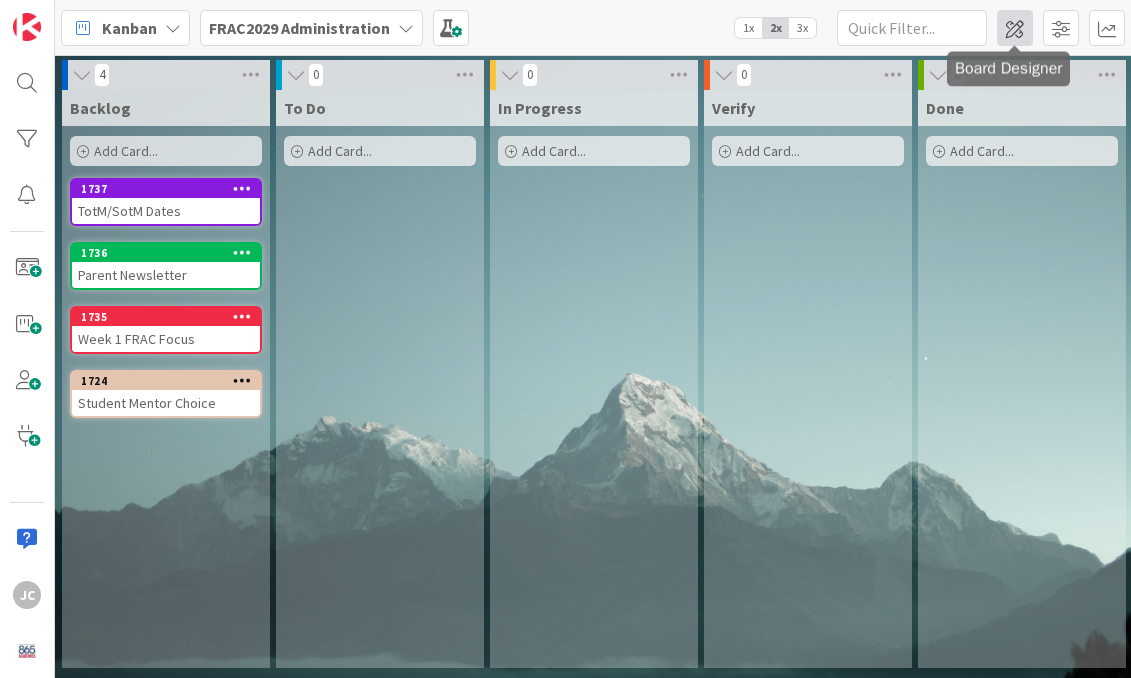 click at bounding box center (1015, 28) 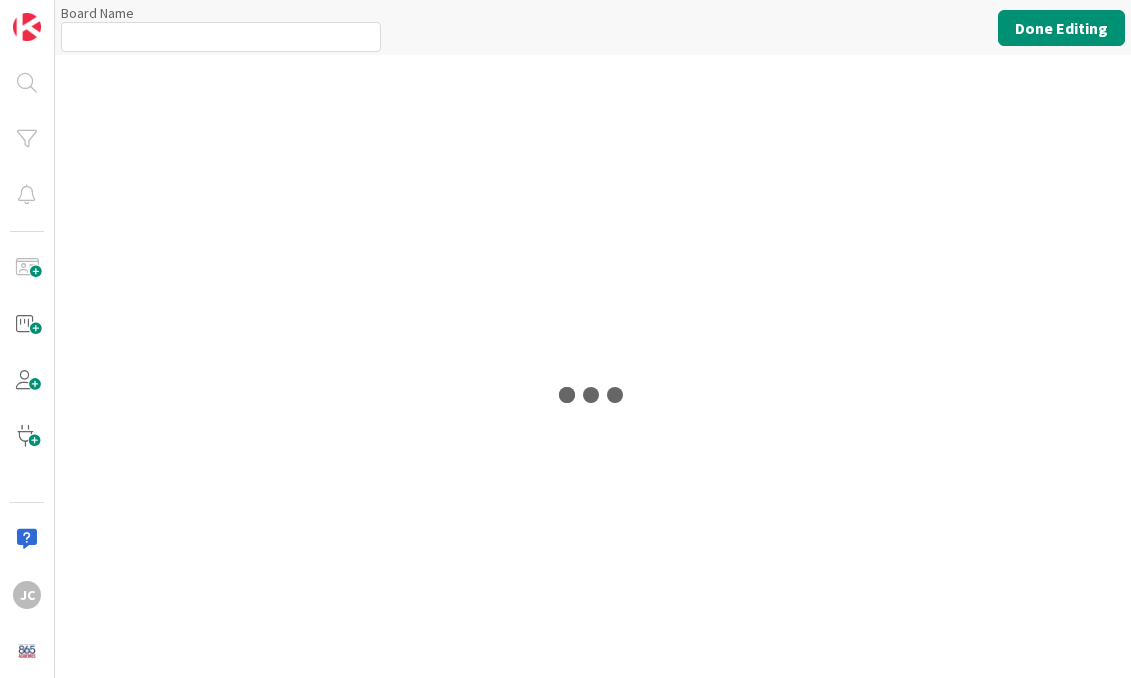 type on "FRAC2029 Administration" 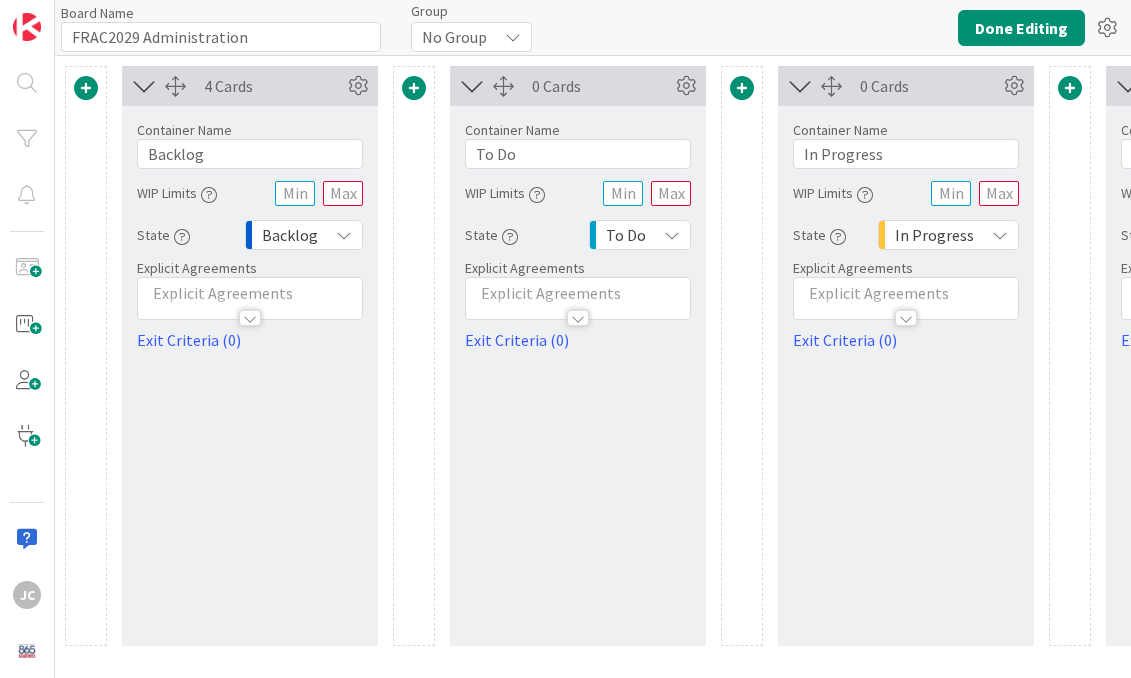 click at bounding box center [86, 88] 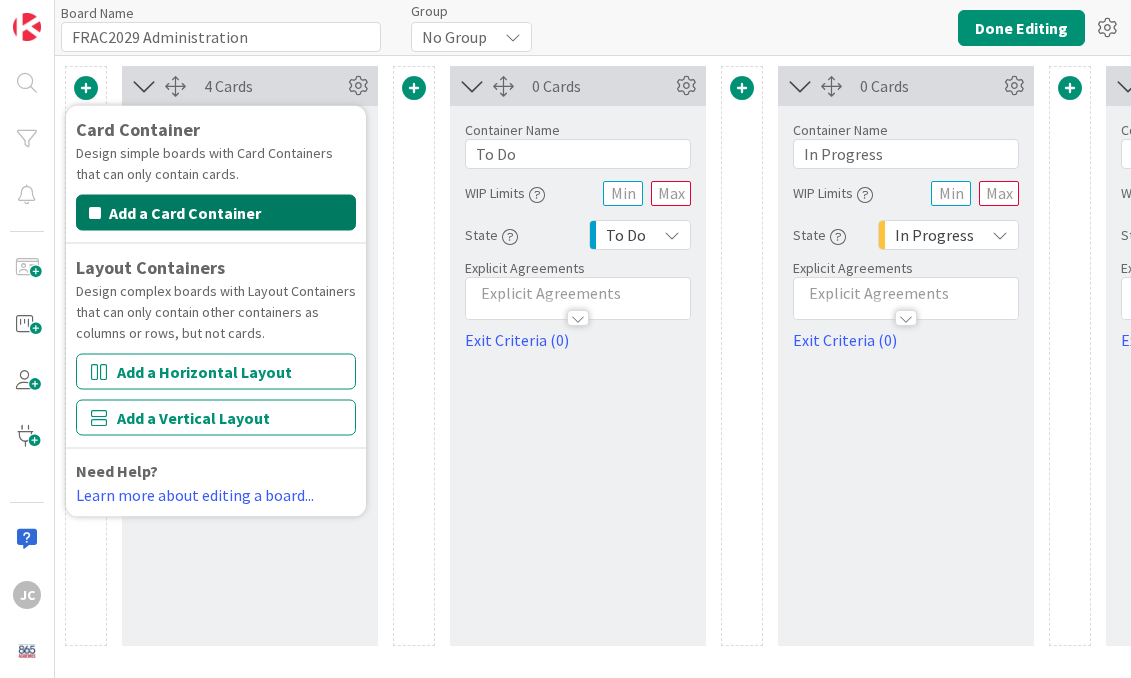 click on "Add a Card Container" at bounding box center (216, 213) 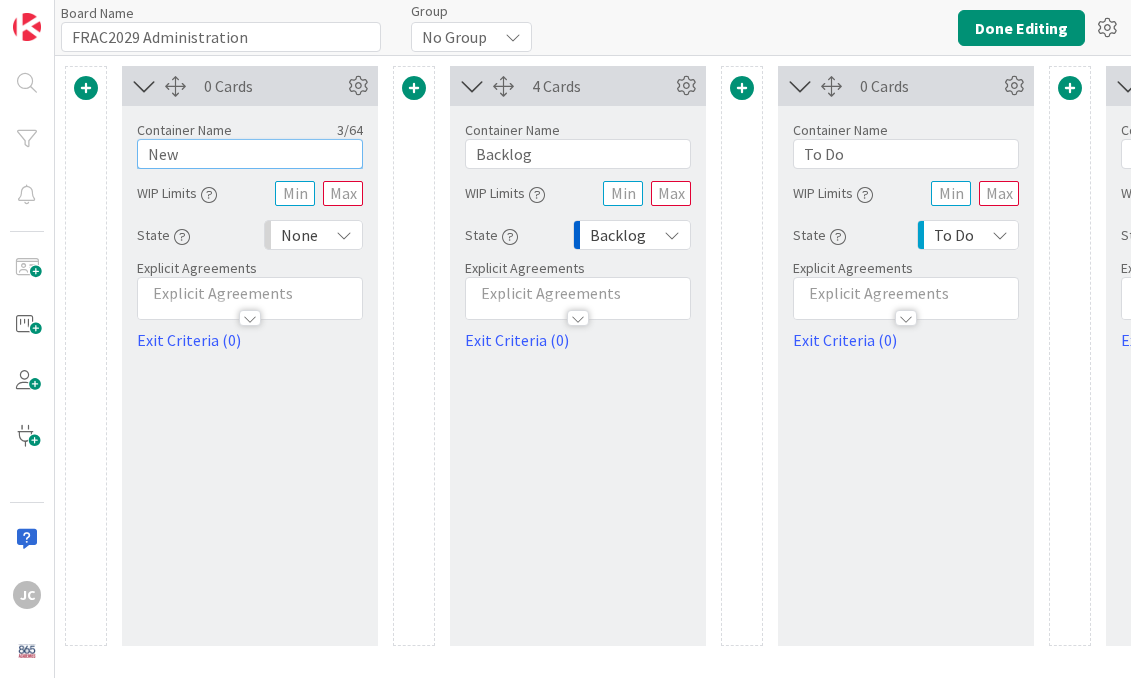 click on "New" at bounding box center [250, 154] 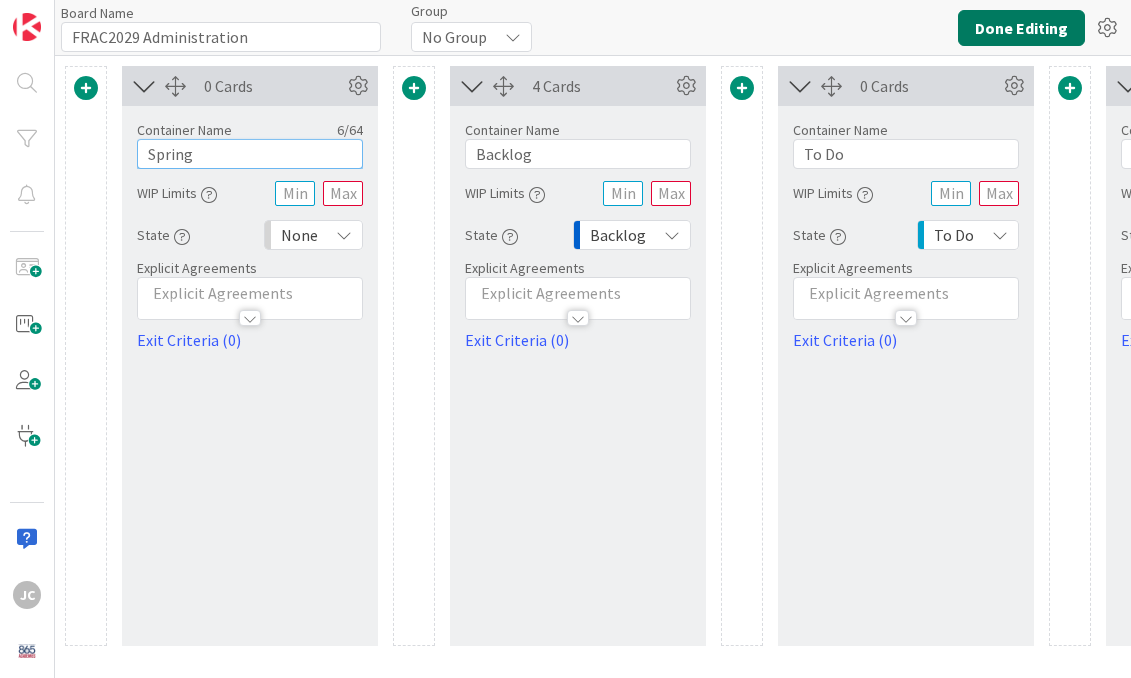 type on "Spring" 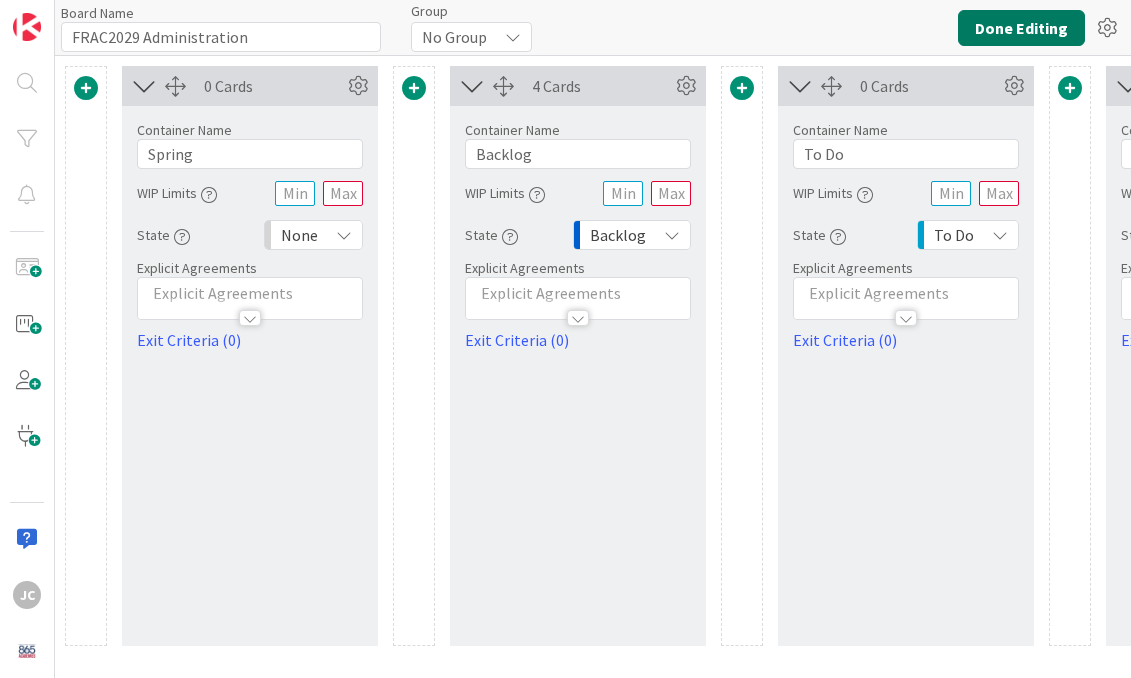 click on "Done Editing" at bounding box center [1021, 28] 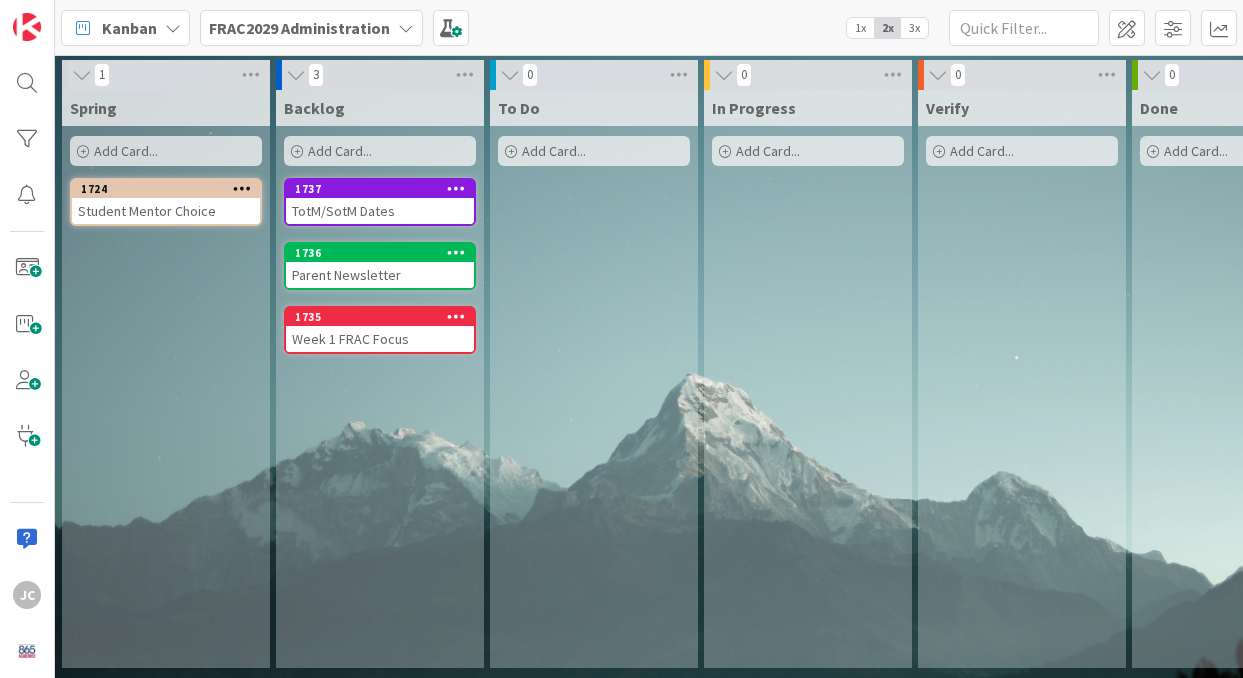 drag, startPoint x: 358, startPoint y: 379, endPoint x: 234, endPoint y: 1, distance: 397.81906 